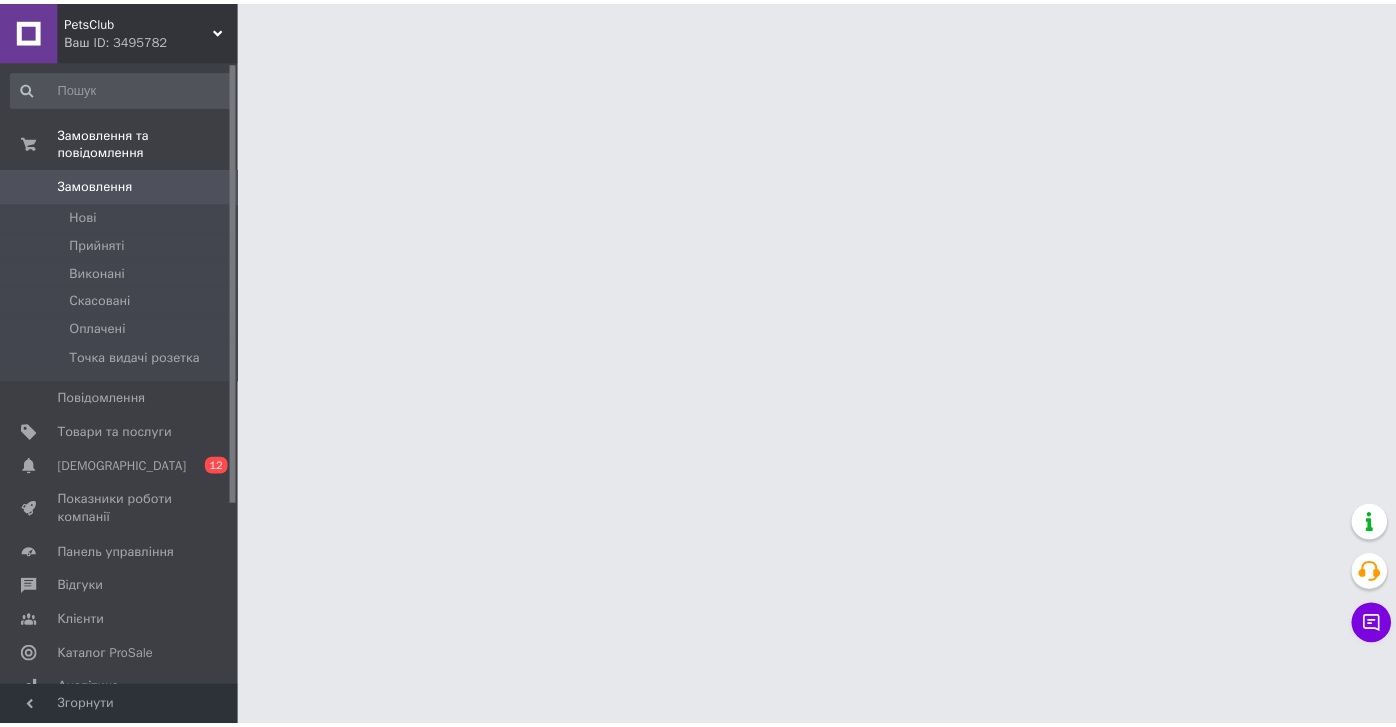 scroll, scrollTop: 0, scrollLeft: 0, axis: both 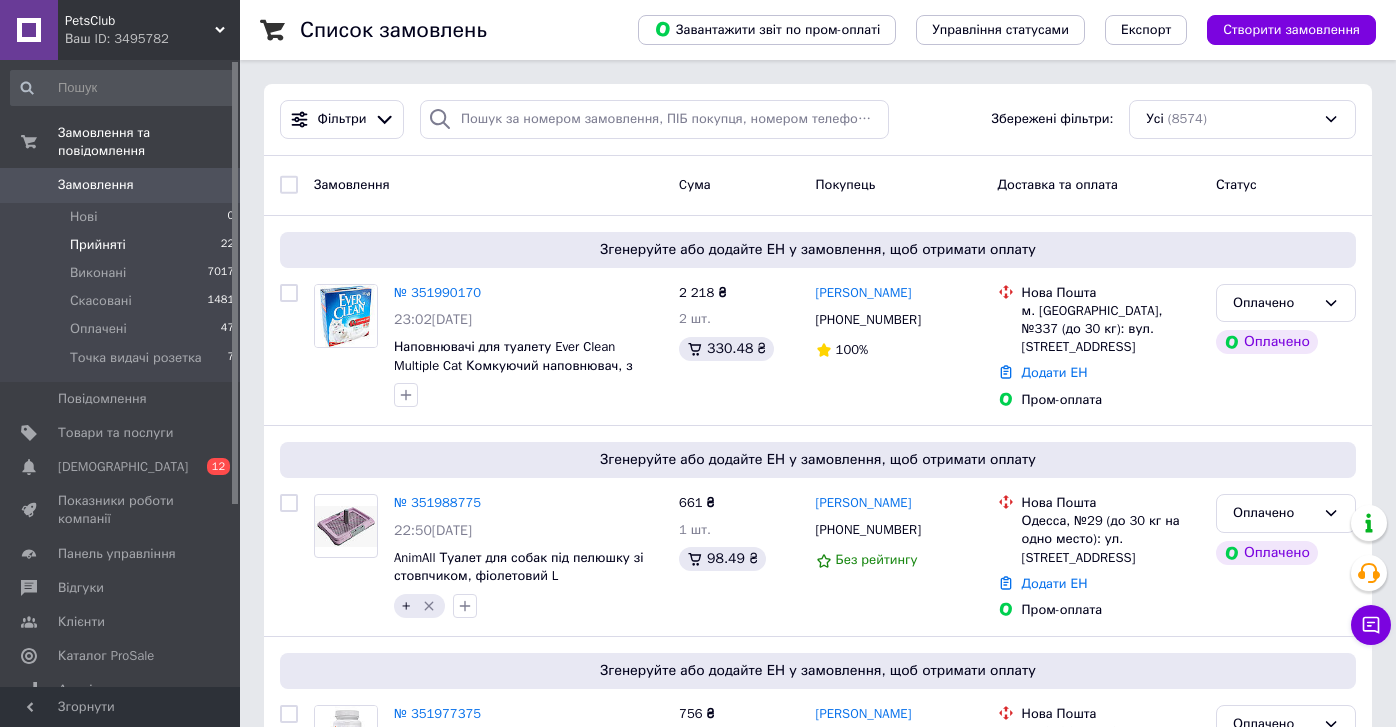 click on "Прийняті 22" at bounding box center [123, 245] 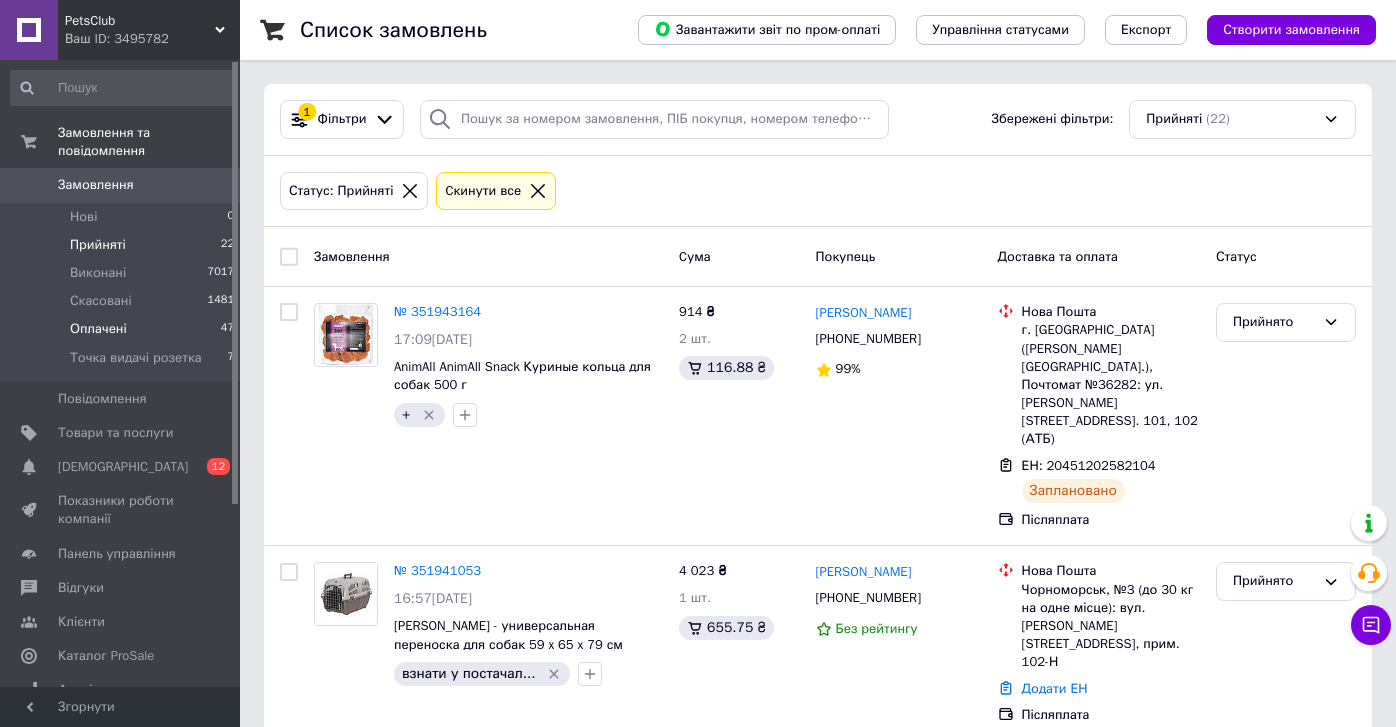 click on "Оплачені 47" at bounding box center (123, 329) 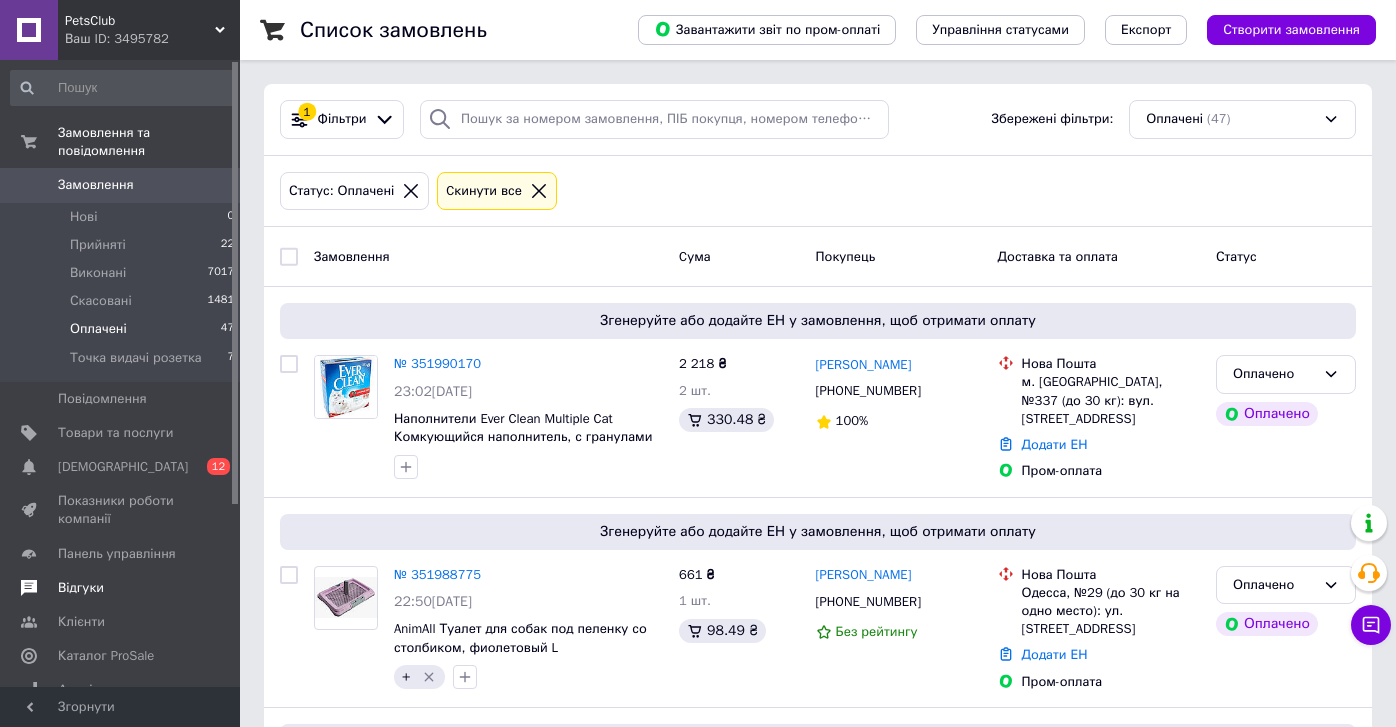 click on "Відгуки" at bounding box center (121, 588) 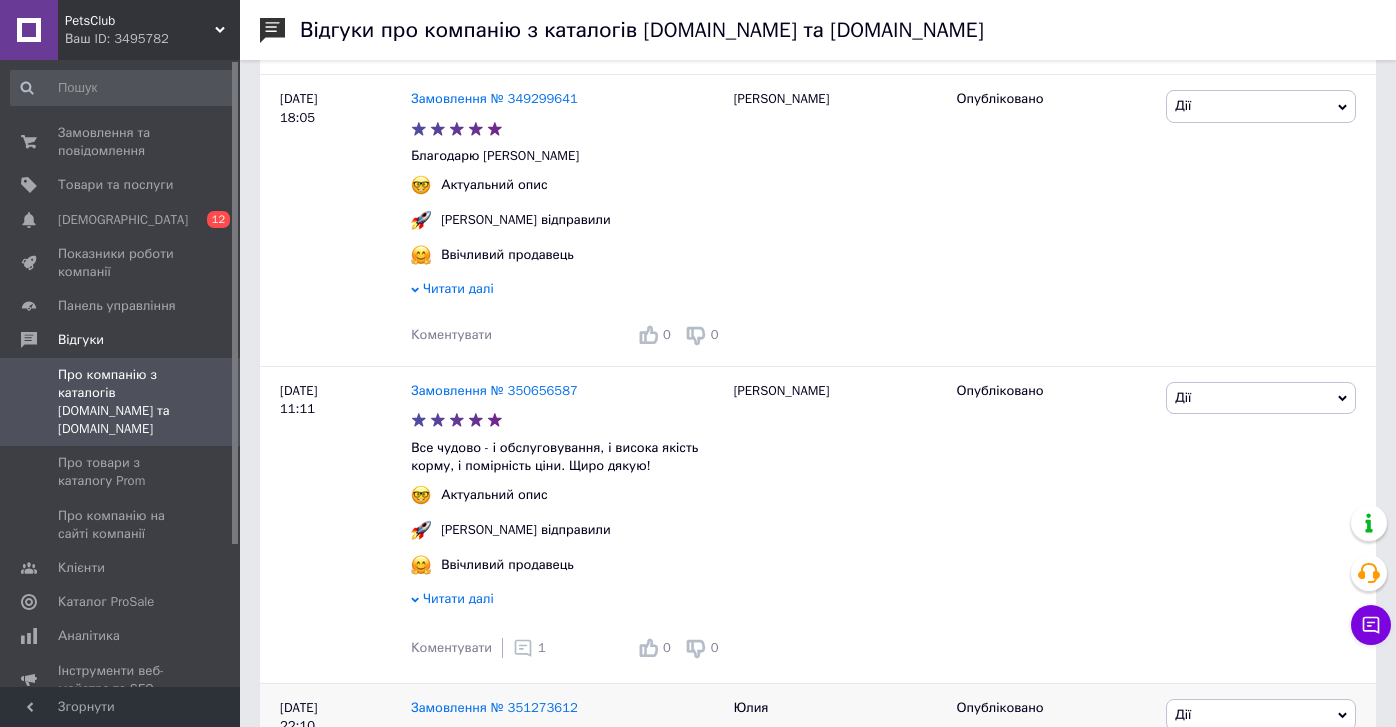 scroll, scrollTop: 1269, scrollLeft: 0, axis: vertical 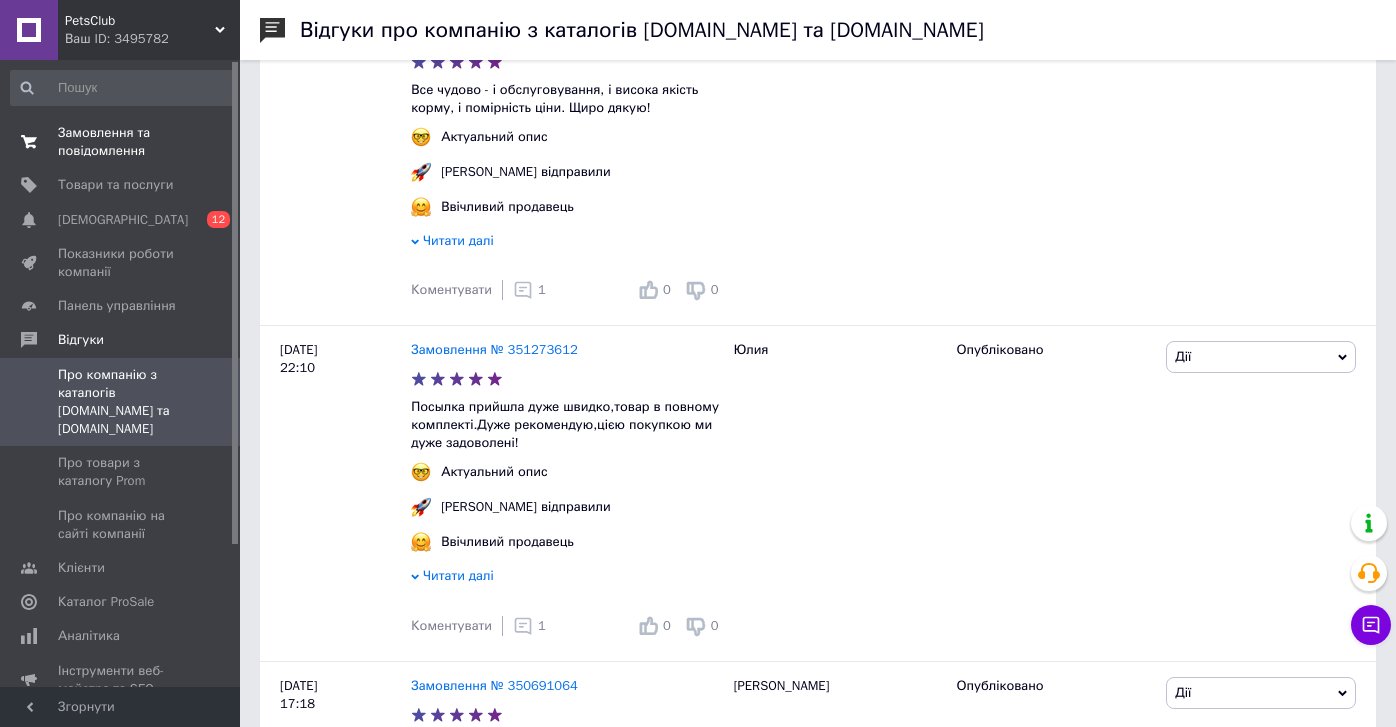 click on "Замовлення та повідомлення" at bounding box center (121, 142) 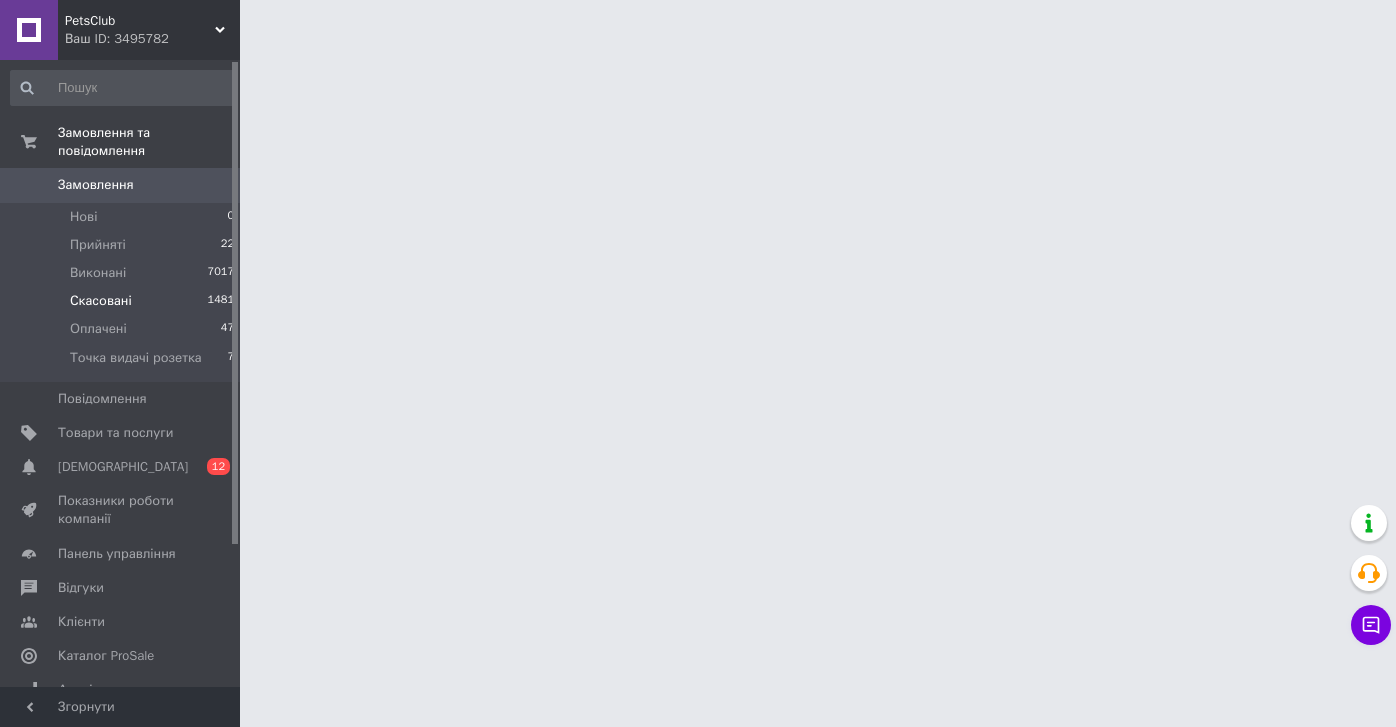 scroll, scrollTop: 0, scrollLeft: 0, axis: both 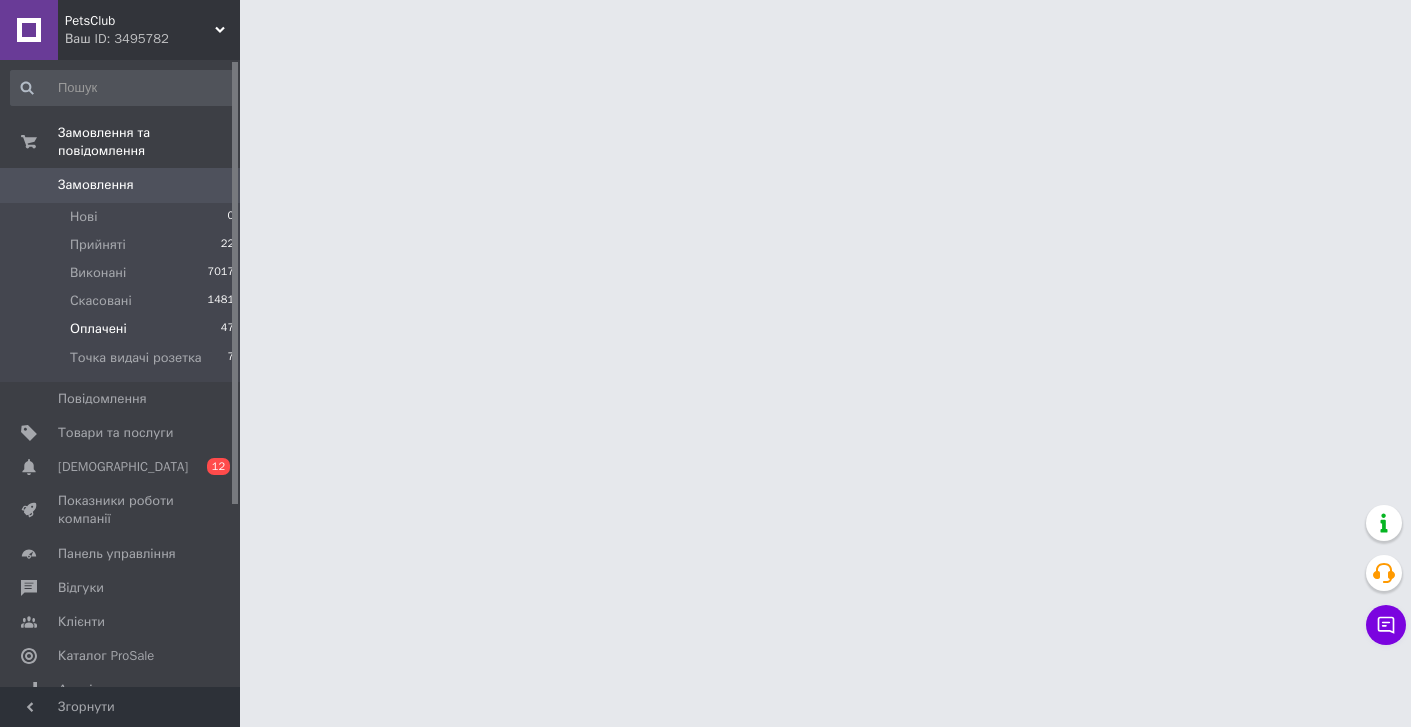 click on "Оплачені 47" at bounding box center (123, 329) 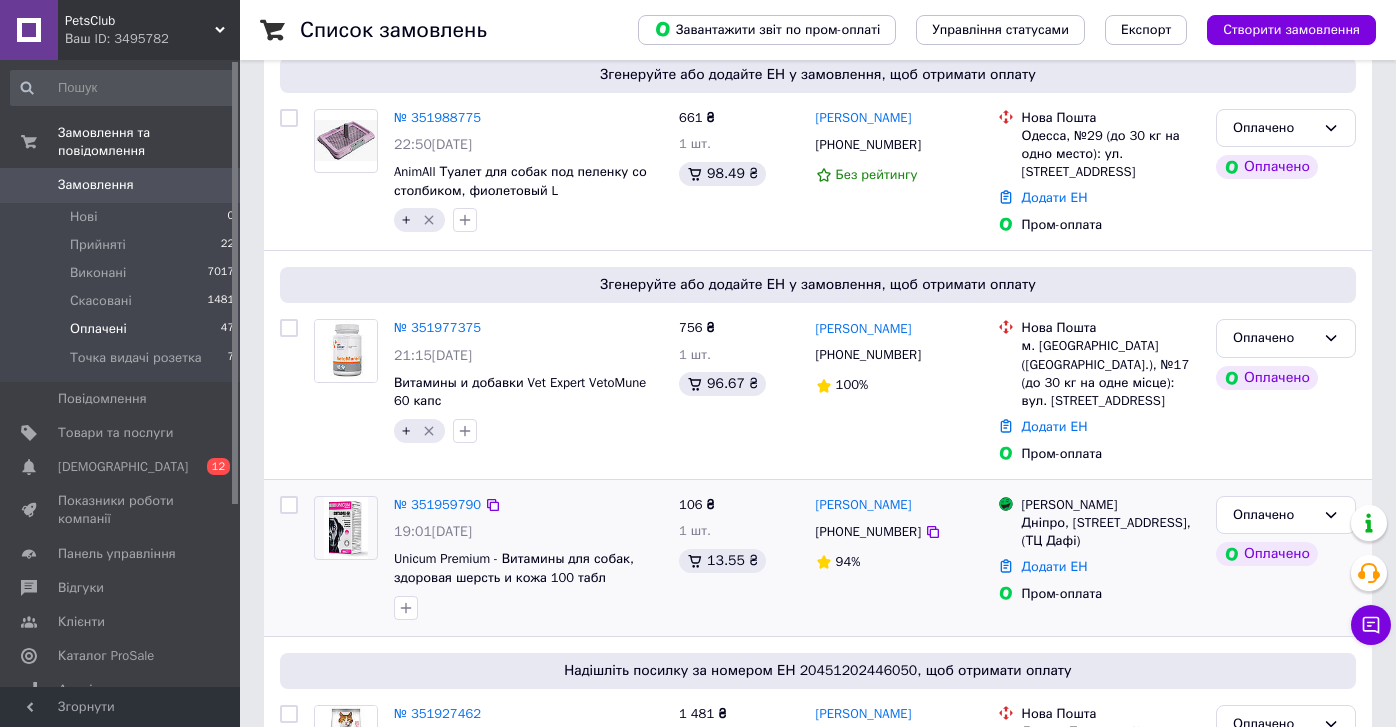 scroll, scrollTop: 548, scrollLeft: 0, axis: vertical 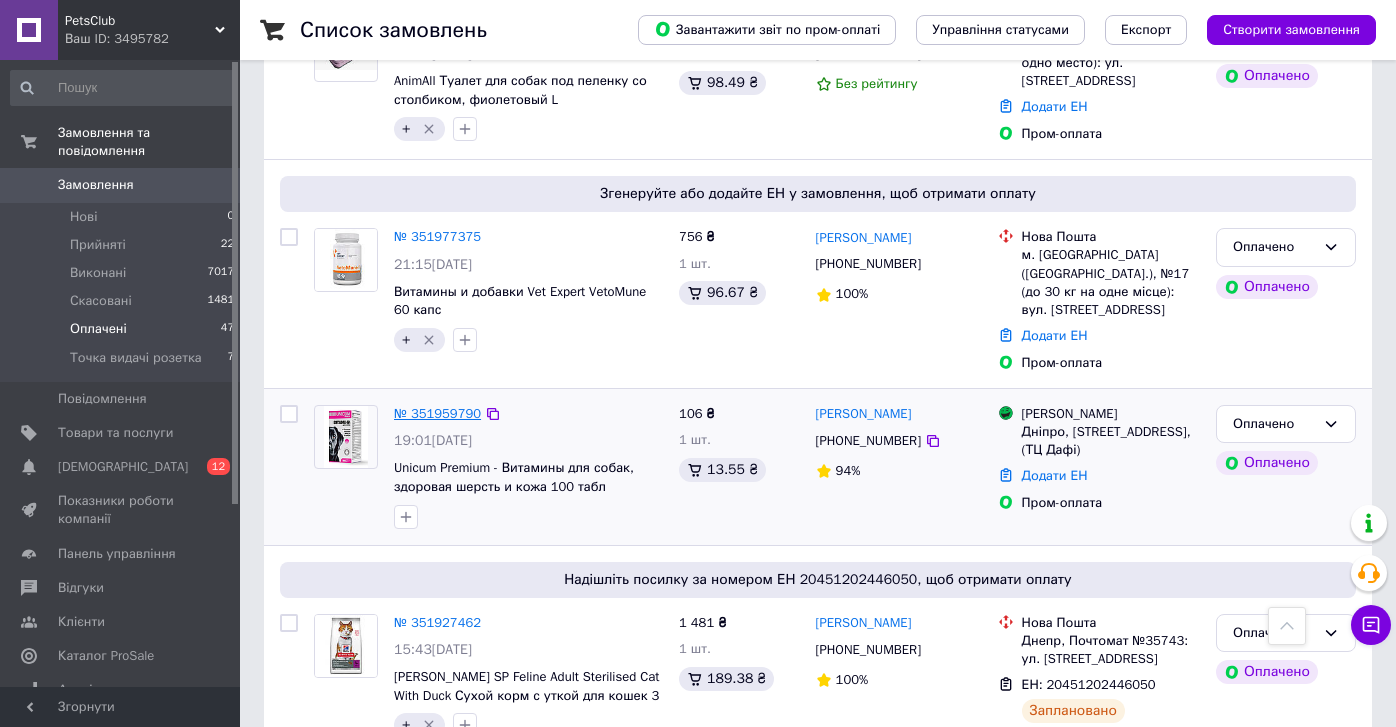 click on "№ 351959790" at bounding box center (437, 413) 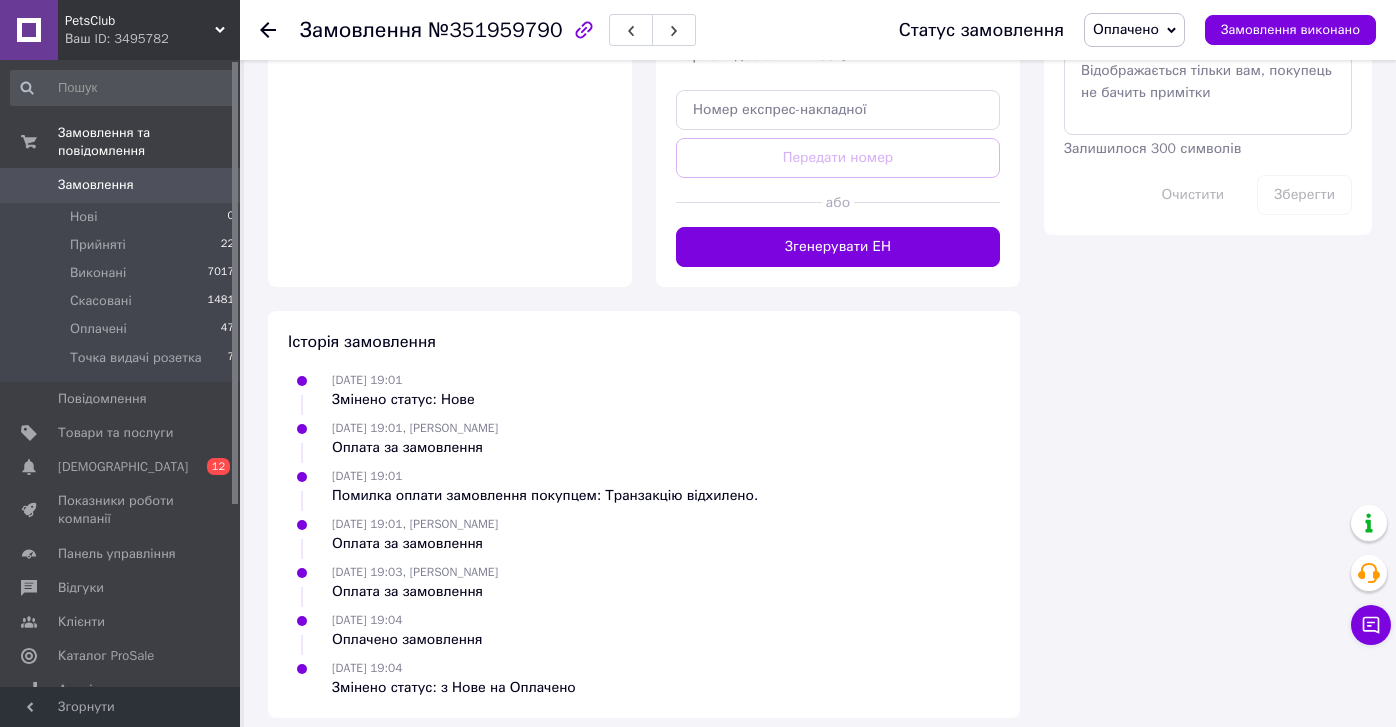 scroll, scrollTop: 1388, scrollLeft: 0, axis: vertical 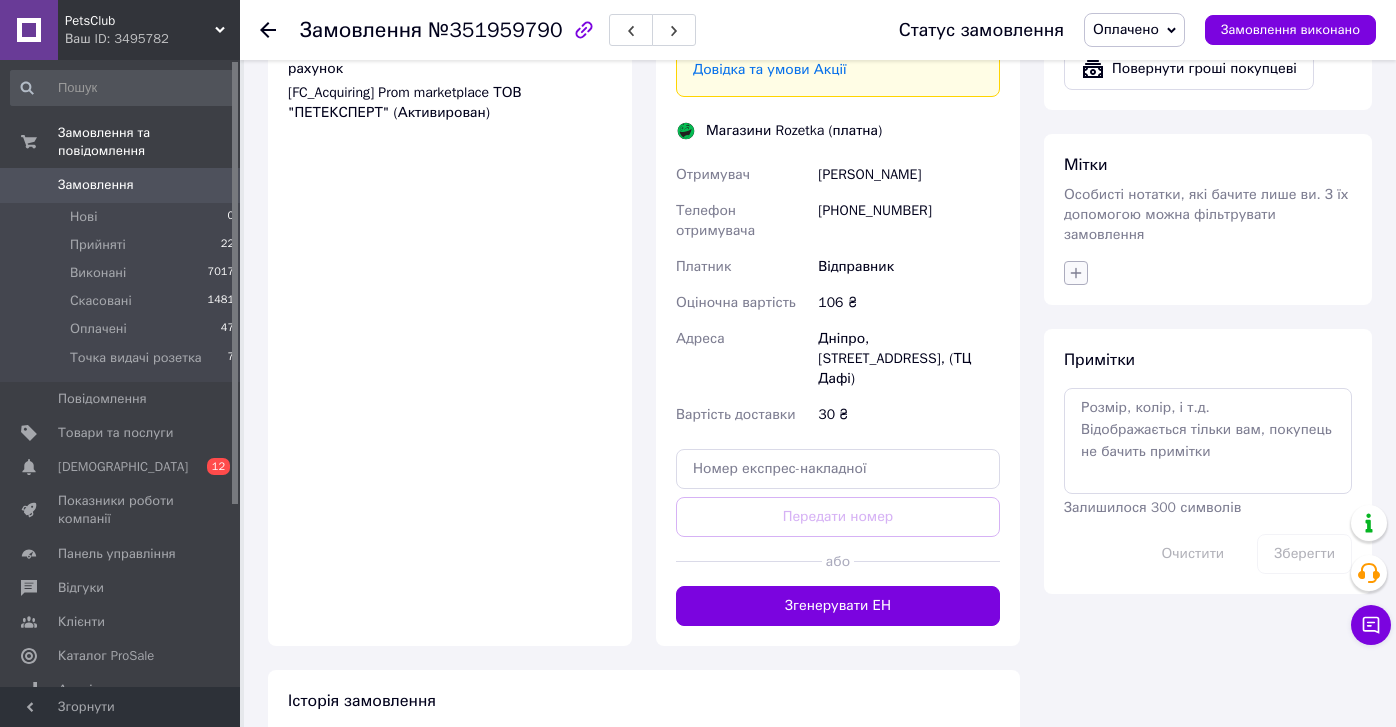 click at bounding box center [1076, 273] 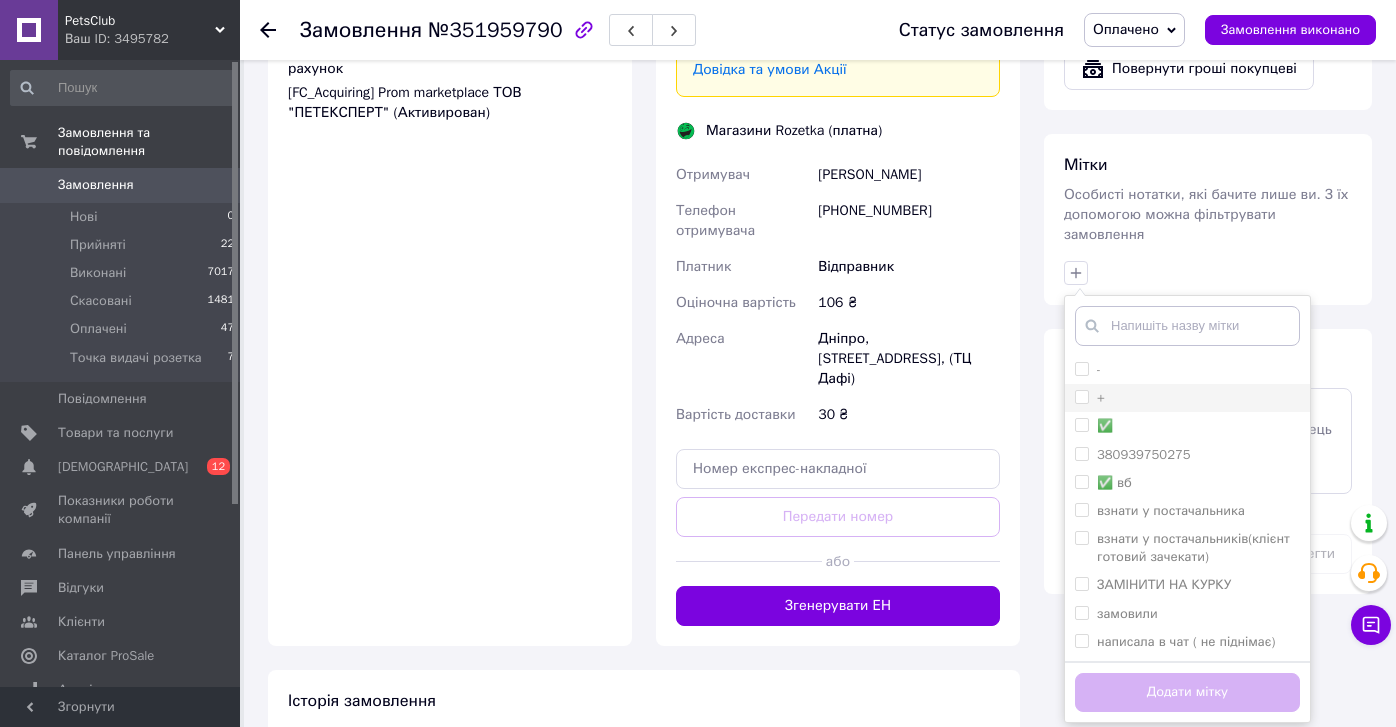 click on "+" at bounding box center [1081, 396] 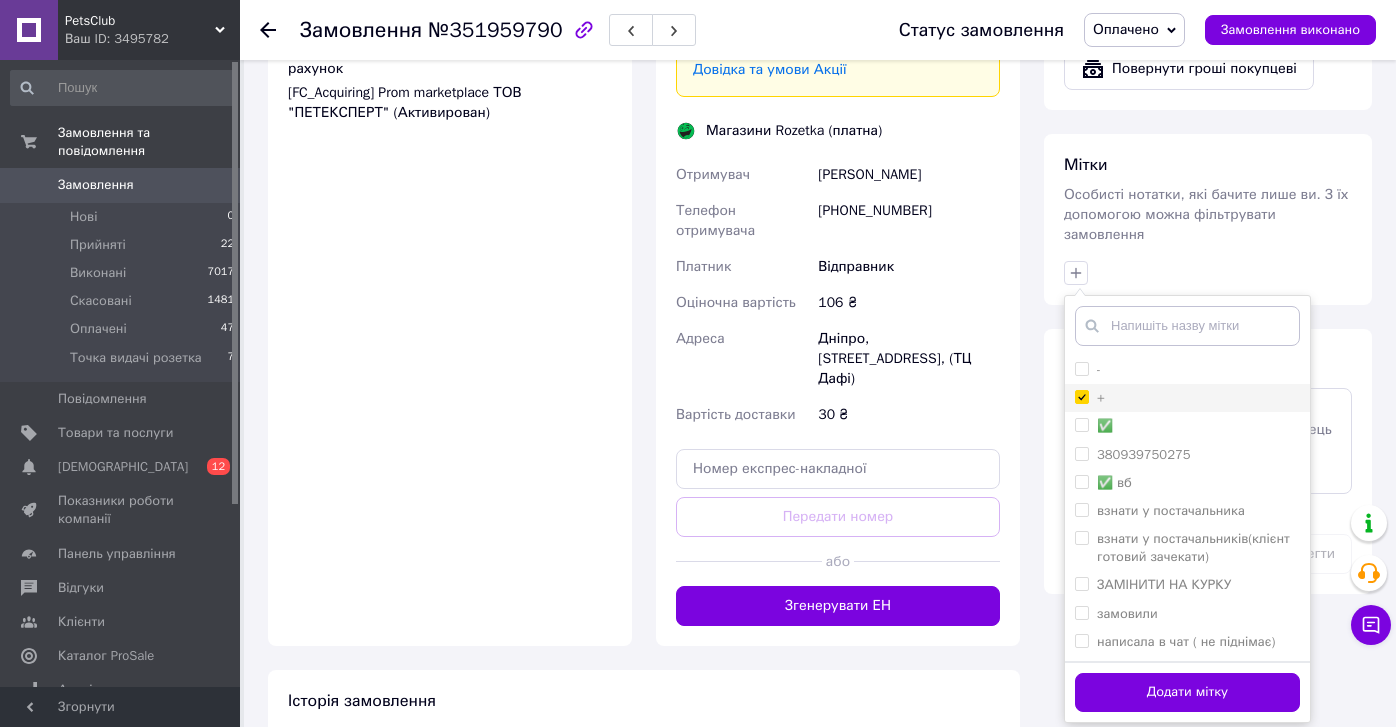 click on "+" at bounding box center (1187, 398) 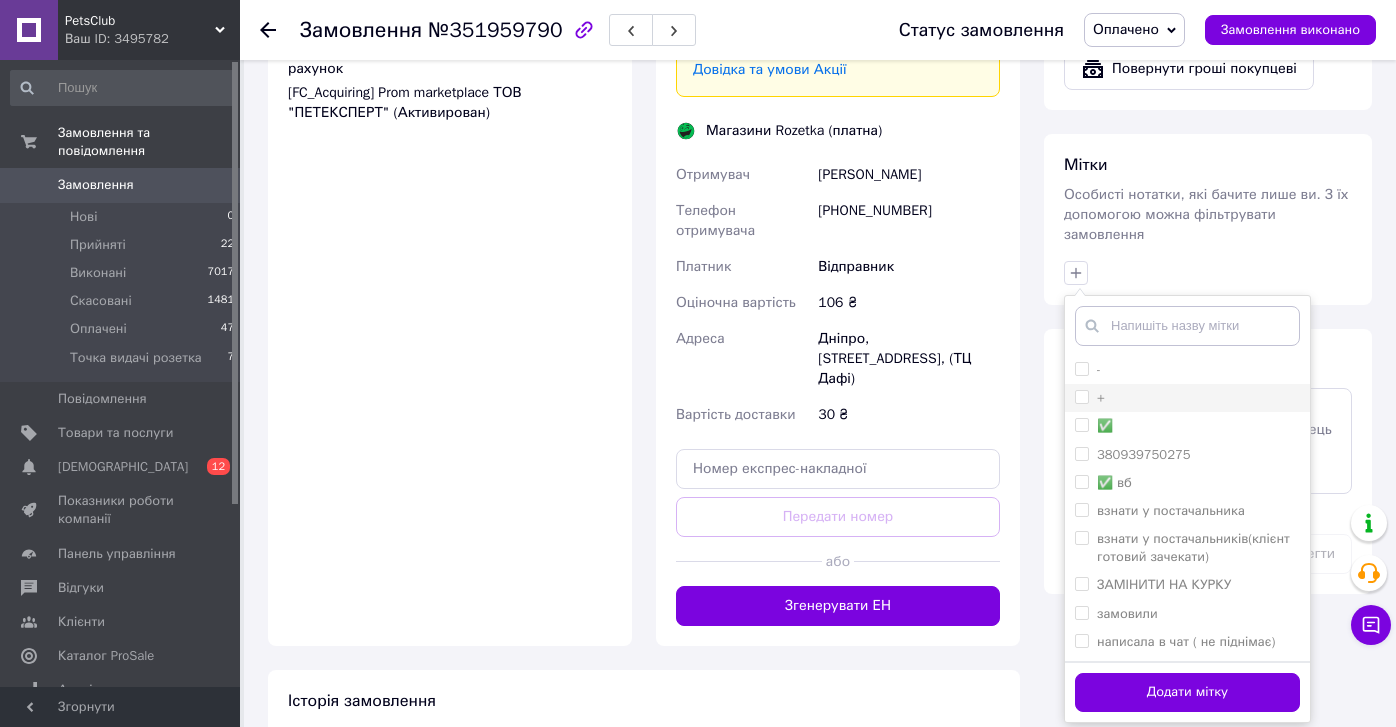 checkbox on "false" 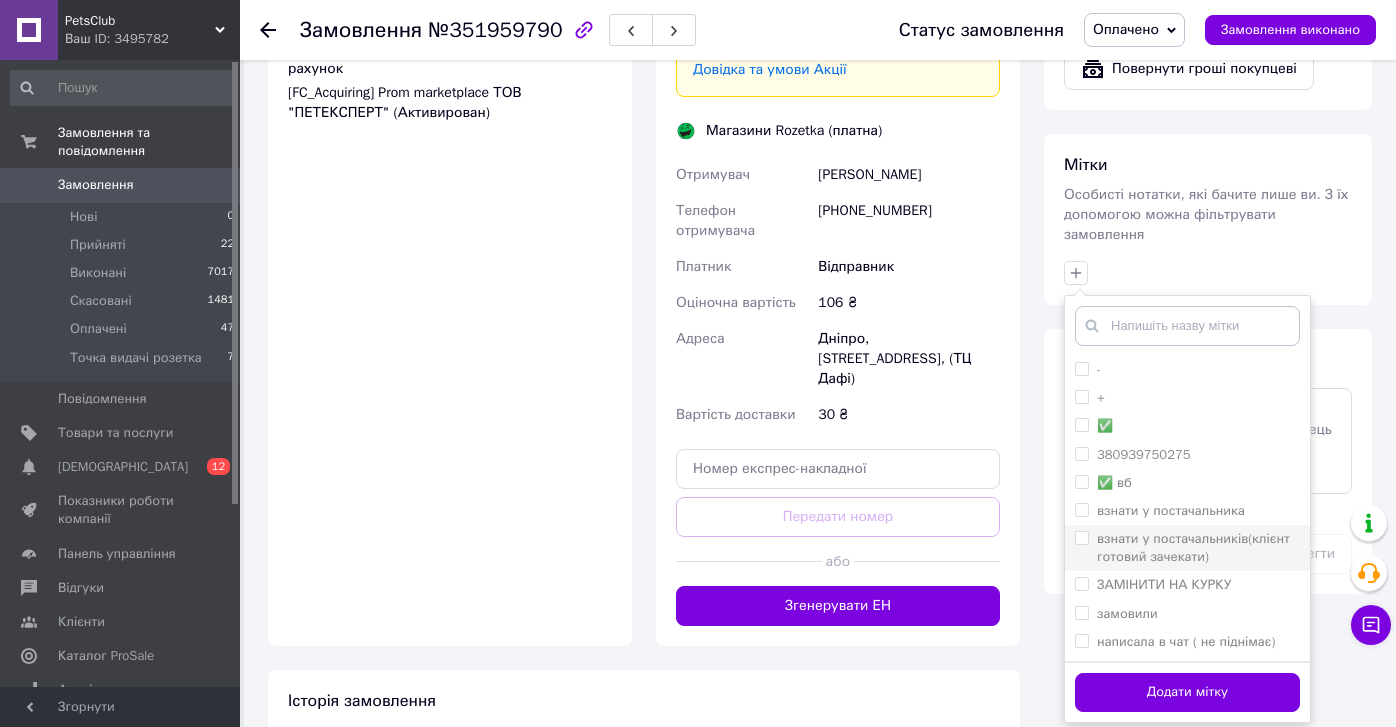 scroll, scrollTop: 41, scrollLeft: 0, axis: vertical 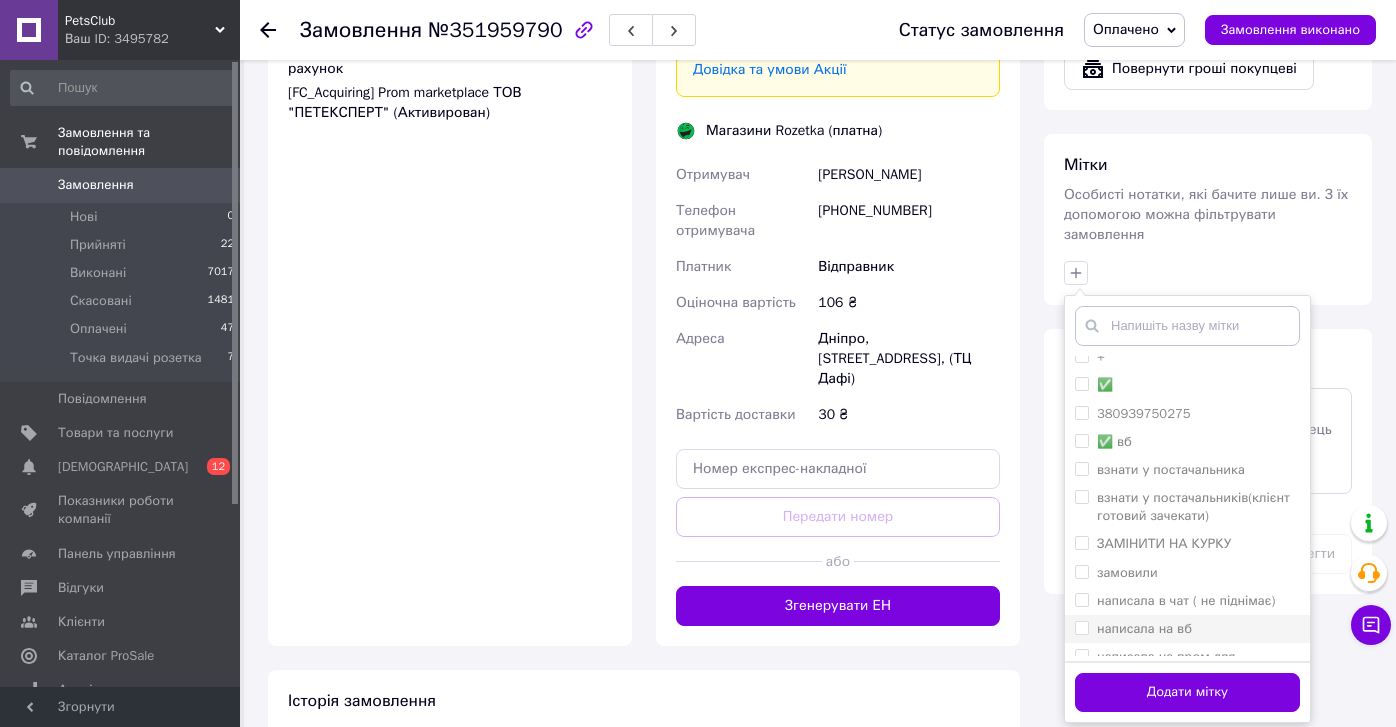 click on "написала на вб" at bounding box center (1081, 627) 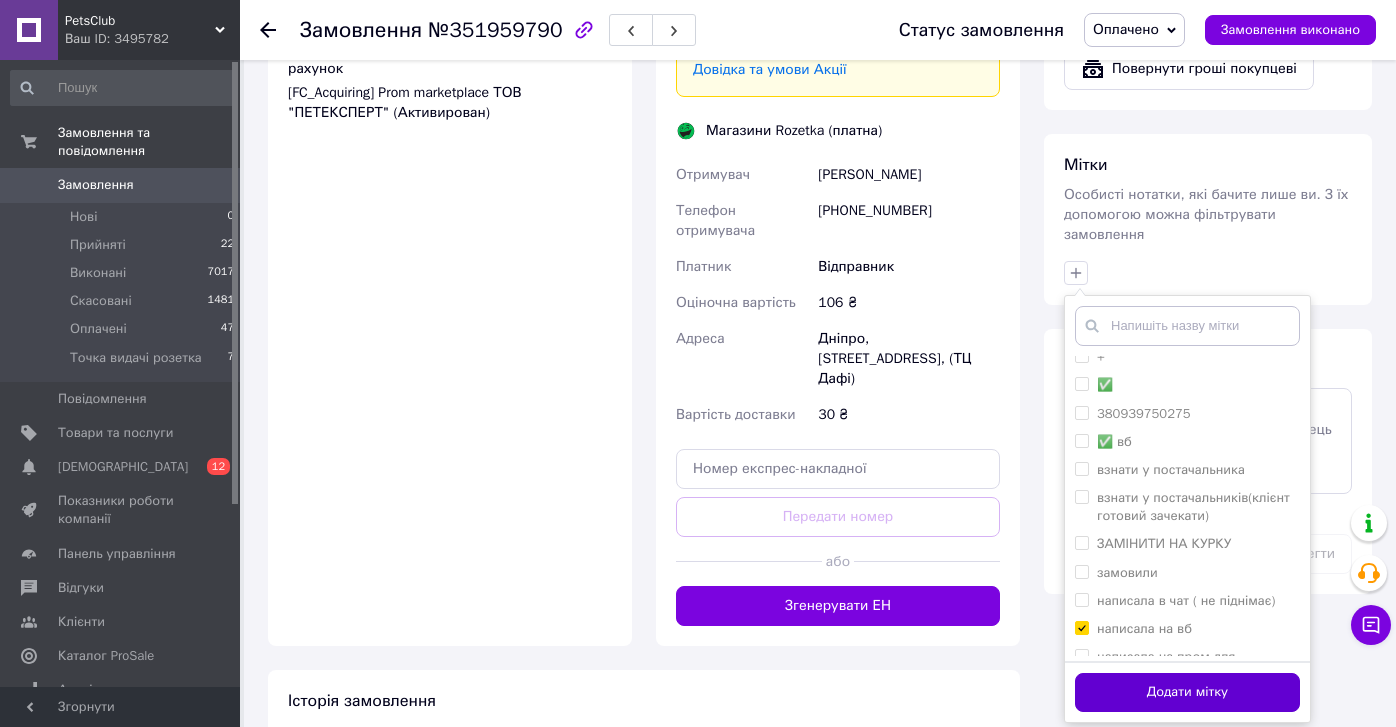 click on "Додати мітку" at bounding box center (1187, 692) 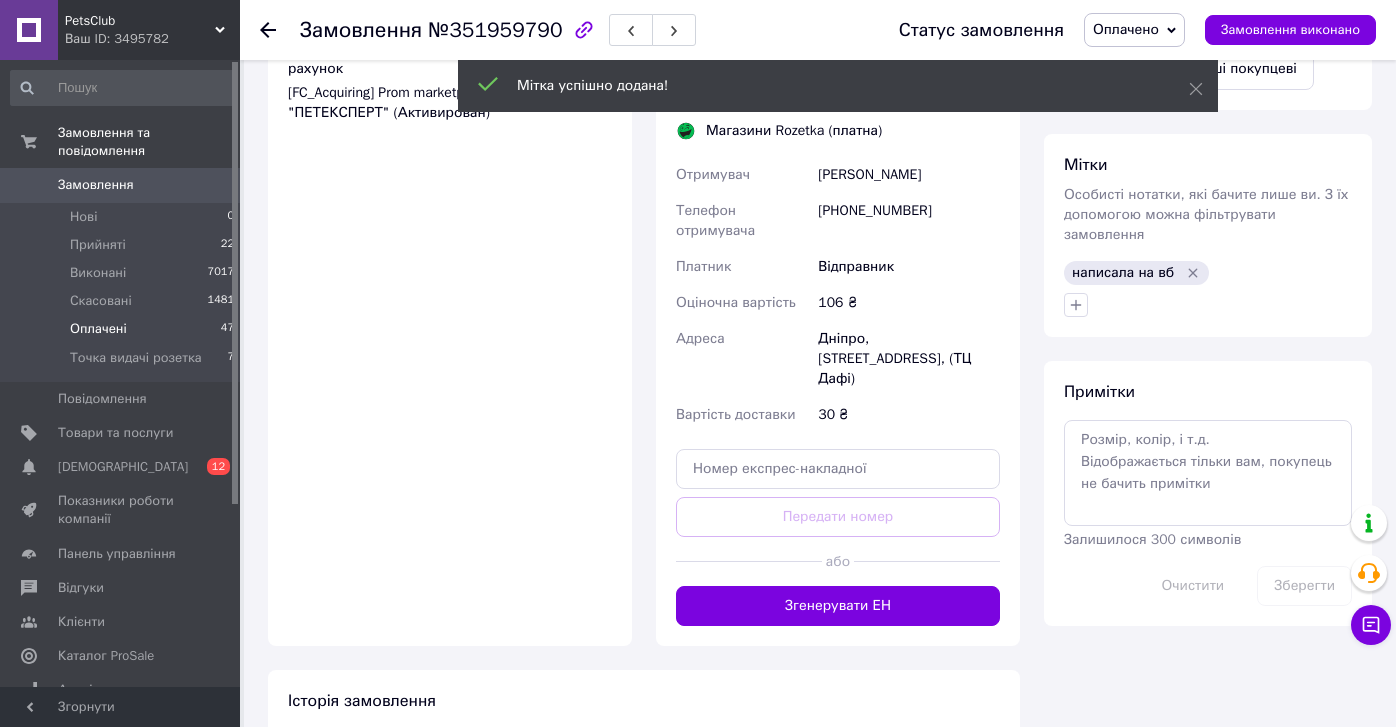 click on "Оплачені 47" at bounding box center (123, 329) 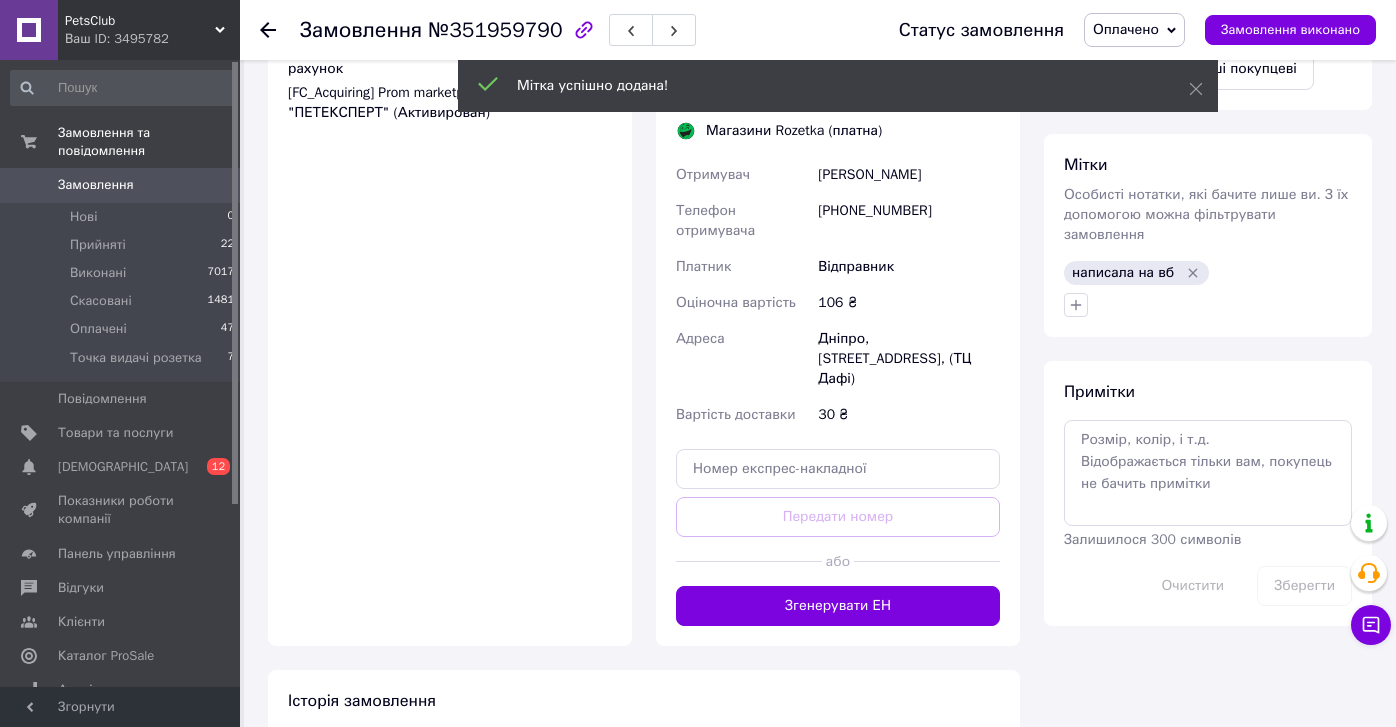 scroll, scrollTop: 0, scrollLeft: 0, axis: both 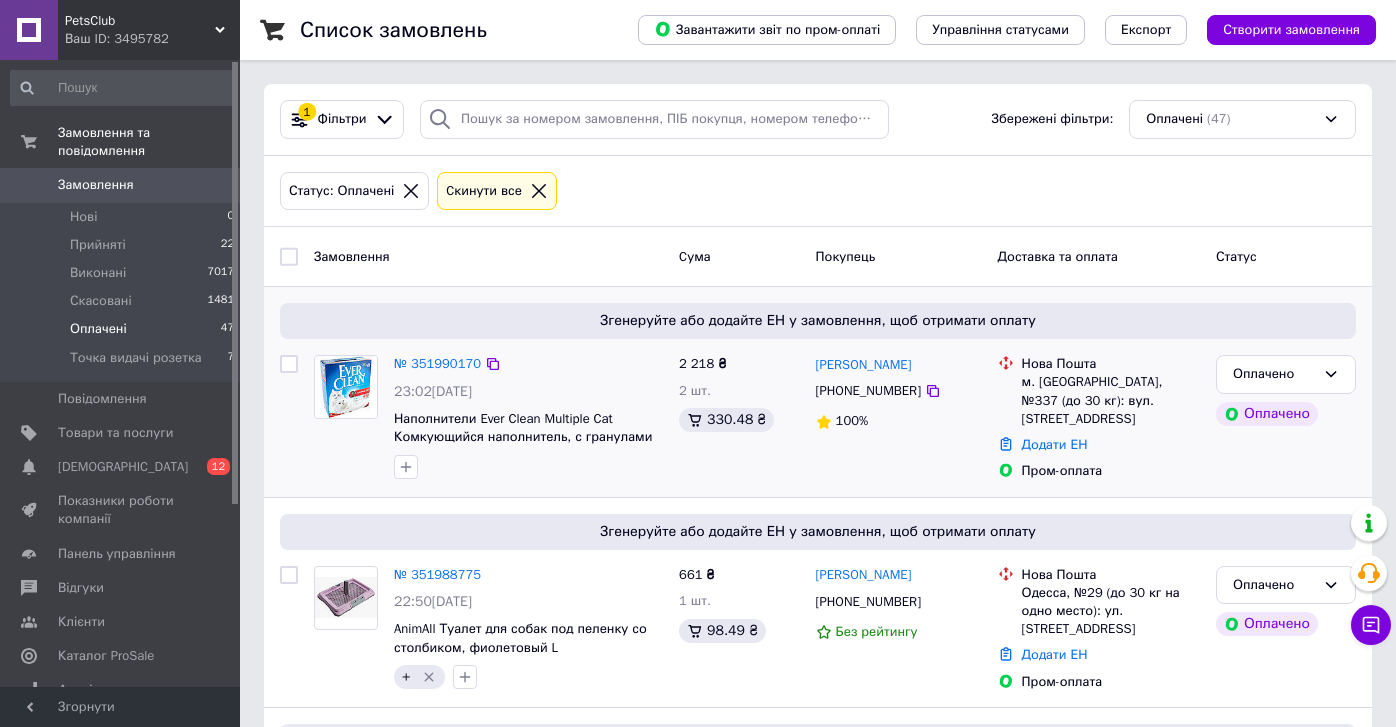 click on "№ 351990170" at bounding box center (437, 364) 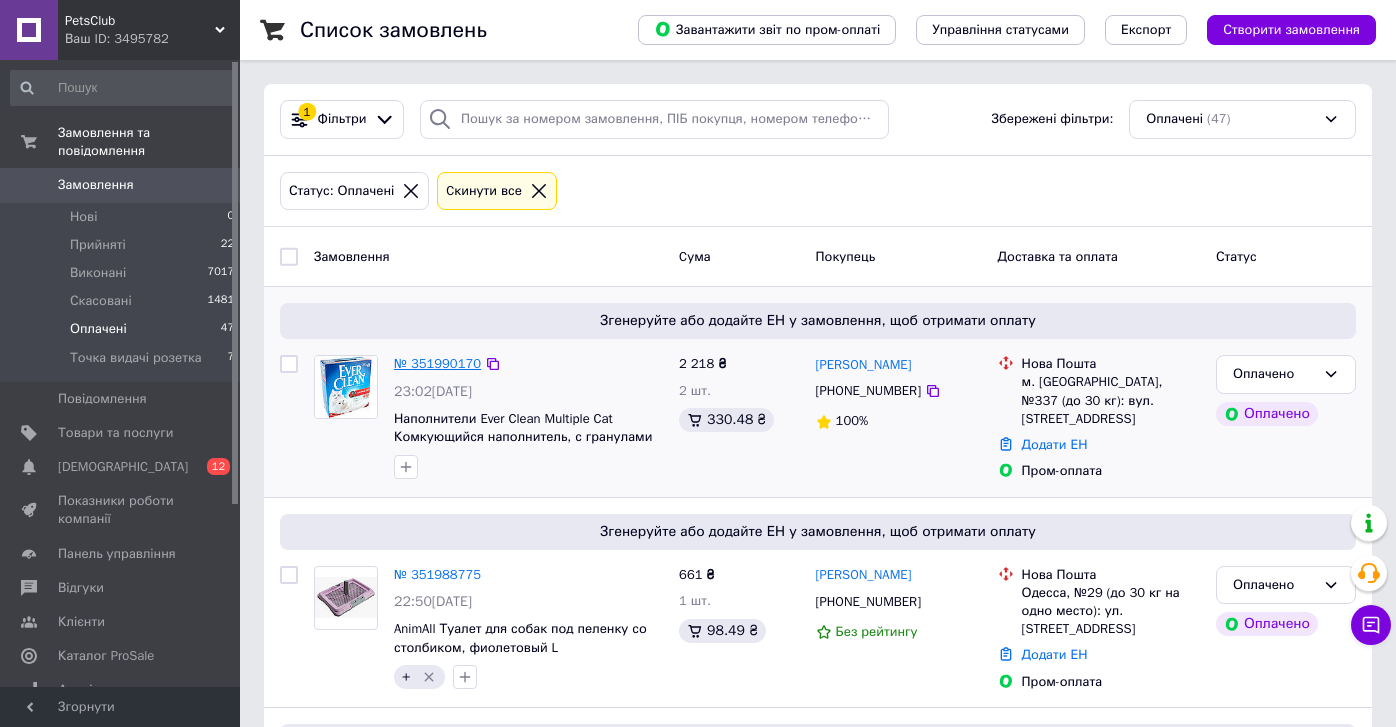 click on "№ 351990170" at bounding box center [437, 363] 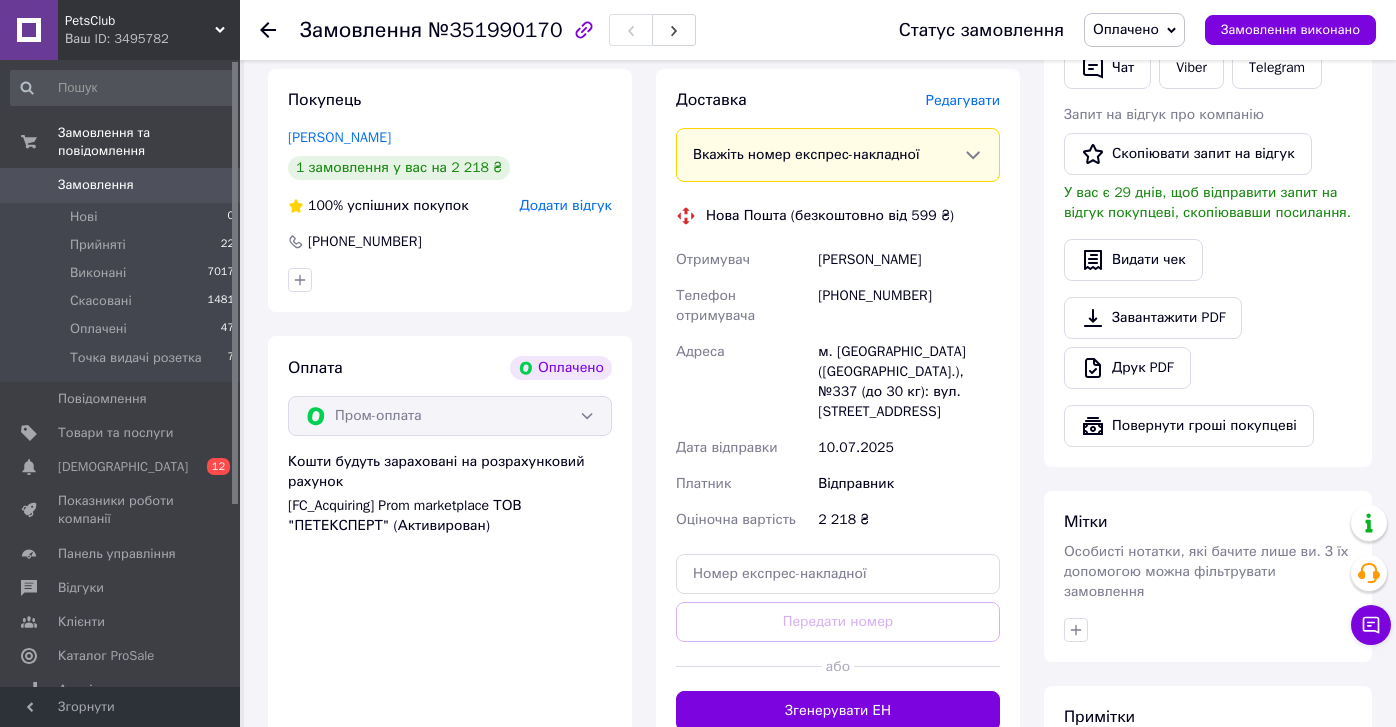 scroll, scrollTop: 1315, scrollLeft: 0, axis: vertical 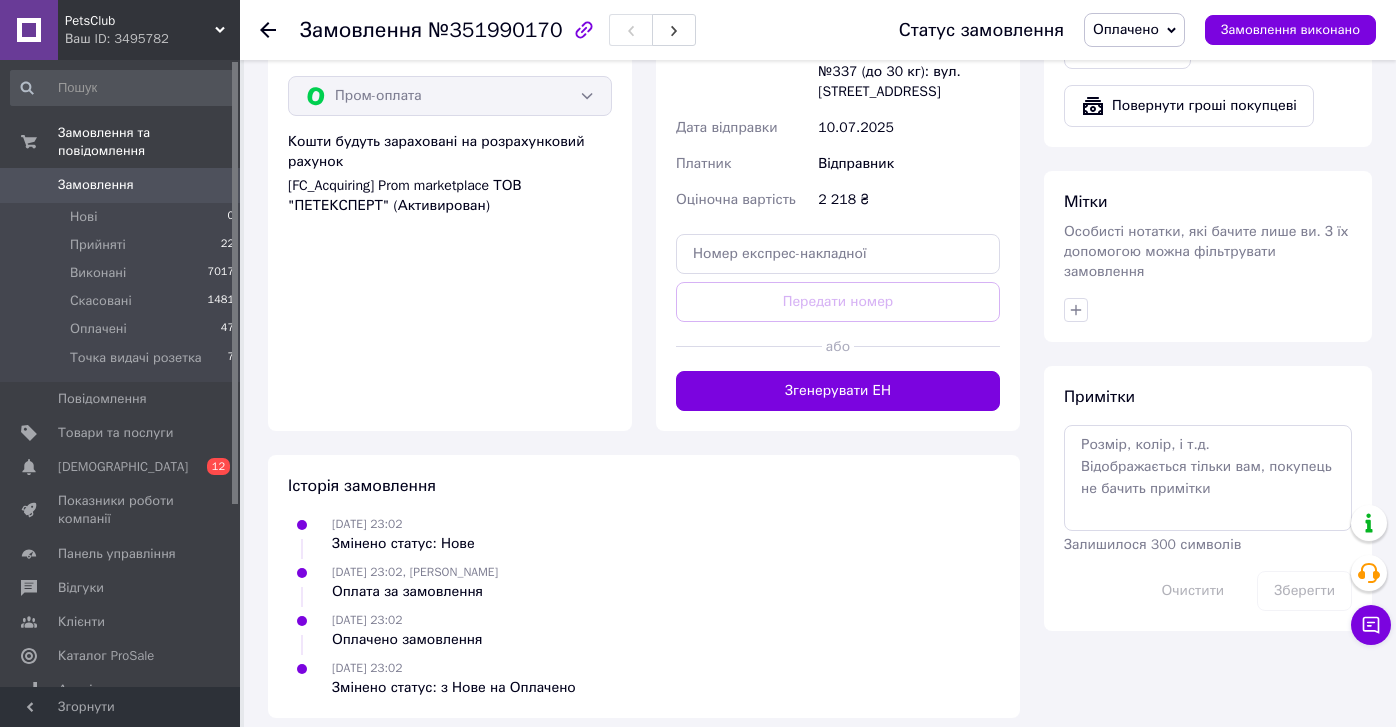 click at bounding box center [1208, 310] 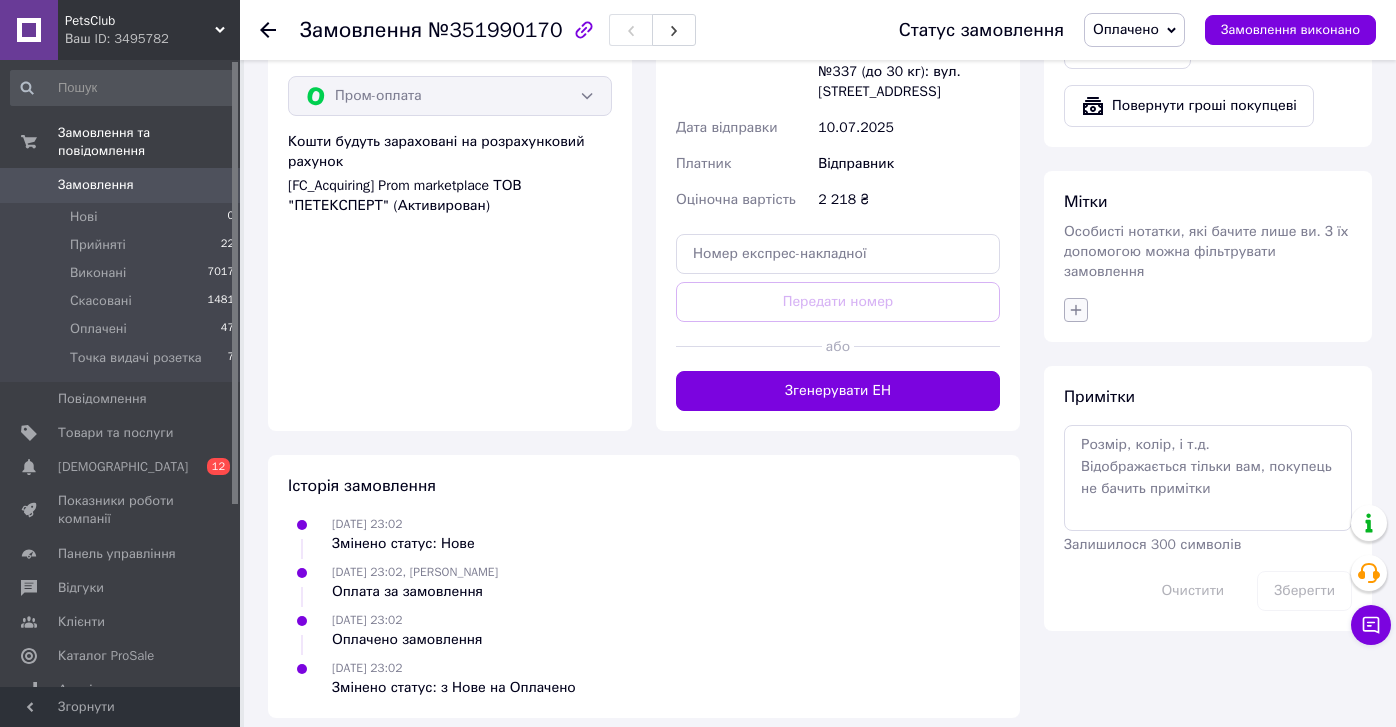 click 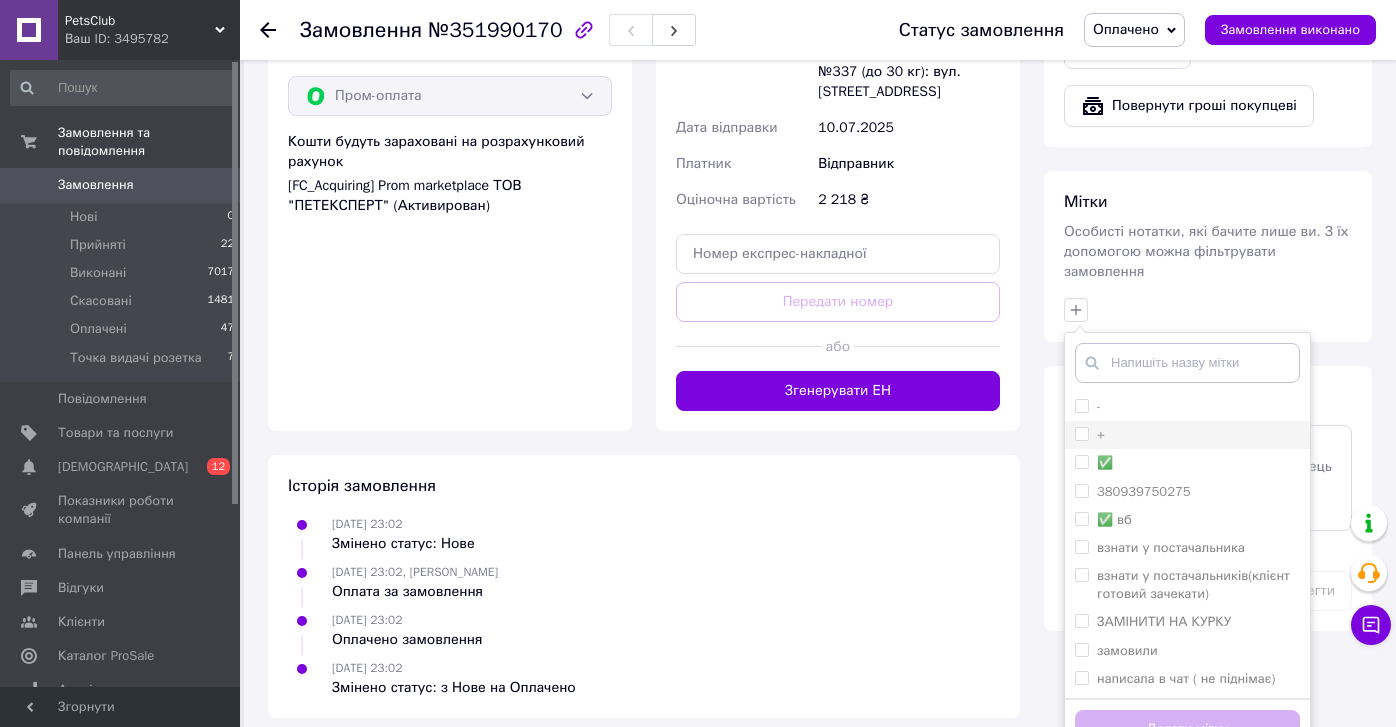 click on "+" at bounding box center [1081, 433] 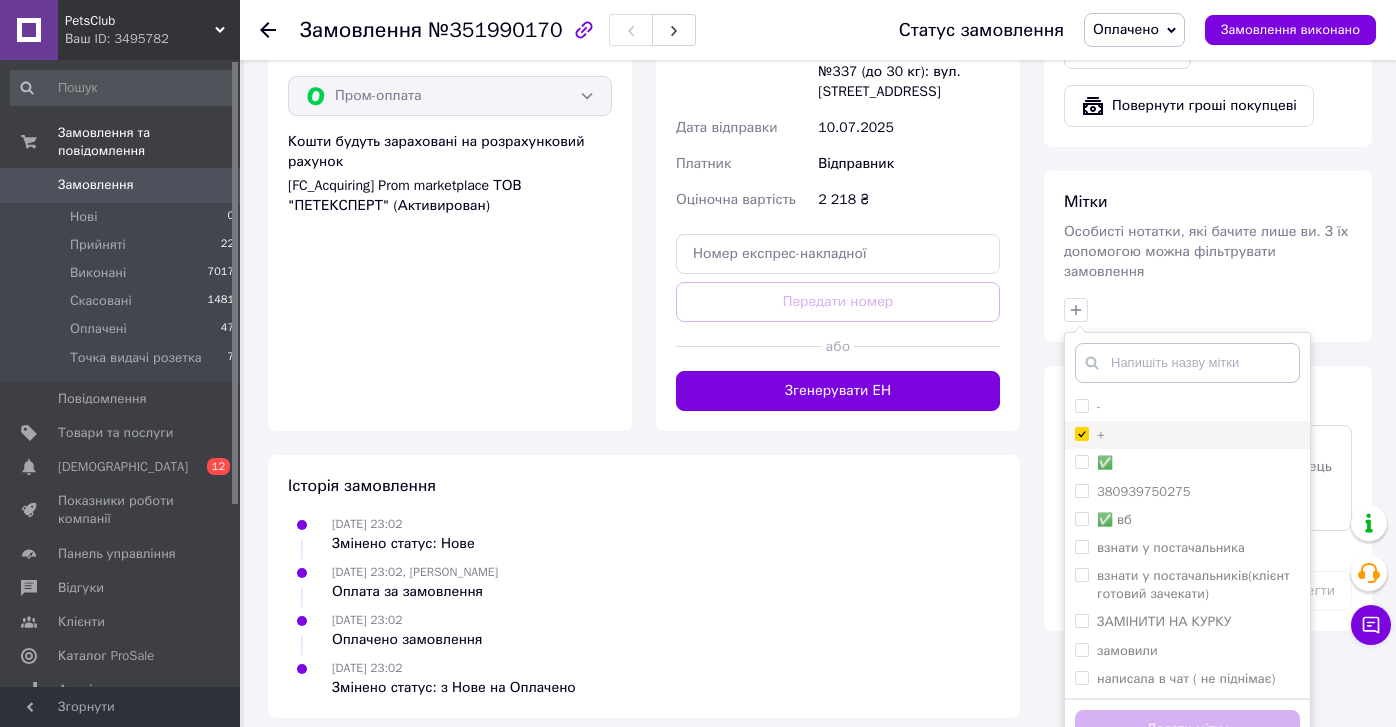 checkbox on "true" 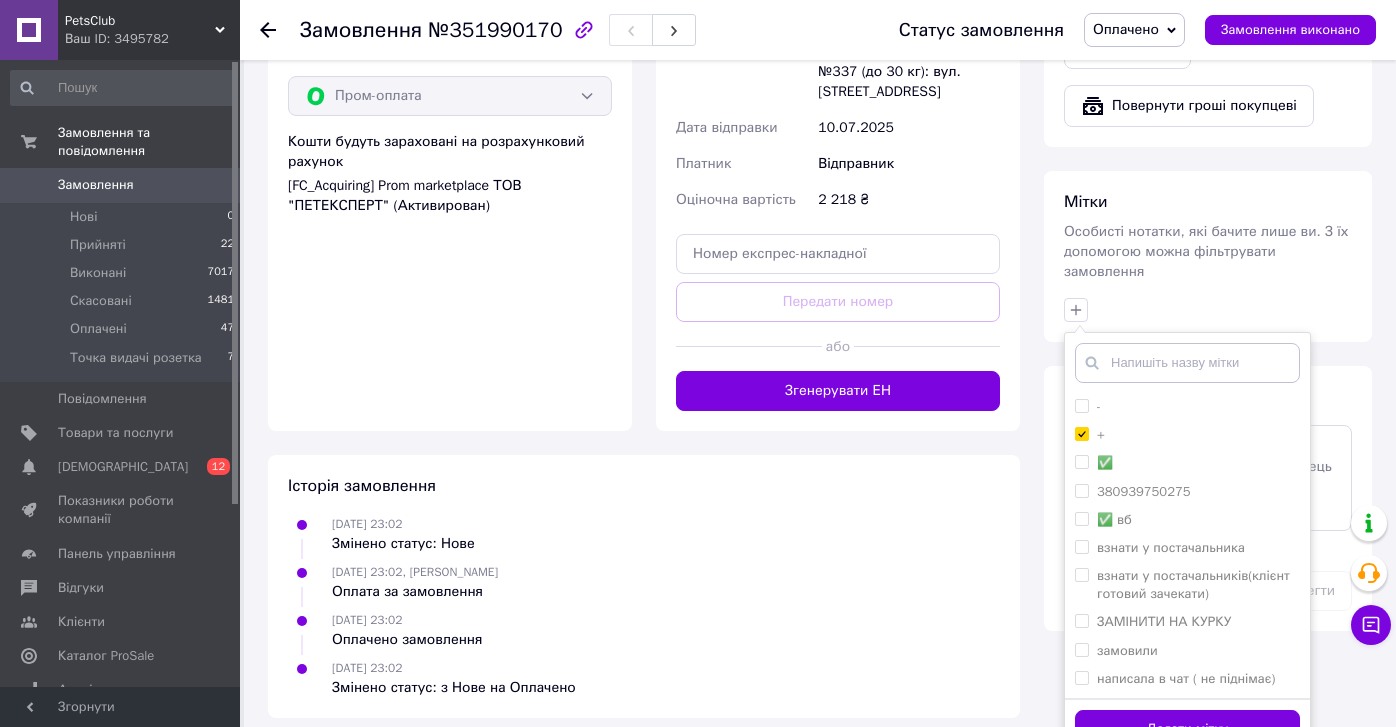 scroll, scrollTop: 1344, scrollLeft: 0, axis: vertical 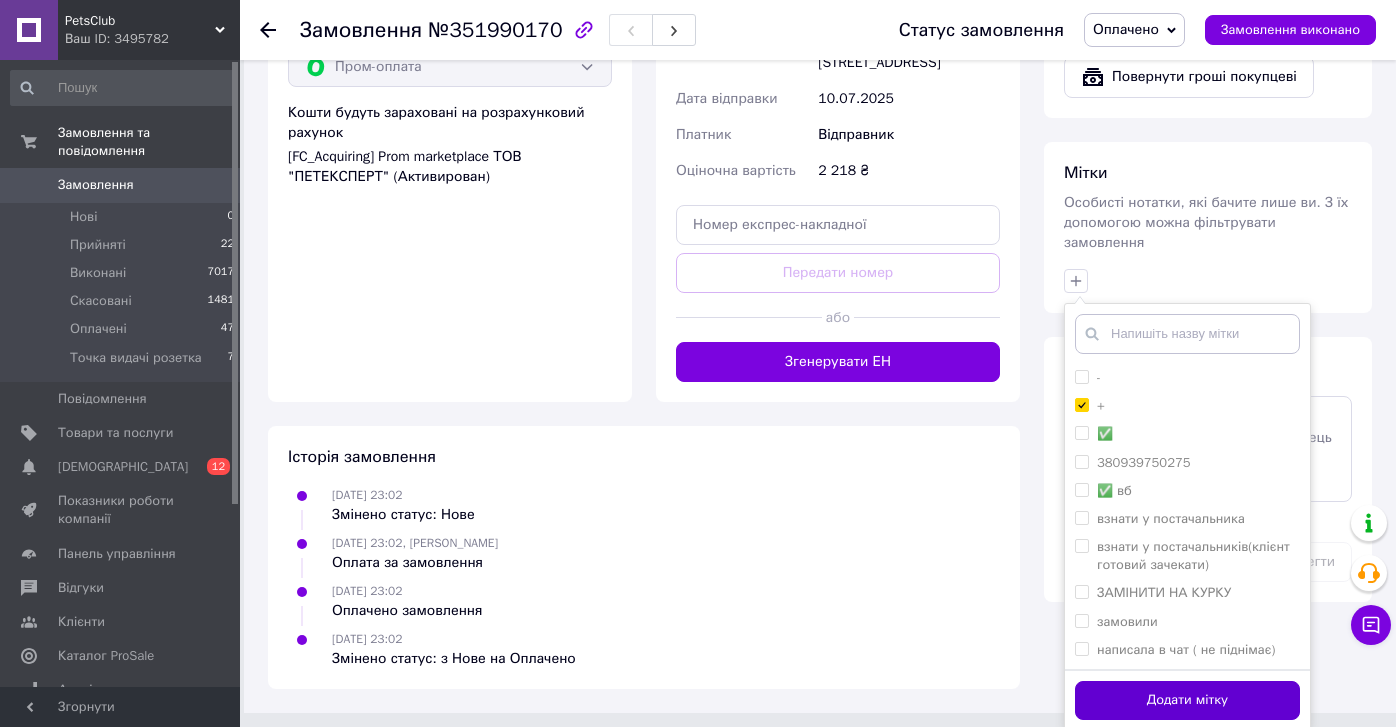 click on "Додати мітку" at bounding box center (1187, 700) 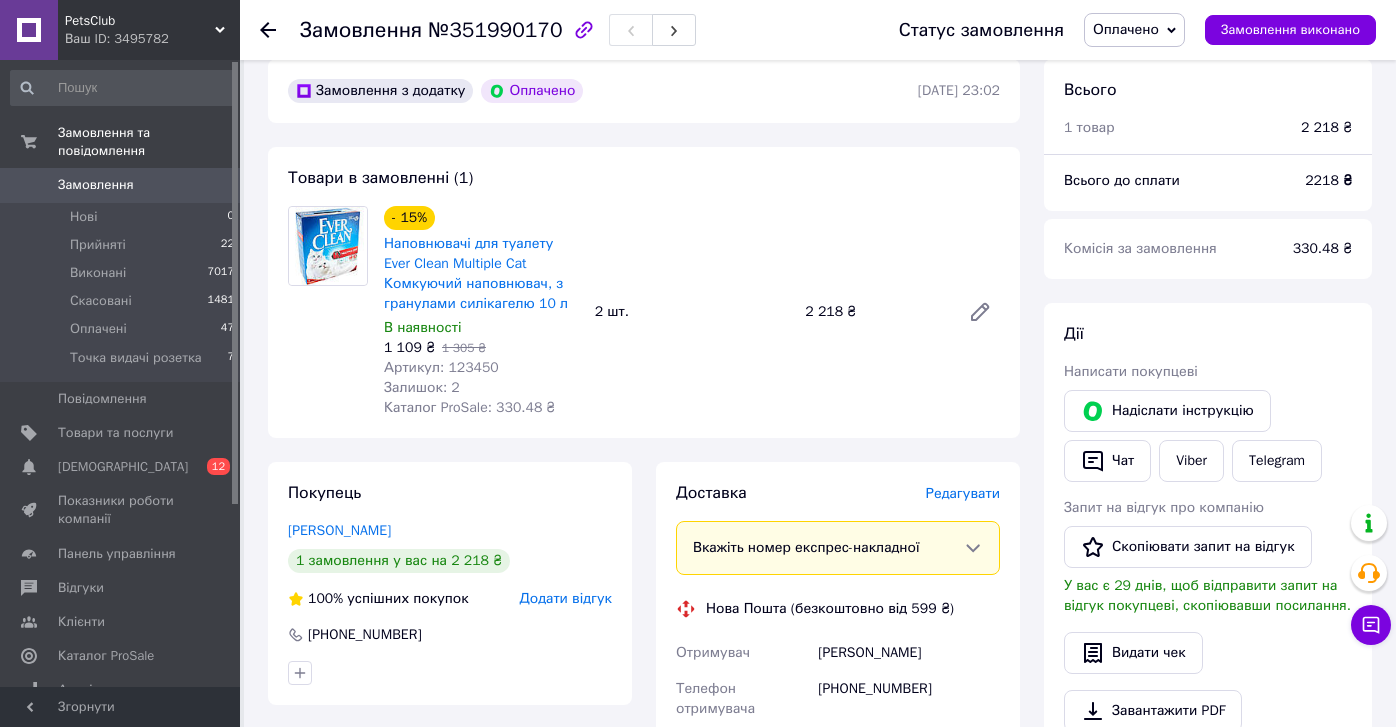 scroll, scrollTop: 1002, scrollLeft: 0, axis: vertical 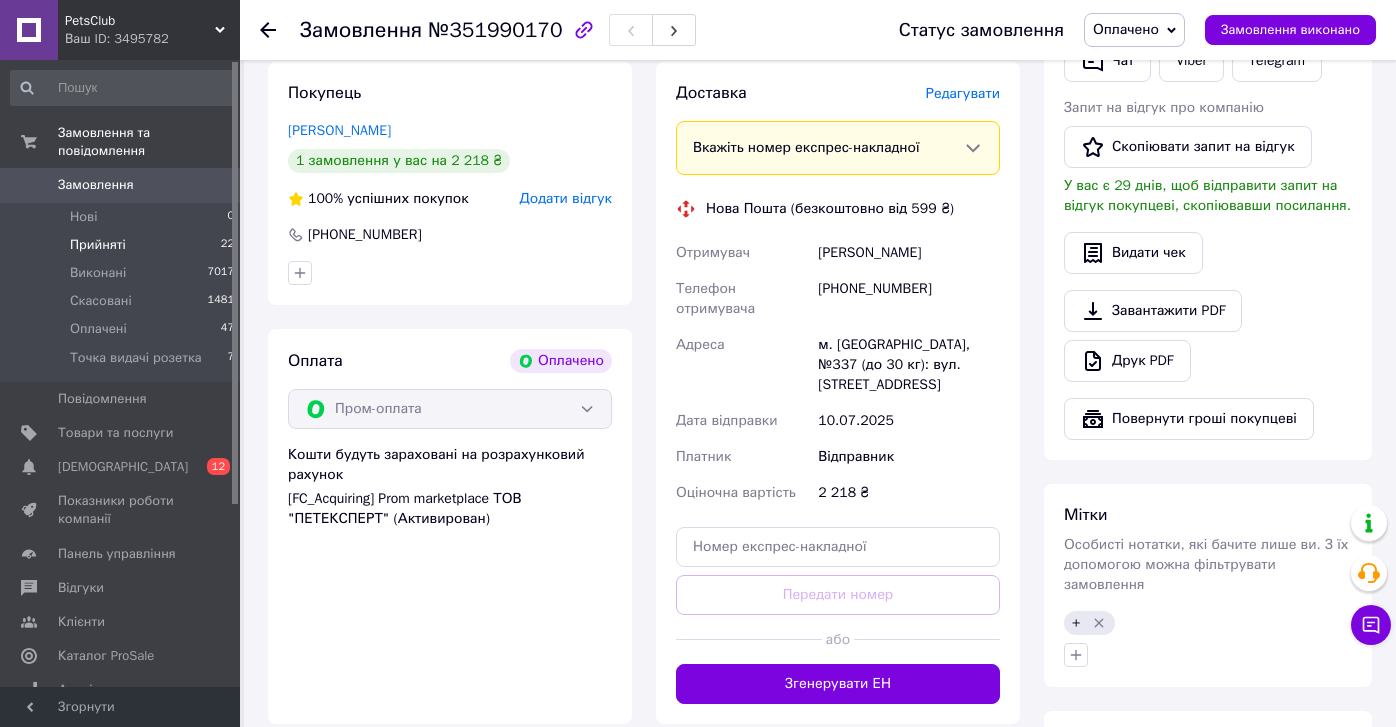 click on "Прийняті 22" at bounding box center (123, 245) 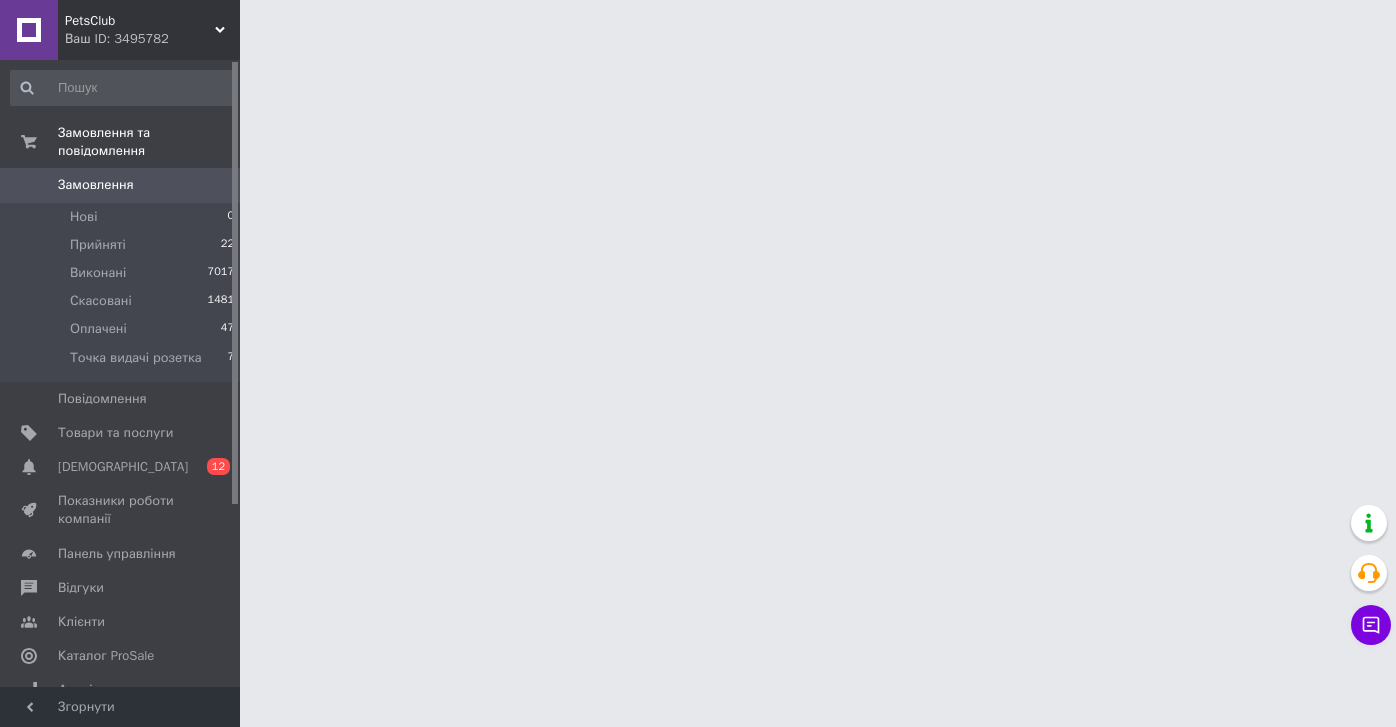 scroll, scrollTop: 0, scrollLeft: 0, axis: both 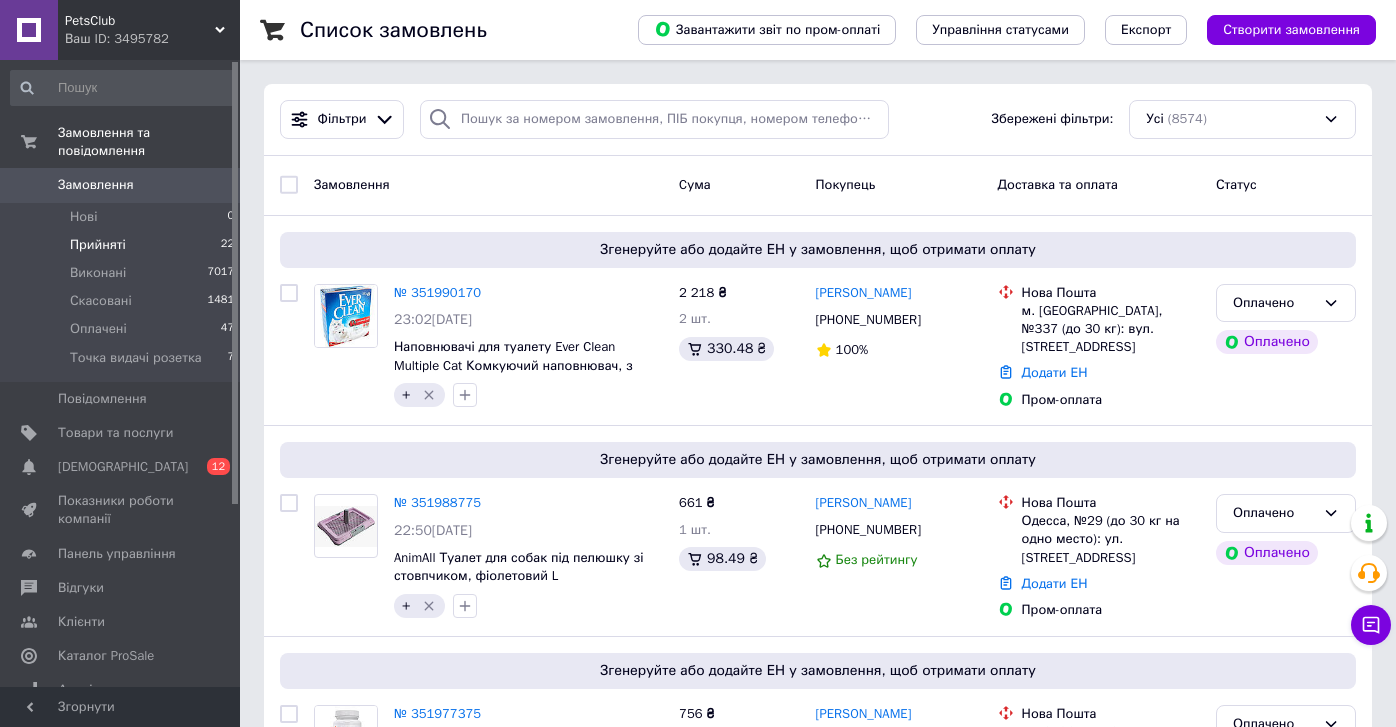 click on "Прийняті 22" at bounding box center (123, 245) 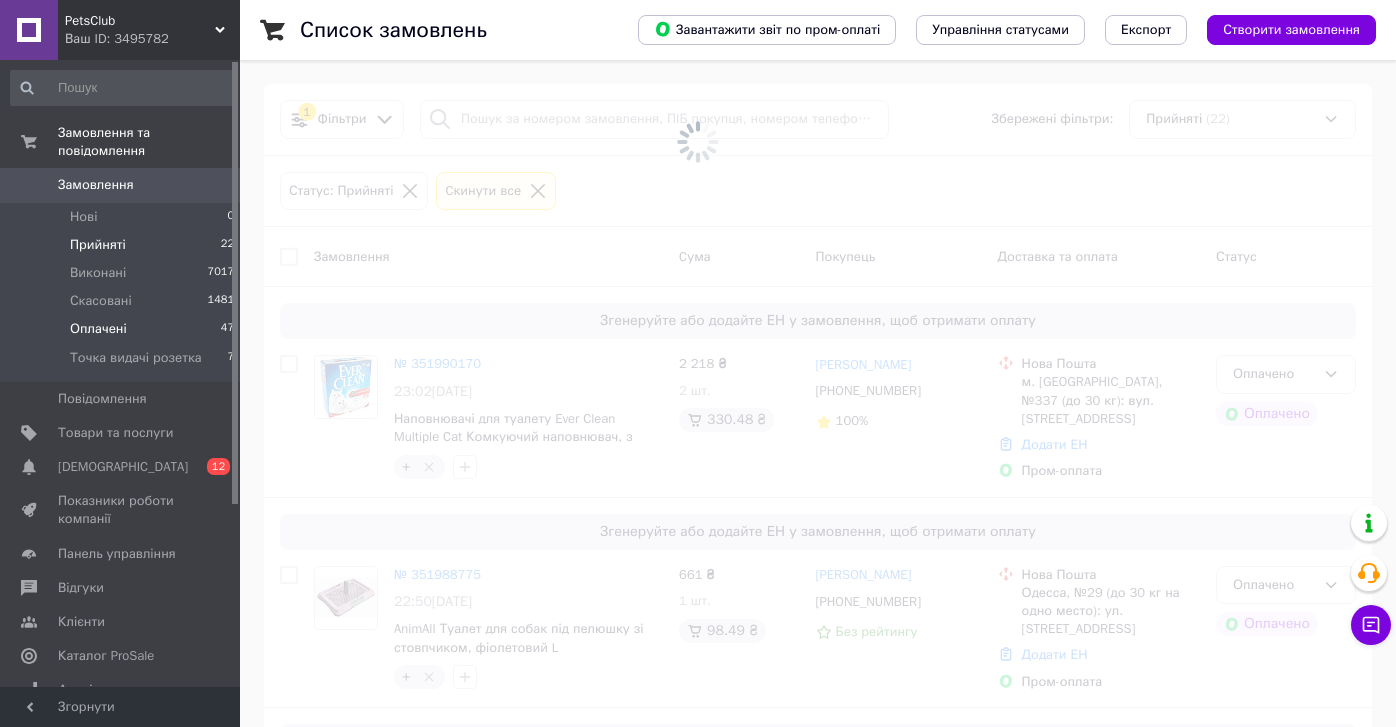 click on "Оплачені 47" at bounding box center [123, 329] 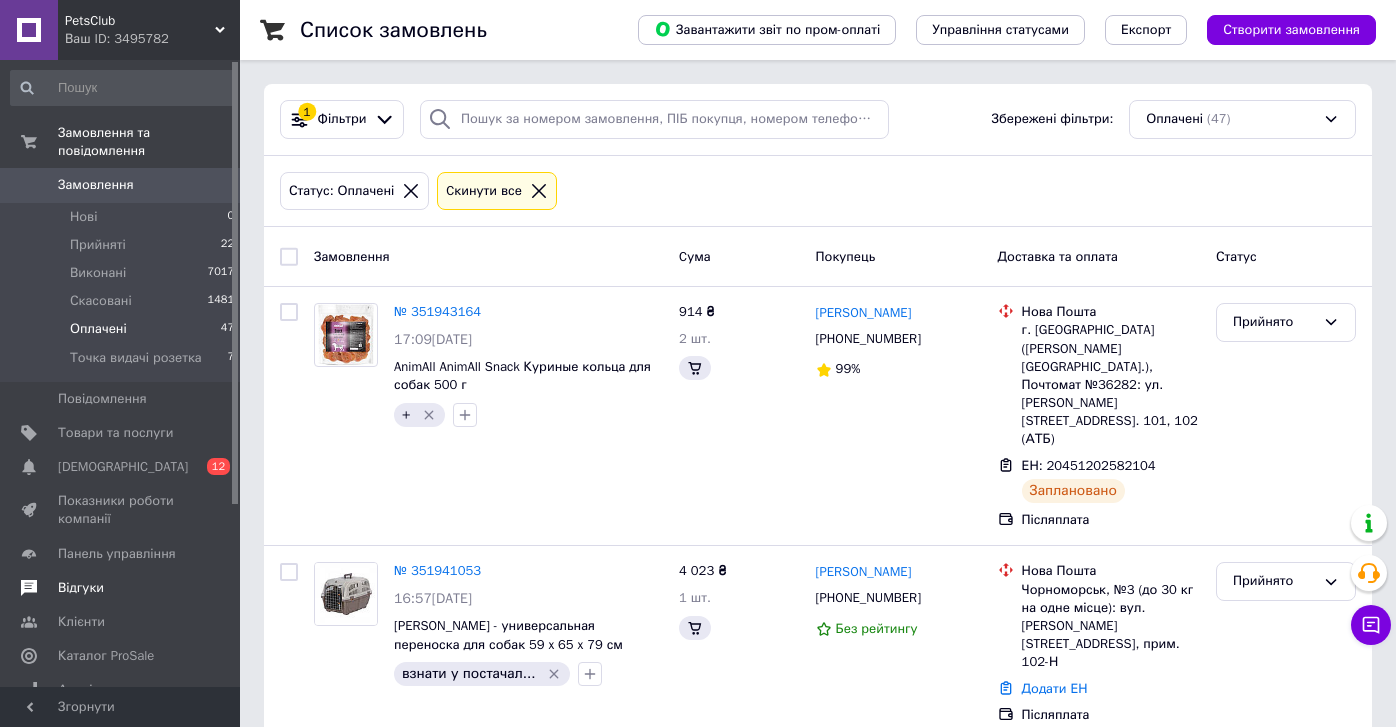 drag, startPoint x: 146, startPoint y: 574, endPoint x: 133, endPoint y: 348, distance: 226.37358 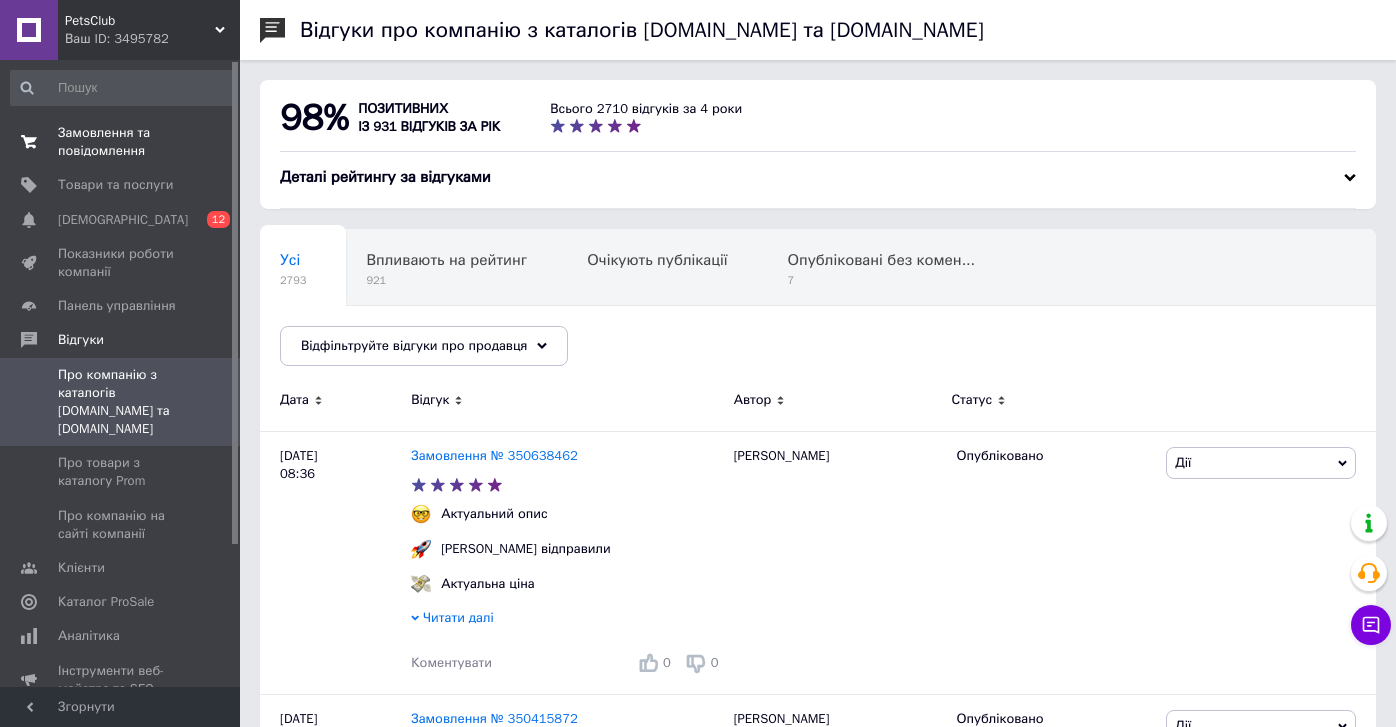 click on "Замовлення та повідомлення 0 0" at bounding box center (123, 142) 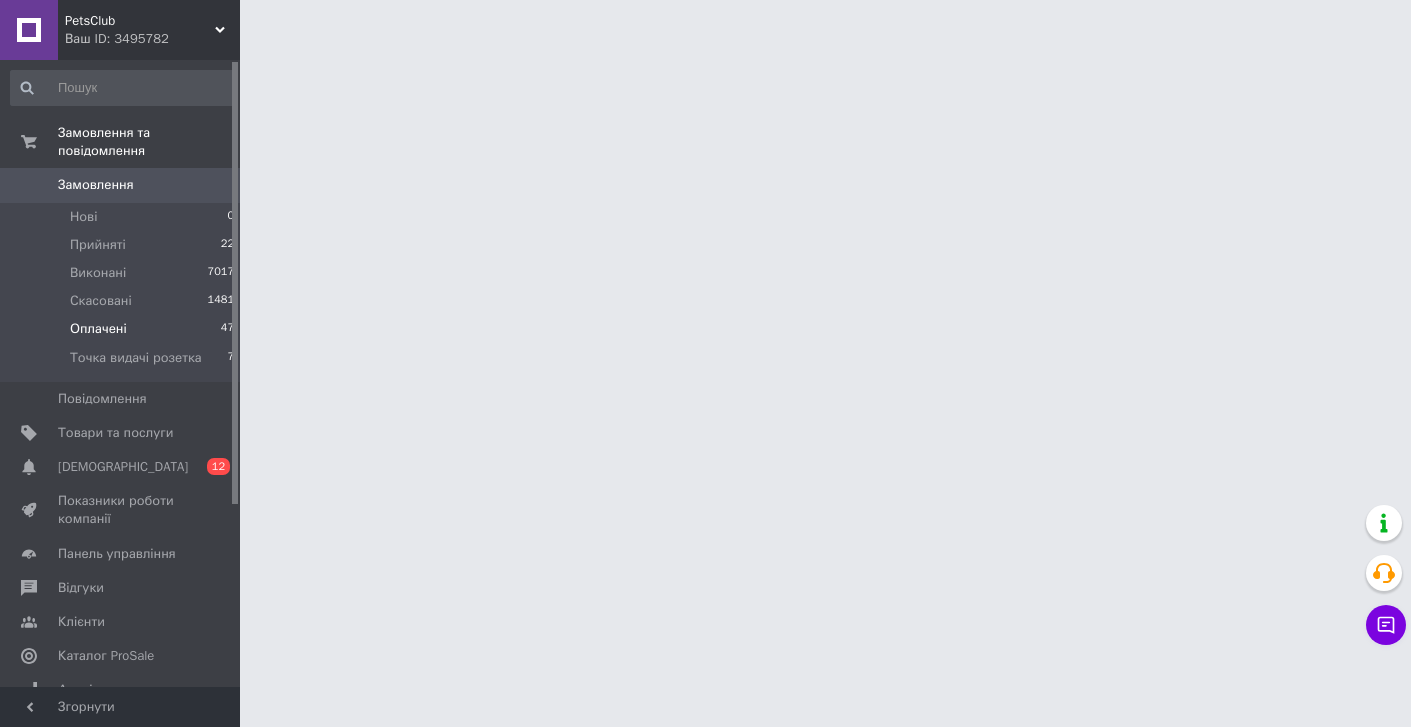 click on "Оплачені 47" at bounding box center (123, 329) 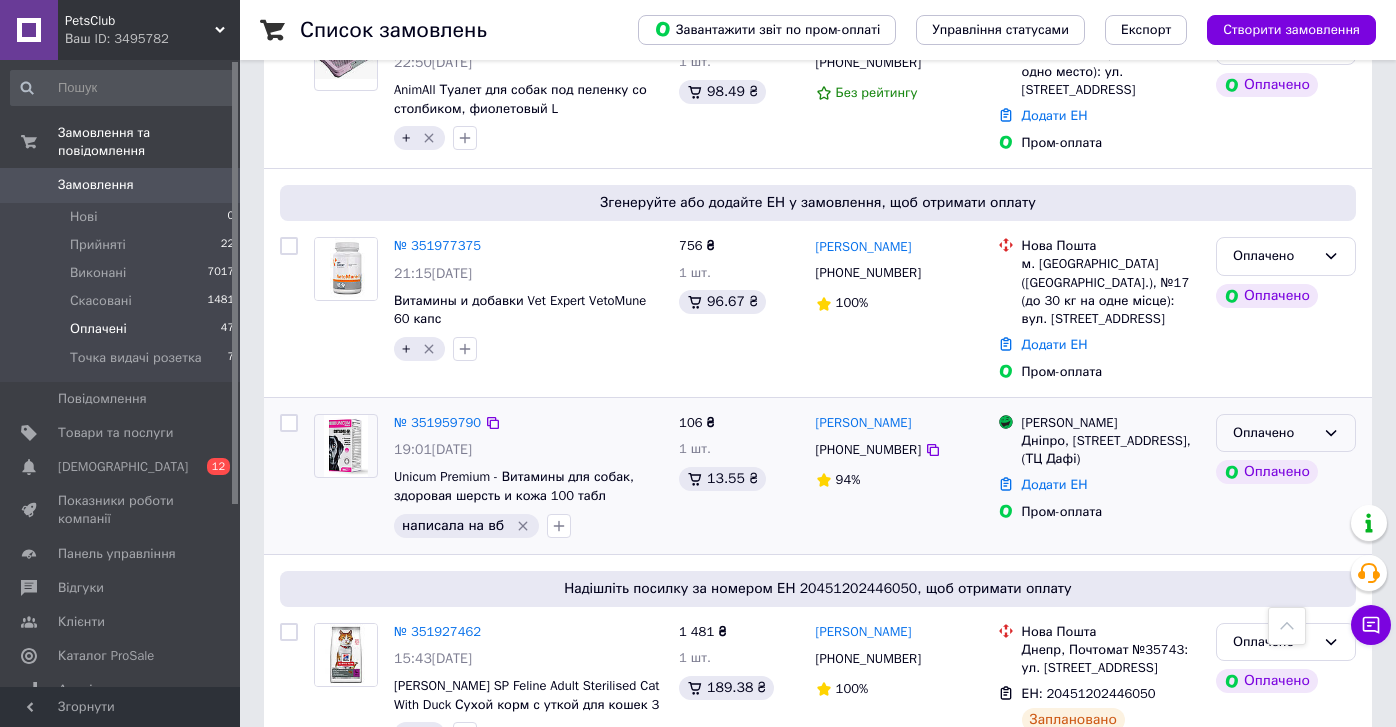 click on "Оплачено" at bounding box center [1274, 433] 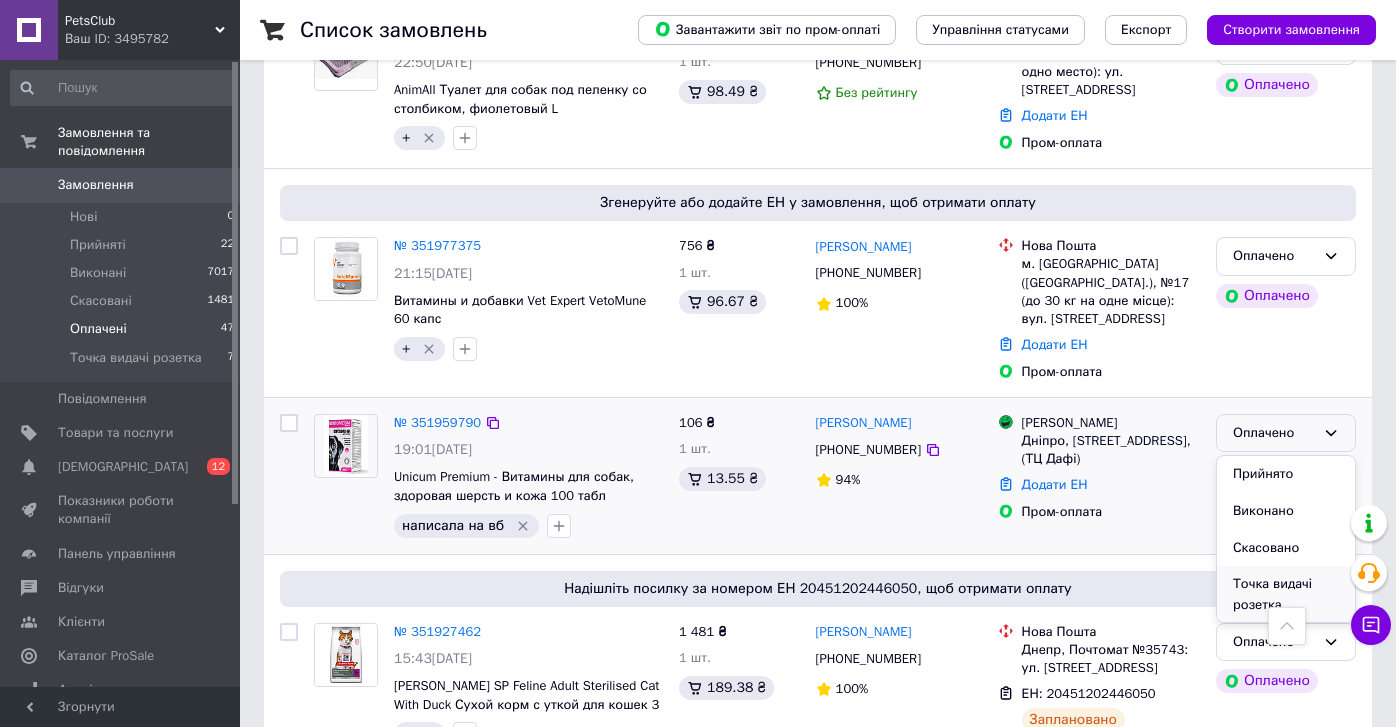 click on "Точка видачі розетка" at bounding box center [1286, 594] 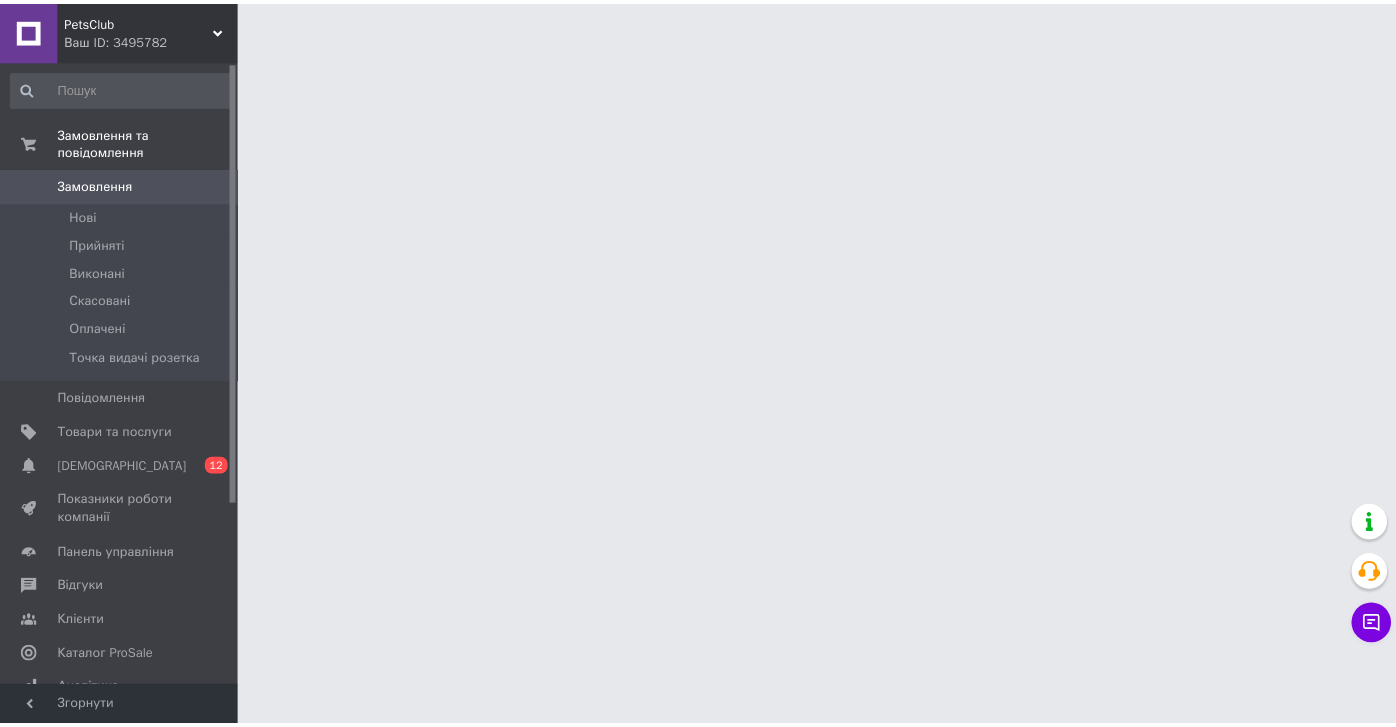 scroll, scrollTop: 0, scrollLeft: 0, axis: both 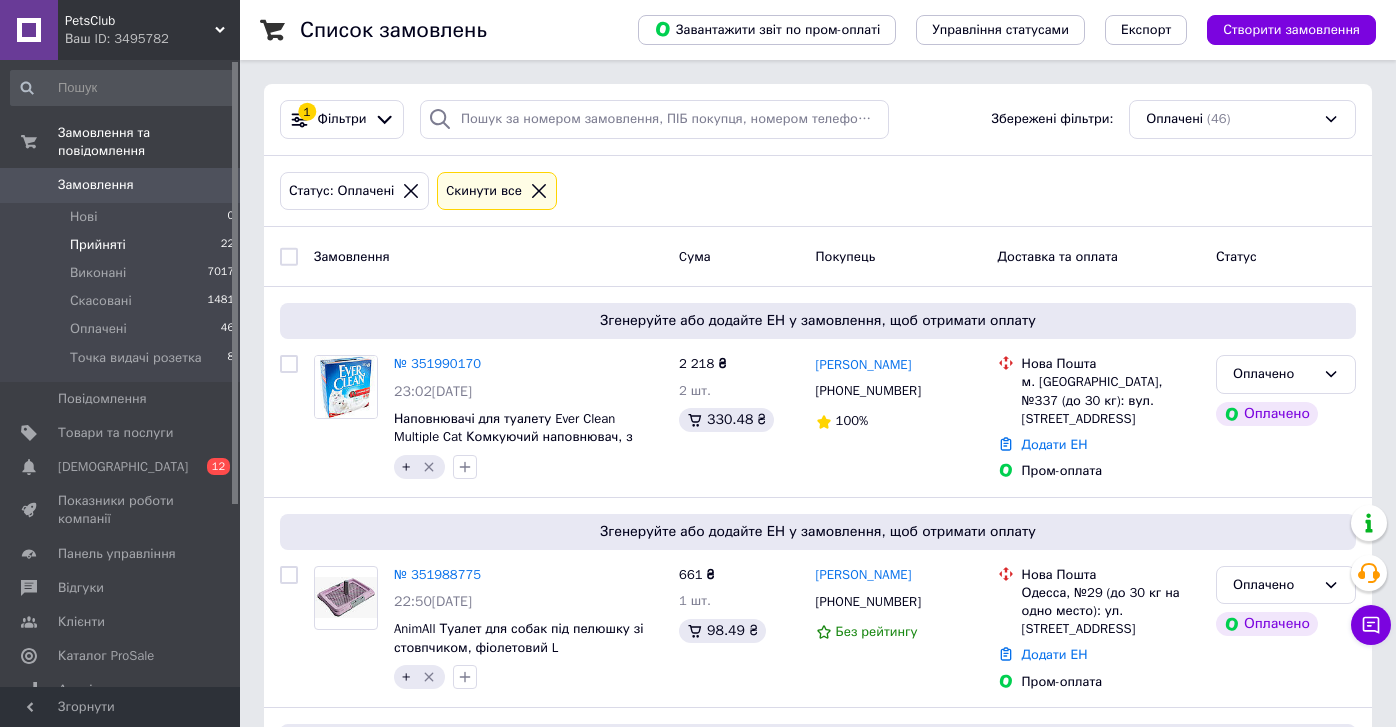 click on "Прийняті 22" at bounding box center (123, 245) 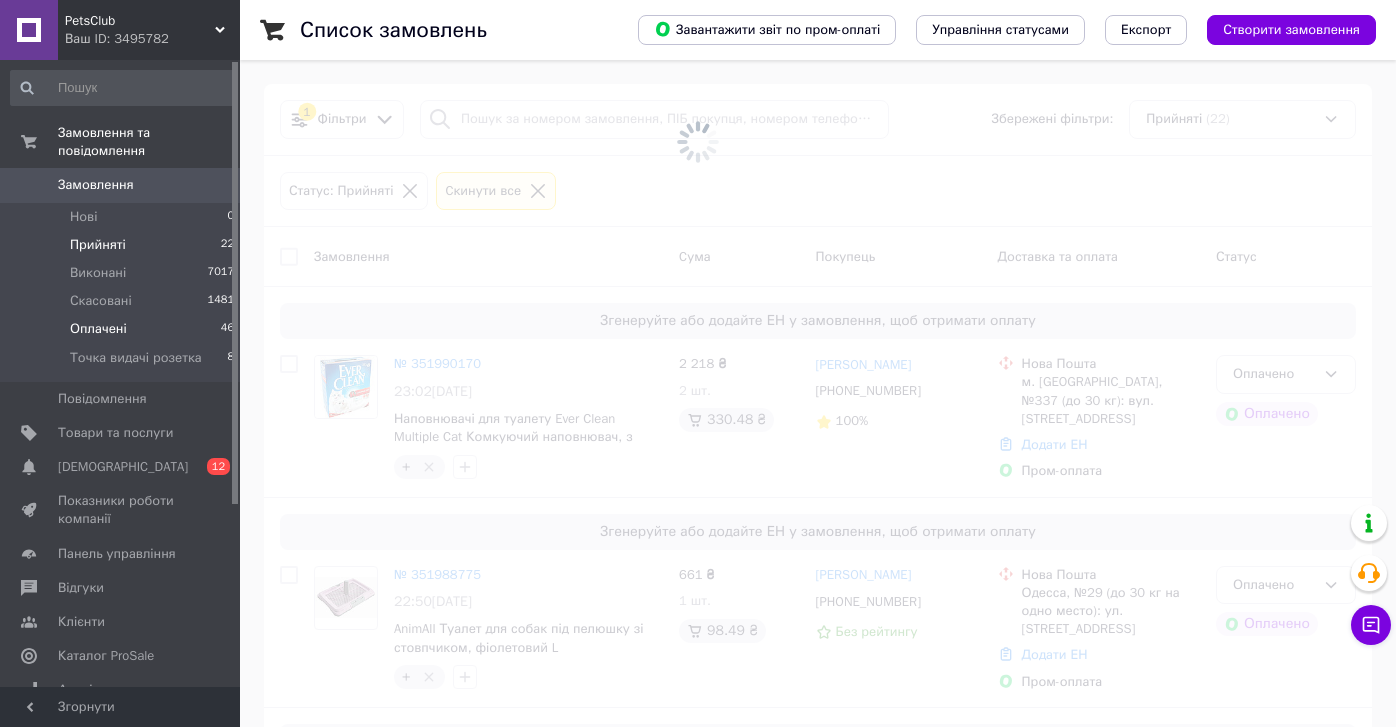 click on "Оплачені 46" at bounding box center (123, 329) 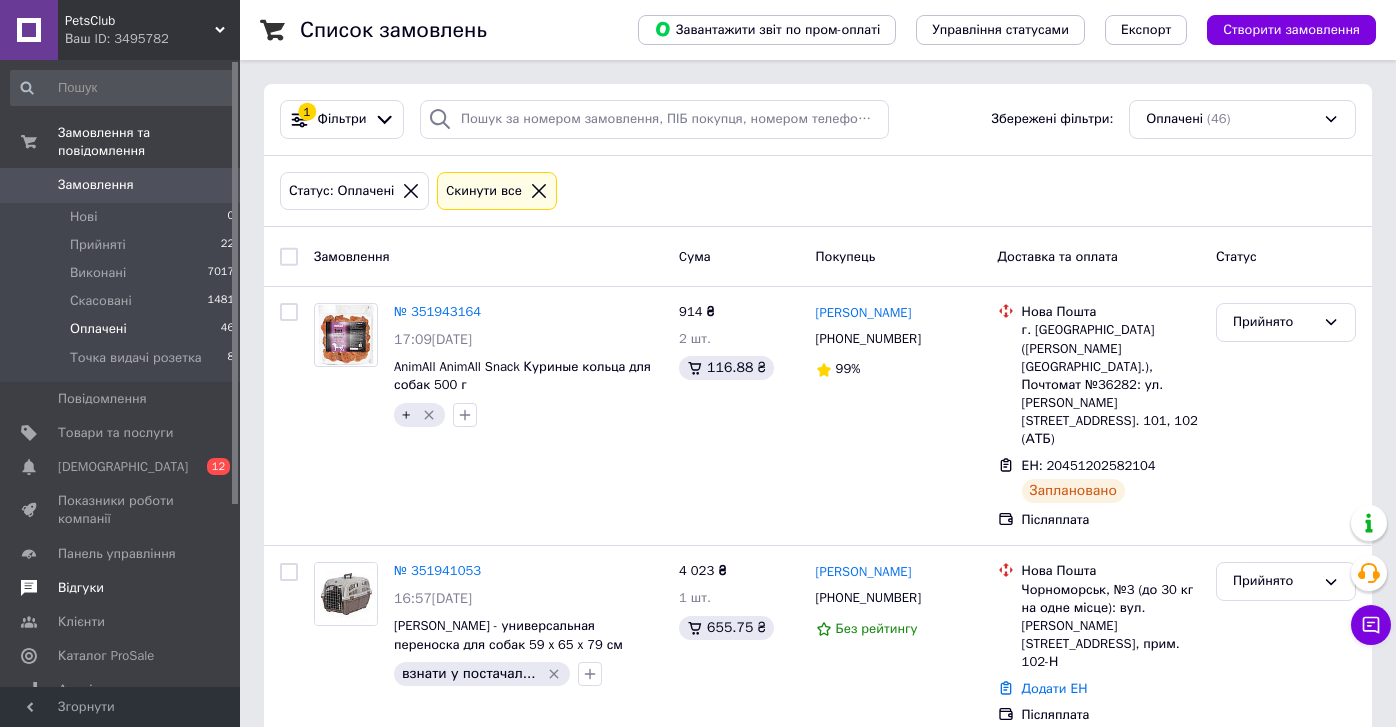 click on "Відгуки" at bounding box center [121, 588] 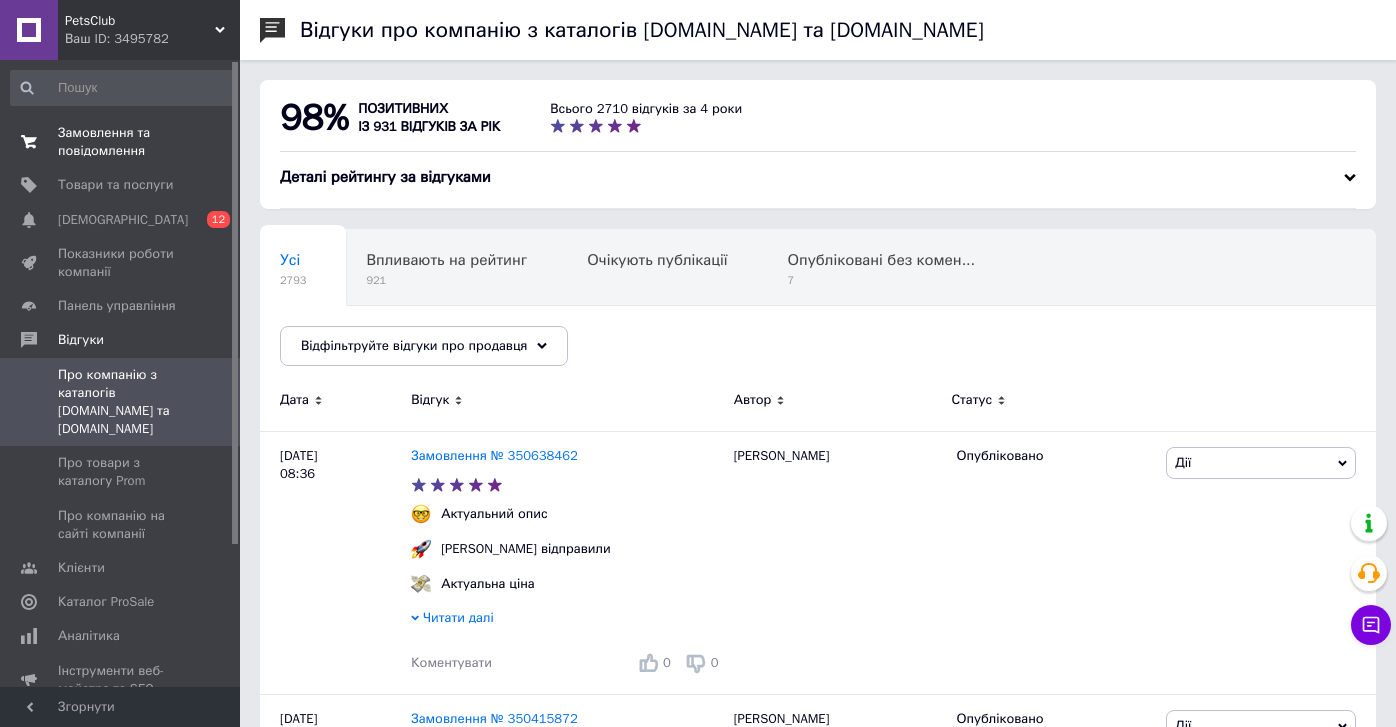 click on "Замовлення та повідомлення" at bounding box center [121, 142] 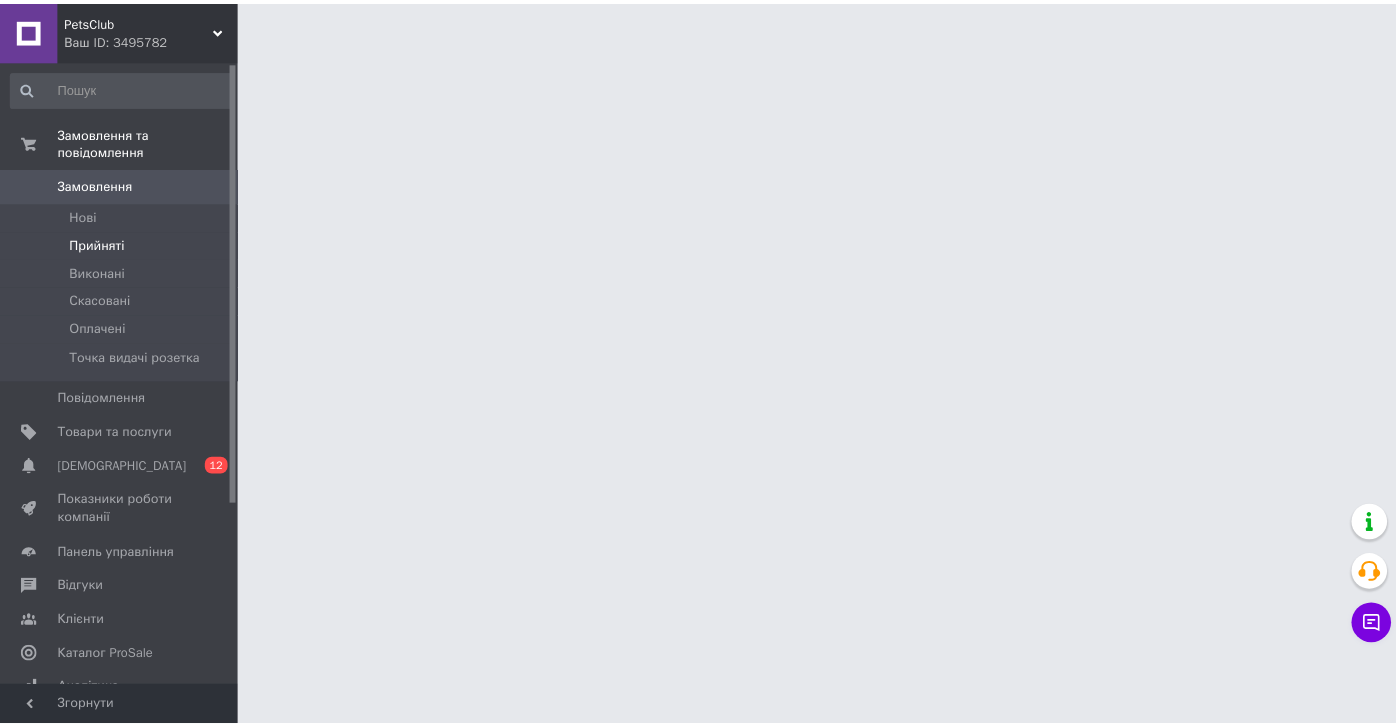 scroll, scrollTop: 0, scrollLeft: 0, axis: both 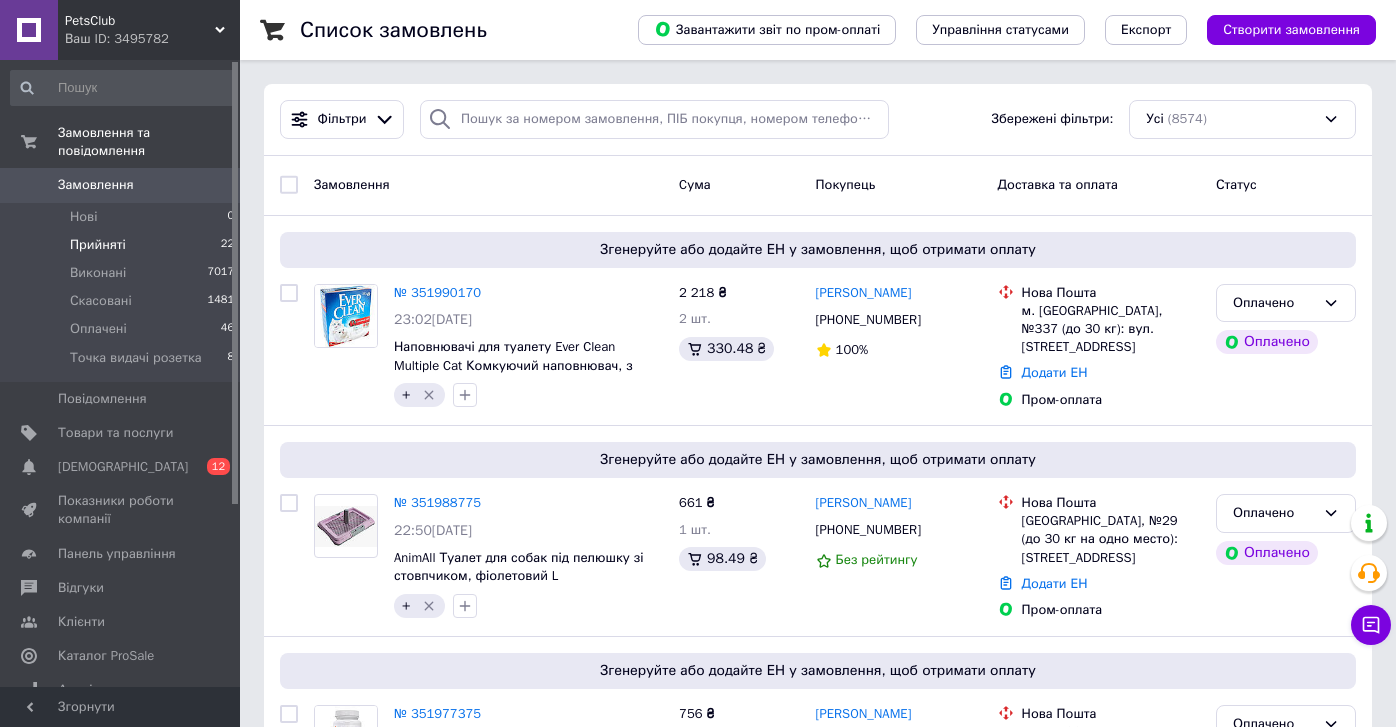 click on "Прийняті 22" at bounding box center (123, 245) 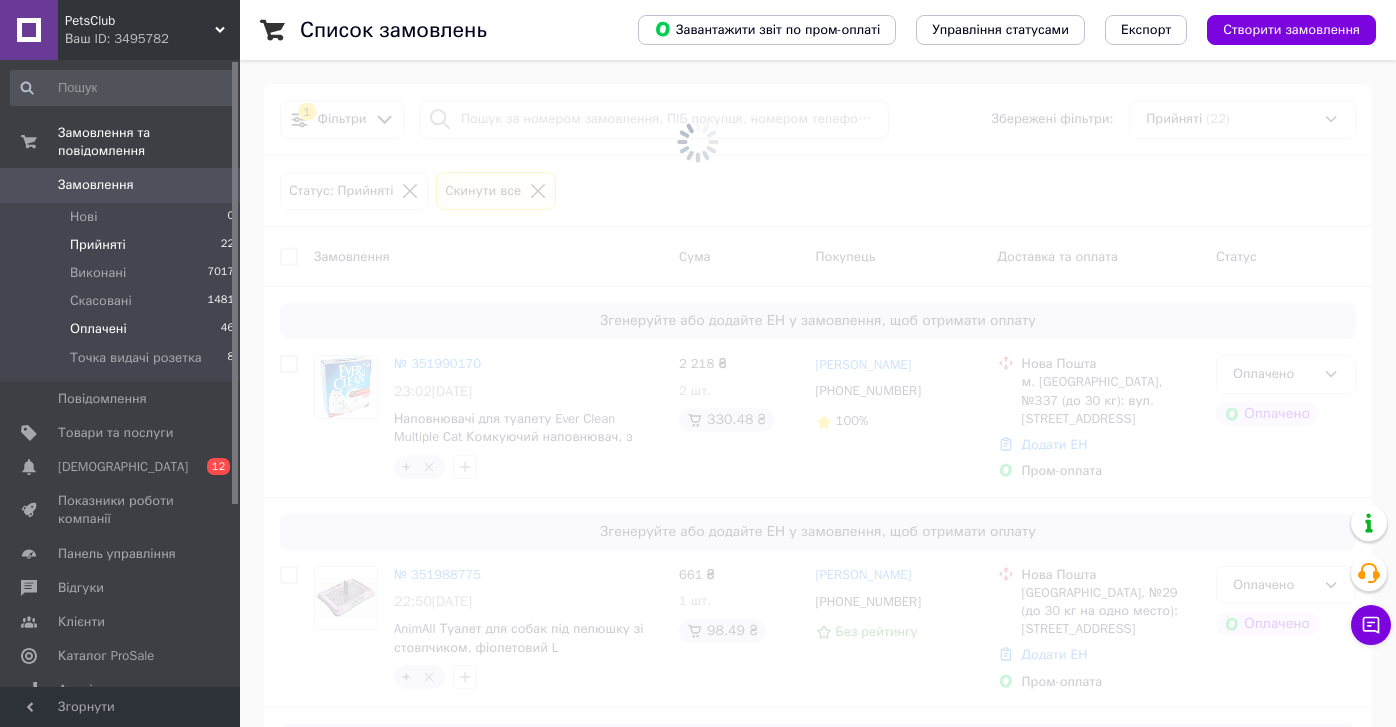 click on "46" at bounding box center [227, 329] 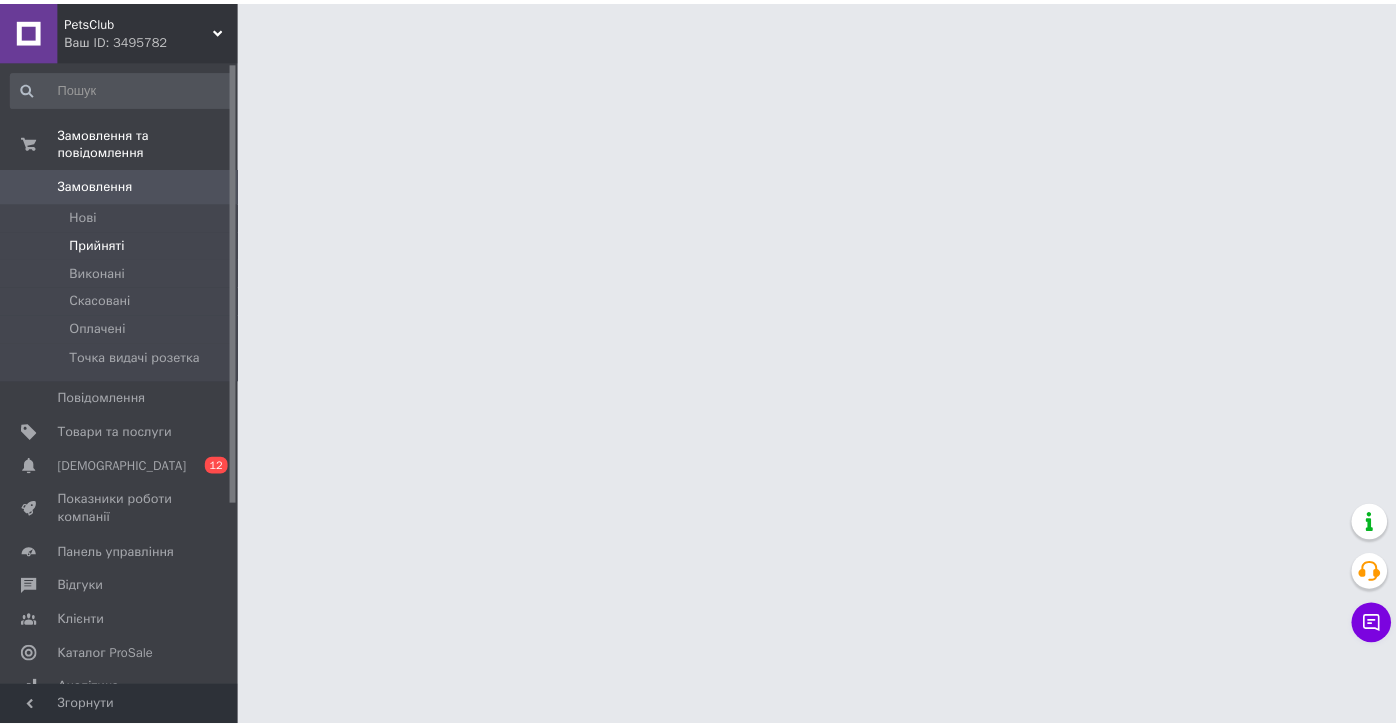 scroll, scrollTop: 0, scrollLeft: 0, axis: both 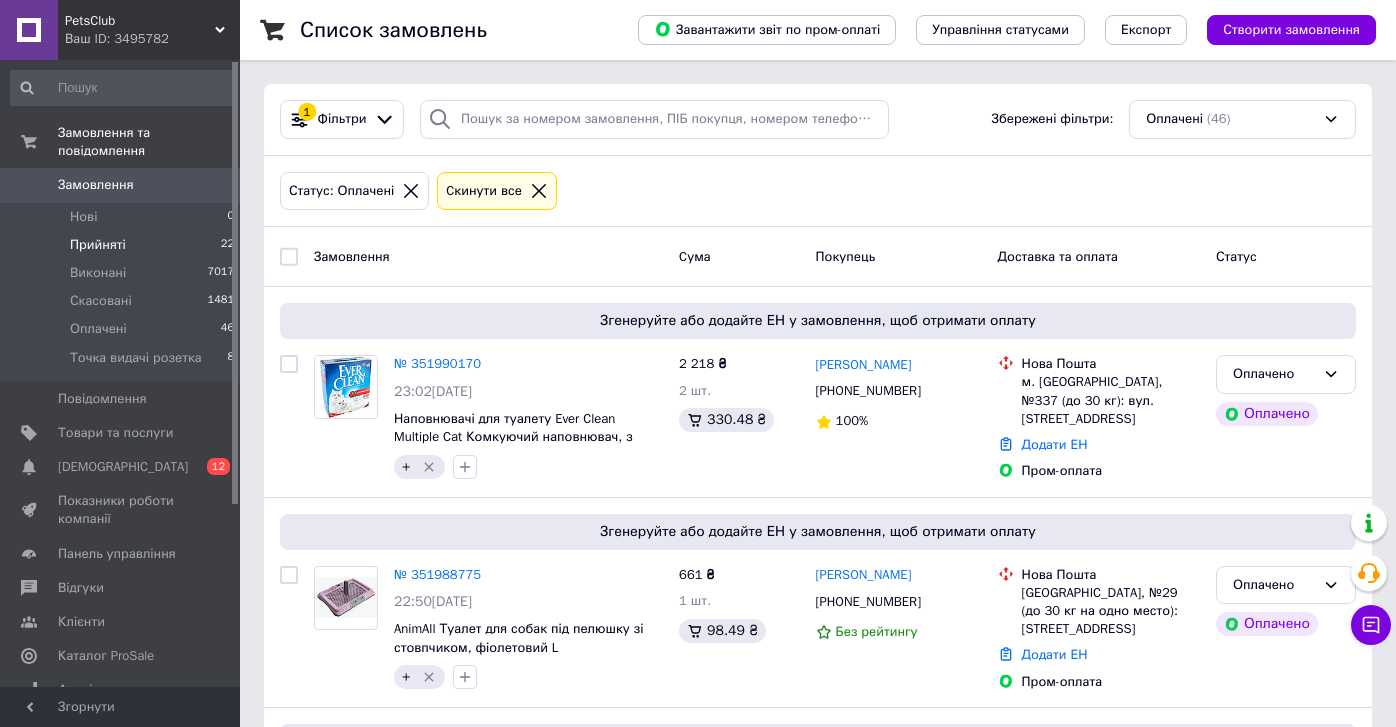 click on "Прийняті 22" at bounding box center [123, 245] 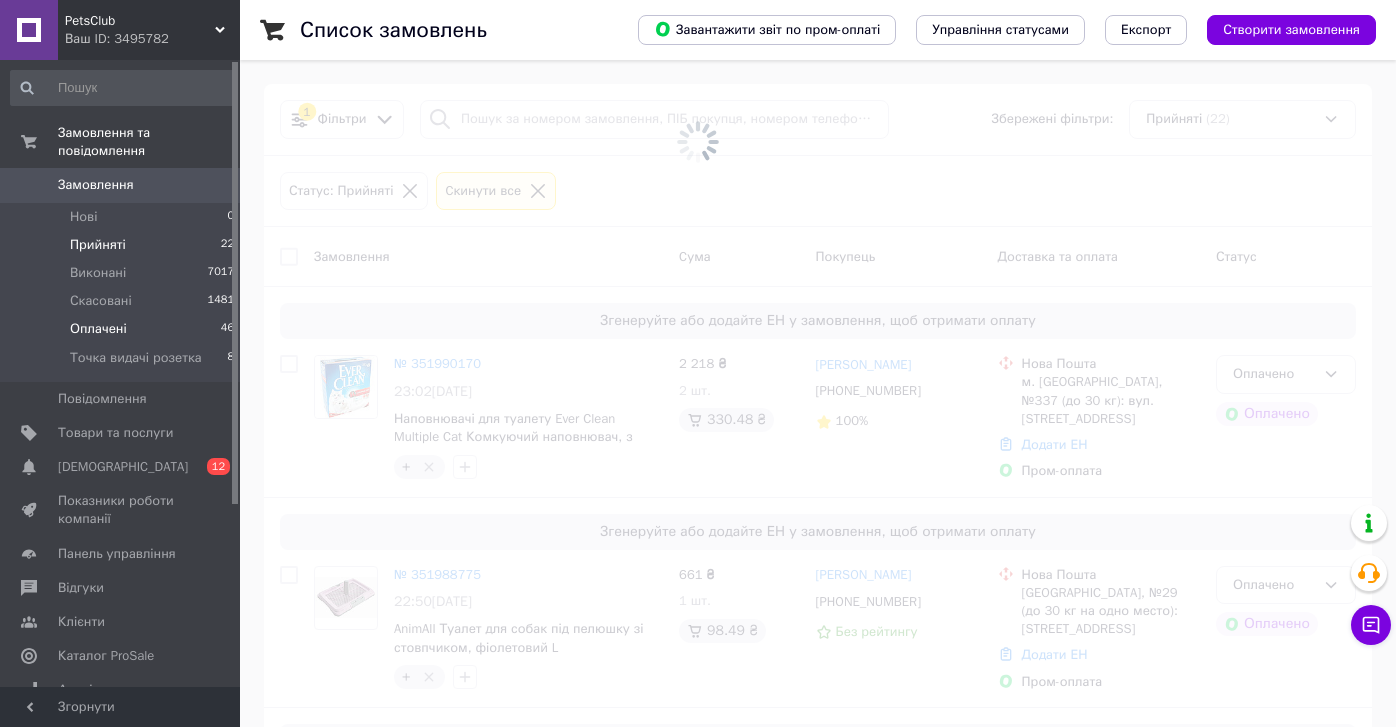 click on "Оплачені 46" at bounding box center (123, 329) 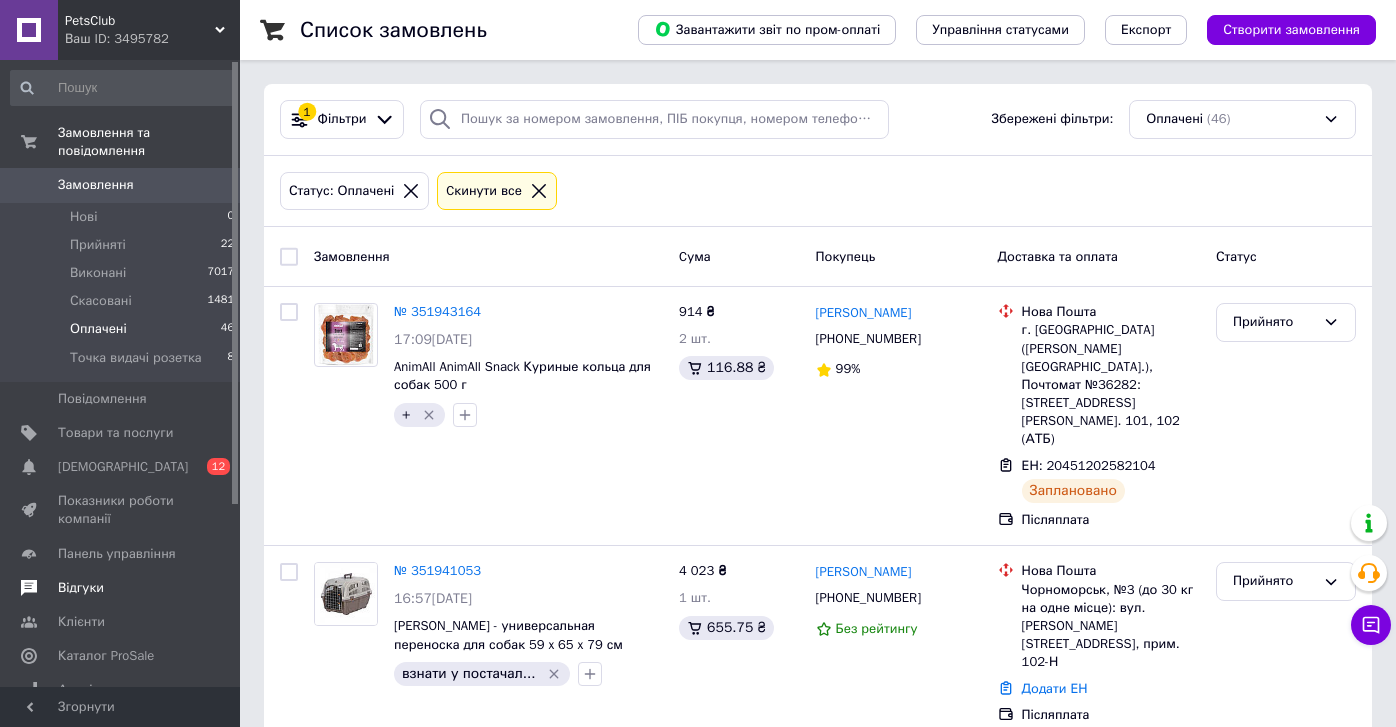 click on "Відгуки" at bounding box center (121, 588) 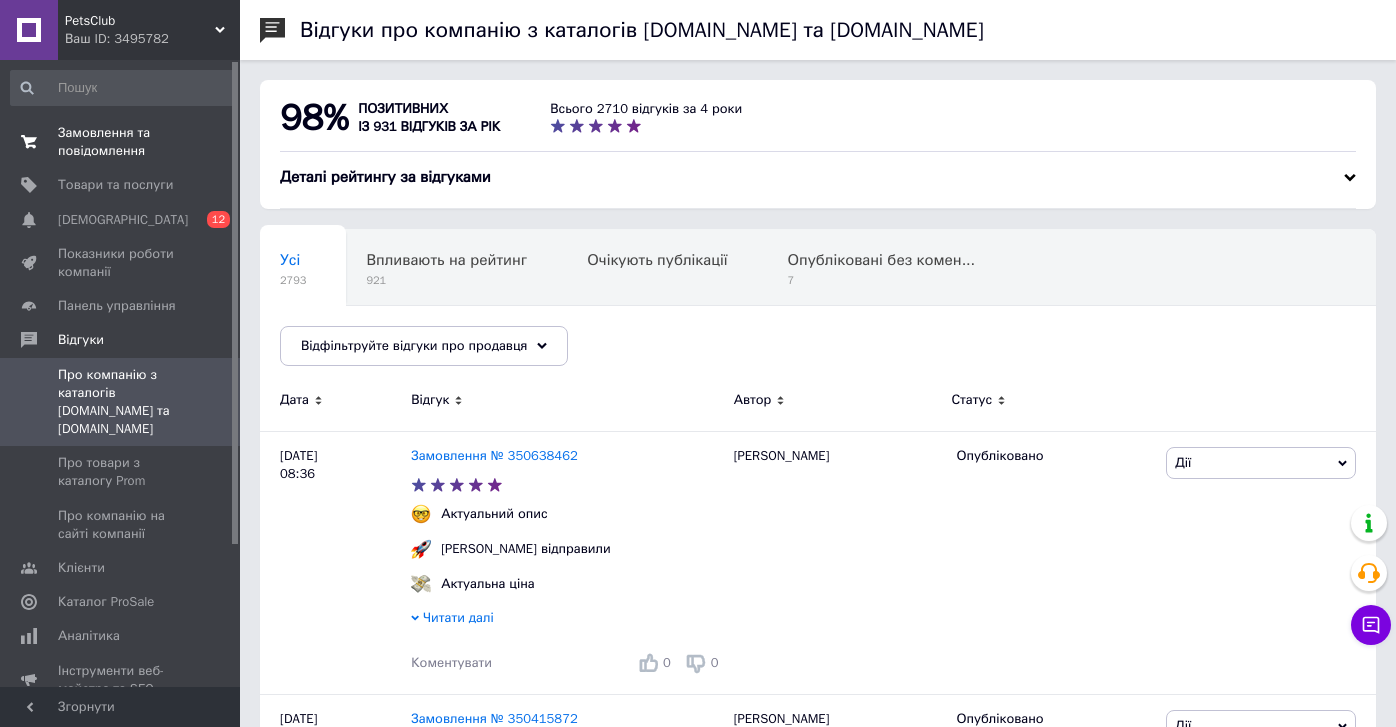click on "Замовлення та повідомлення" at bounding box center (121, 142) 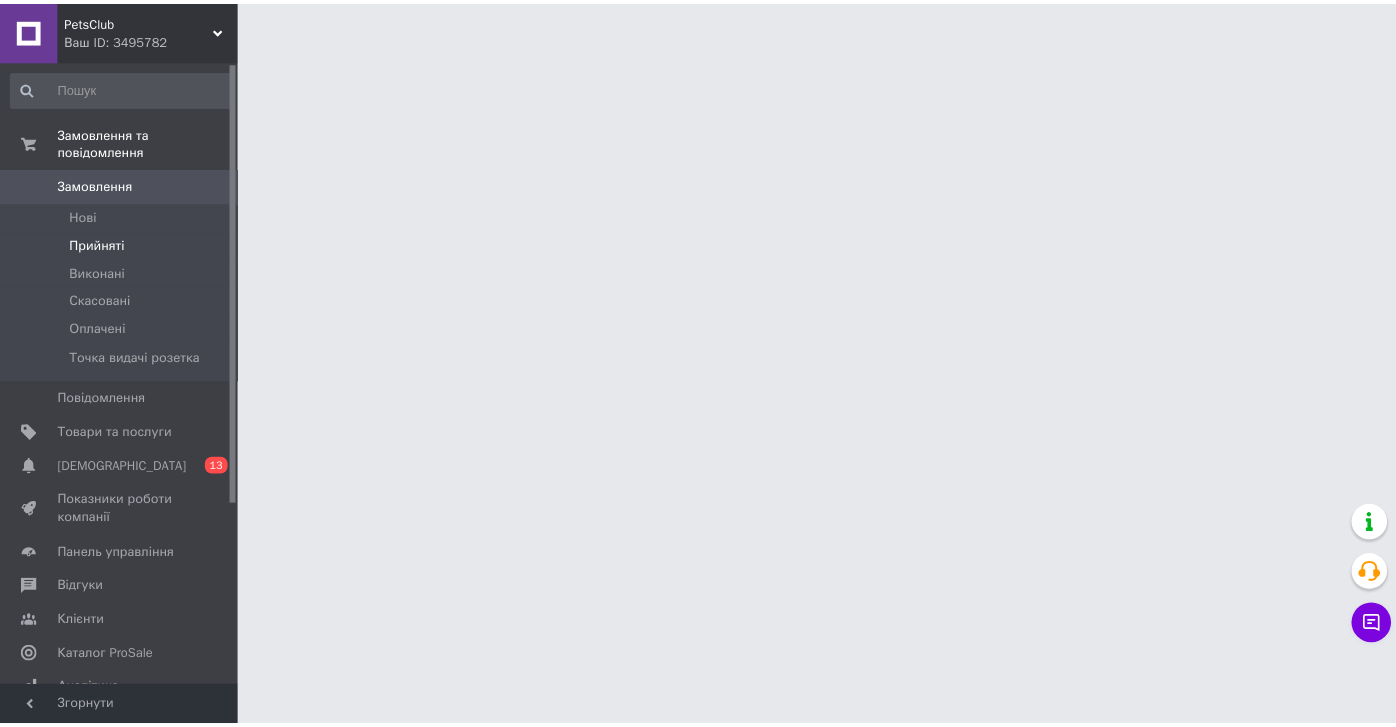 scroll, scrollTop: 0, scrollLeft: 0, axis: both 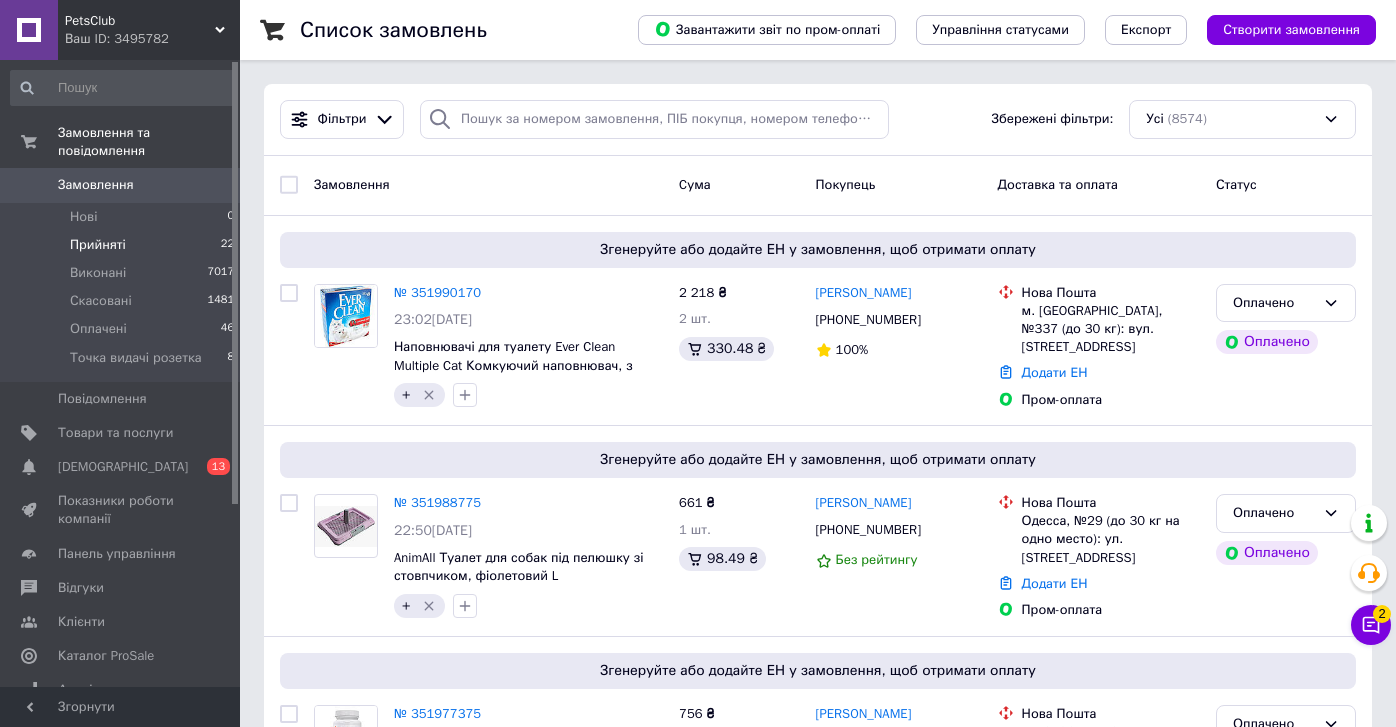 click on "Прийняті 22" at bounding box center (123, 245) 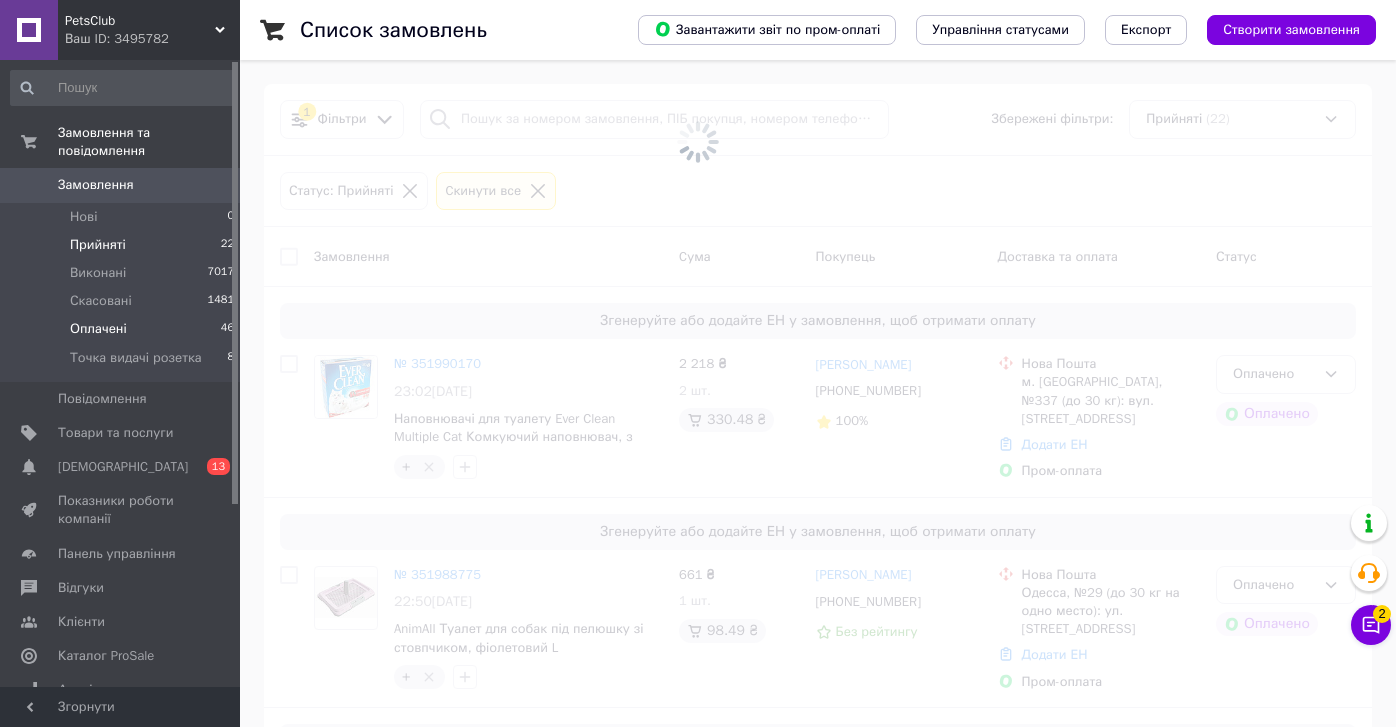 click on "Оплачені 46" at bounding box center (123, 329) 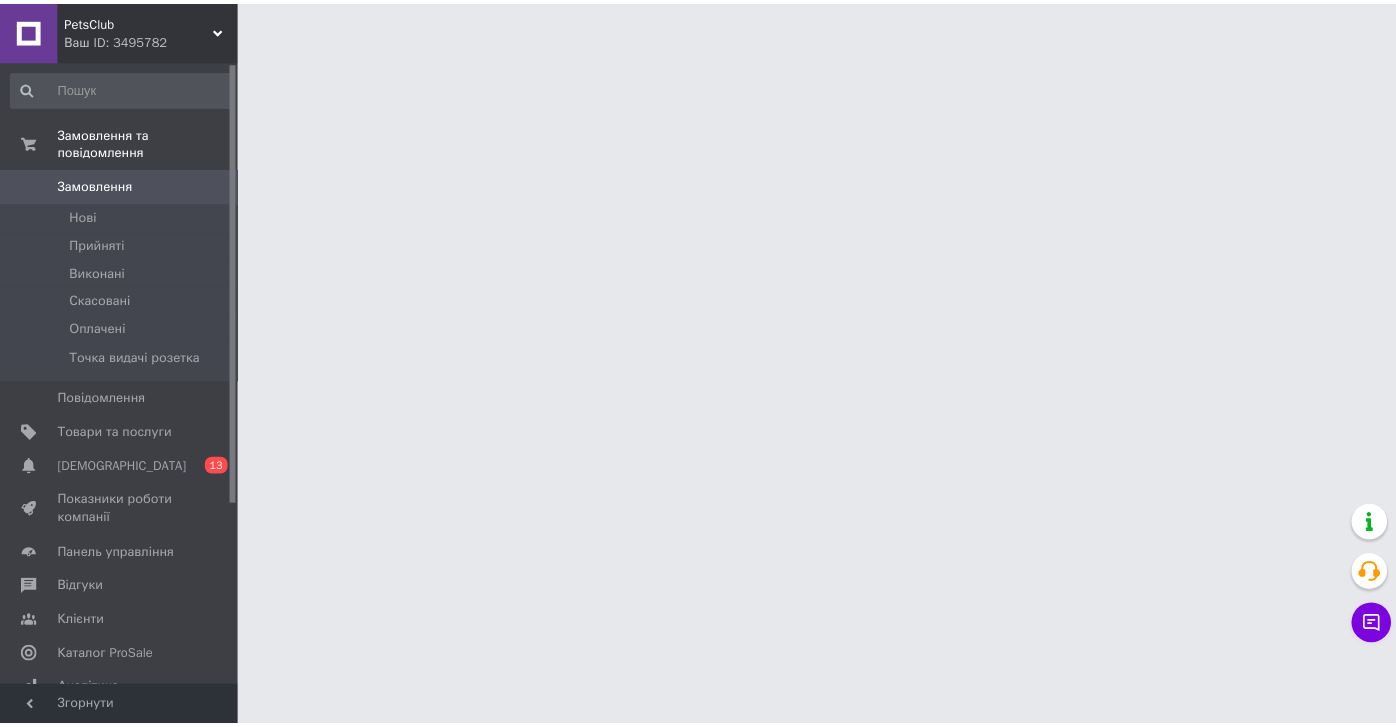 scroll, scrollTop: 0, scrollLeft: 0, axis: both 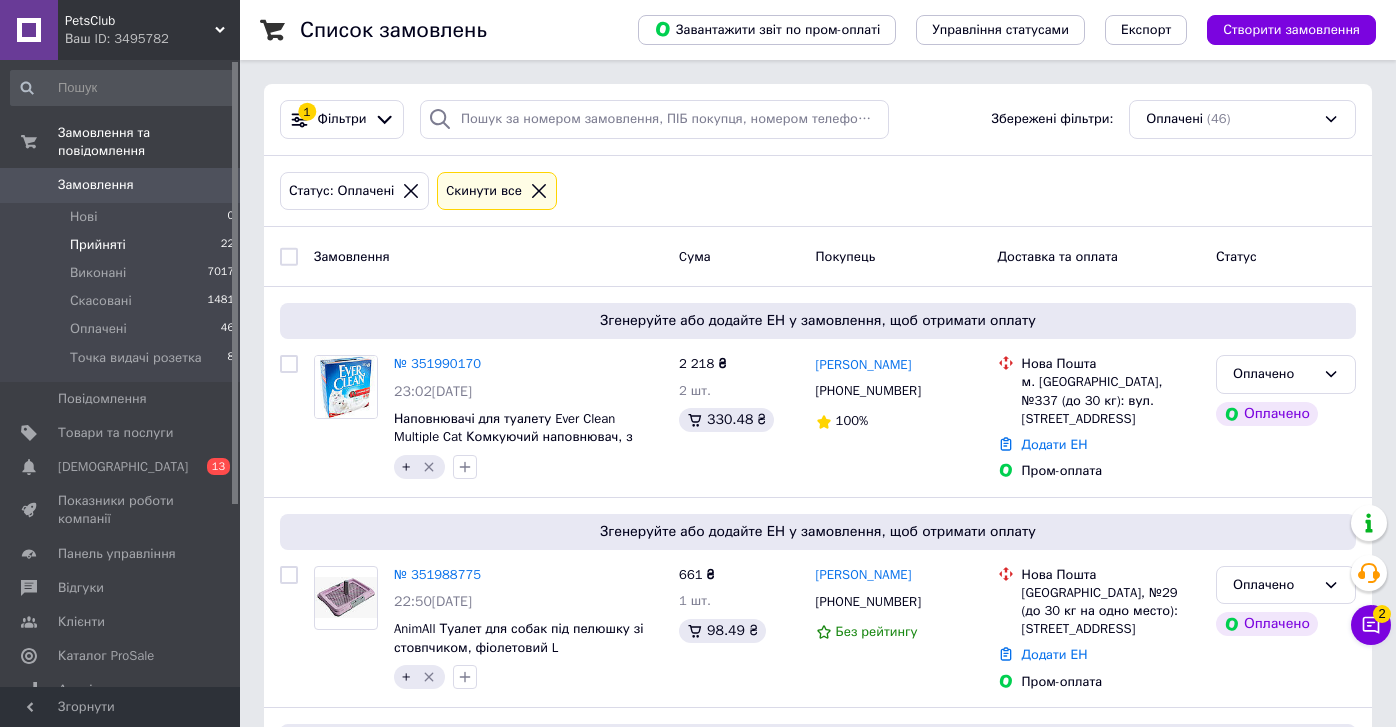 click on "Прийняті 22" at bounding box center (123, 245) 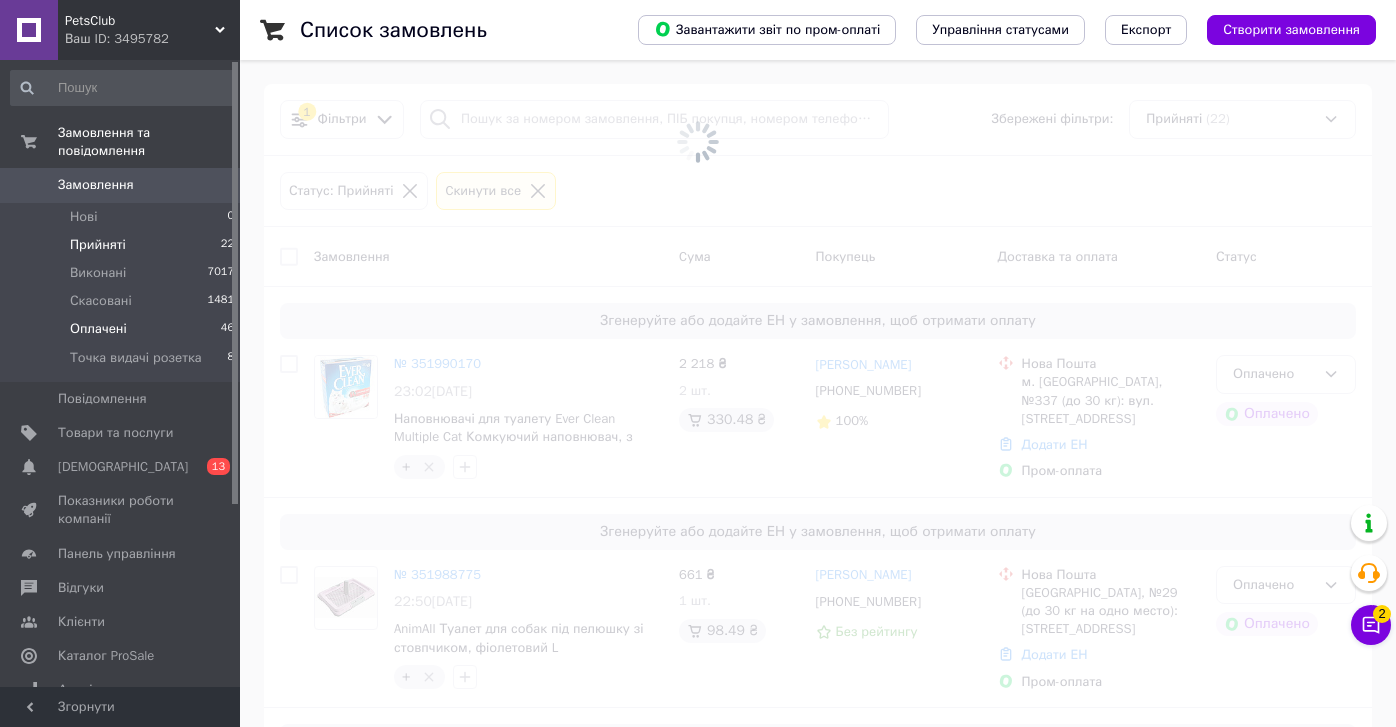 click on "Оплачені 46" at bounding box center [123, 329] 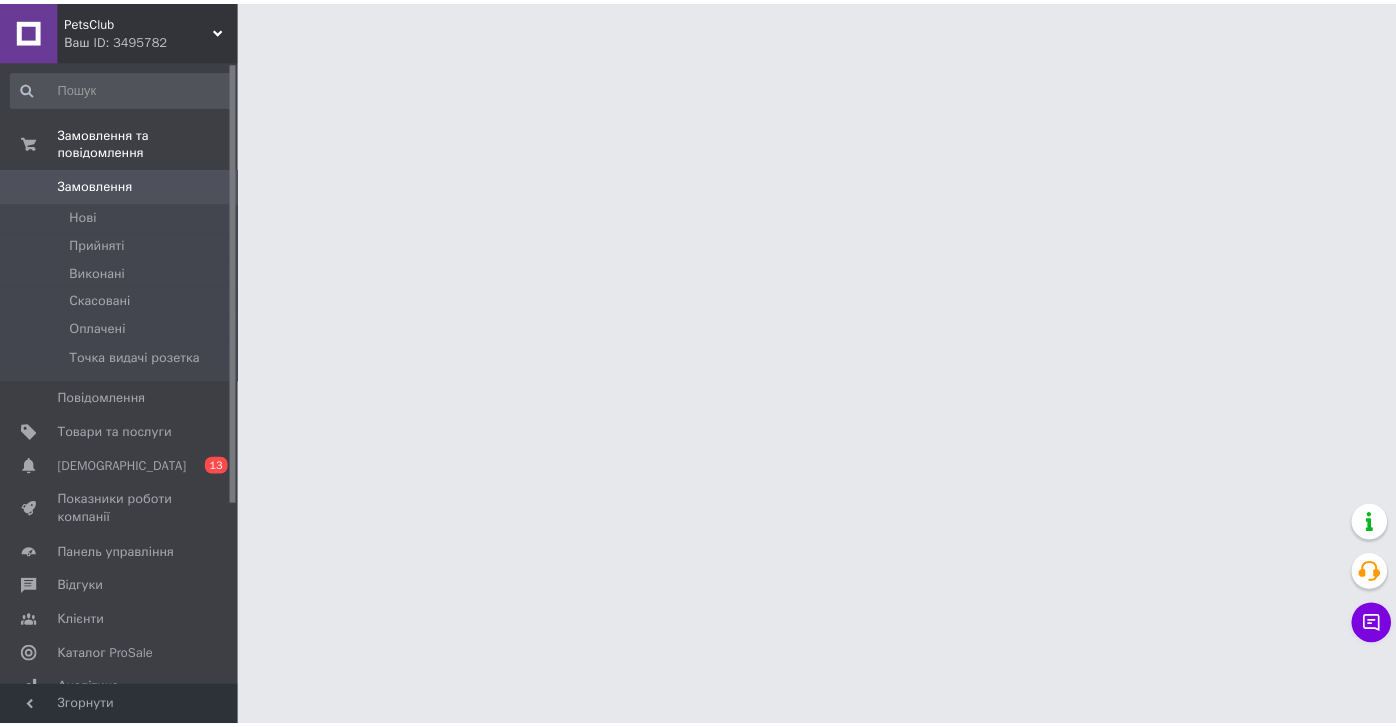 scroll, scrollTop: 0, scrollLeft: 0, axis: both 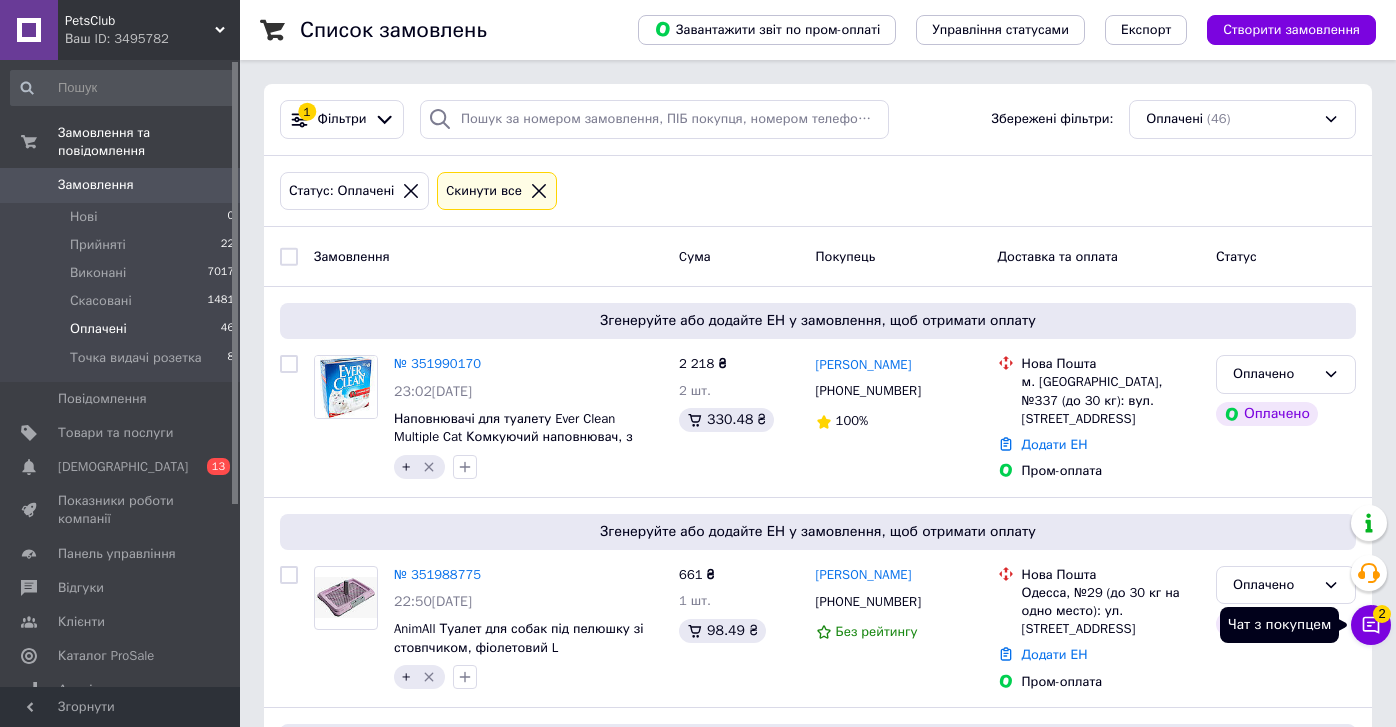 click on "2" at bounding box center (1382, 614) 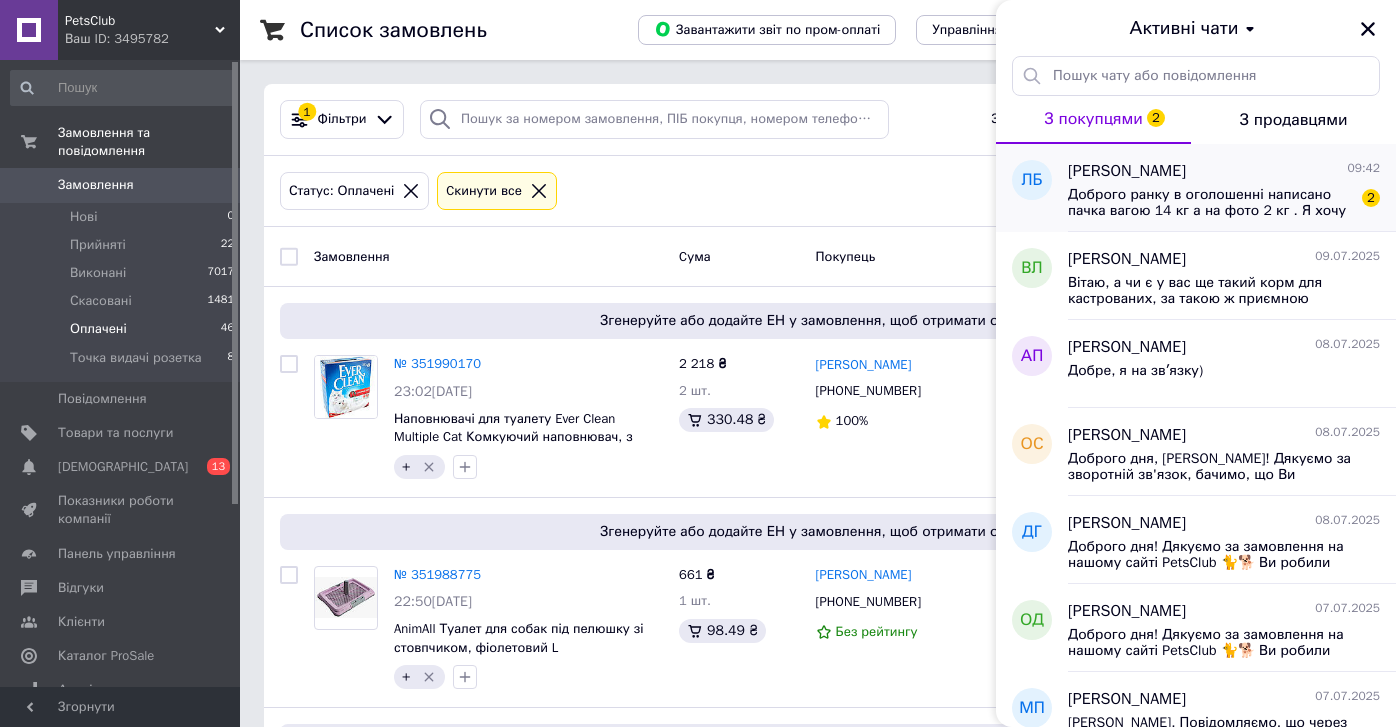 click on "Доброго ранку в оголошенні написано  пачка вагою 14 кг а на фото 2 кг . Я хочу купити 14 кг ціна її така і буде 1572 грн за 14 кг ?" at bounding box center [1210, 203] 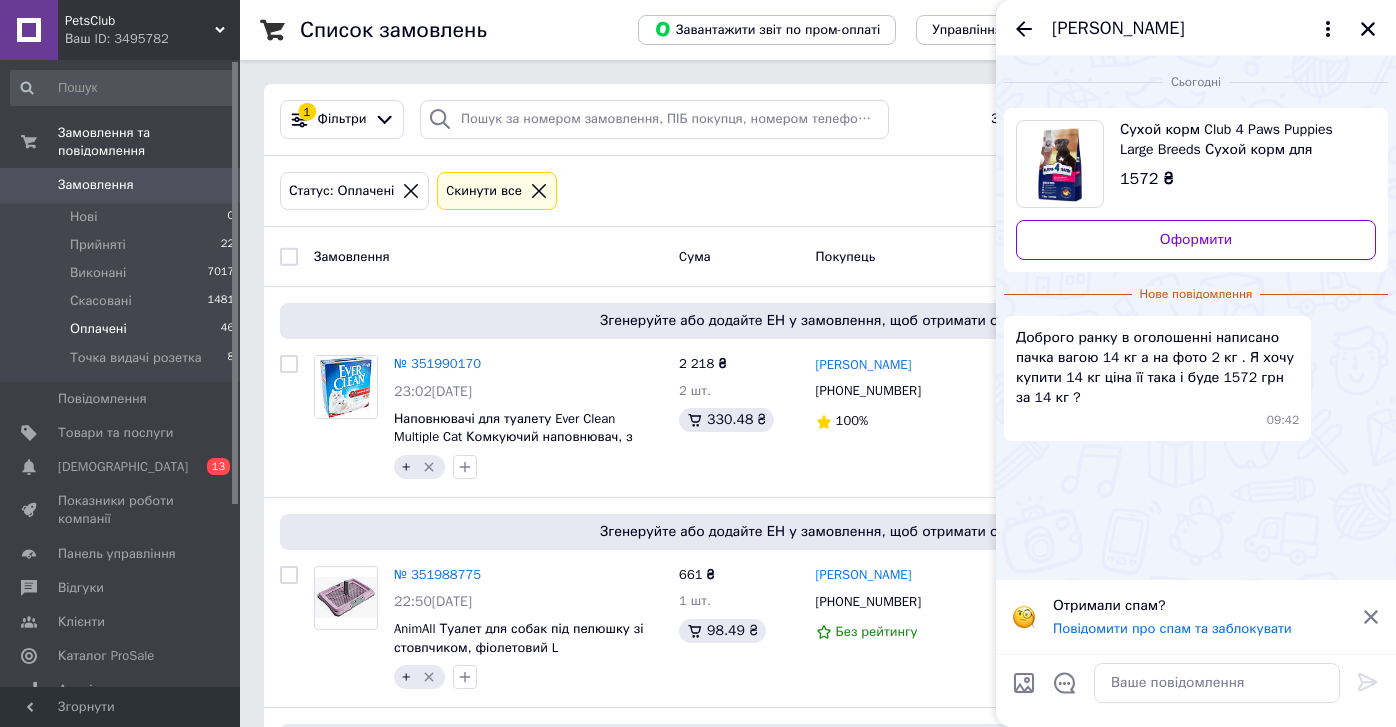 click on "Сухой корм Club 4 Paws Puppies Large Breeds Сухой корм для щенков крупных пород - курица 14 кг" at bounding box center [1240, 140] 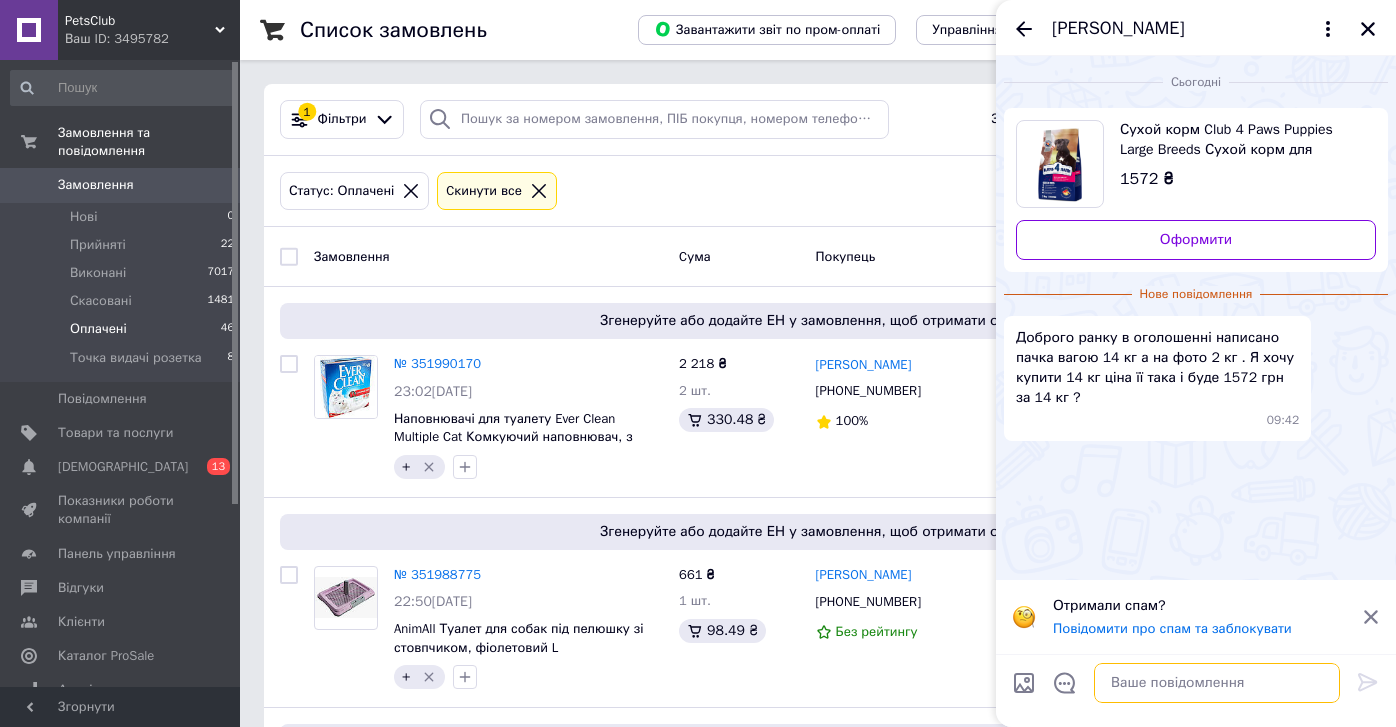 click at bounding box center (1217, 683) 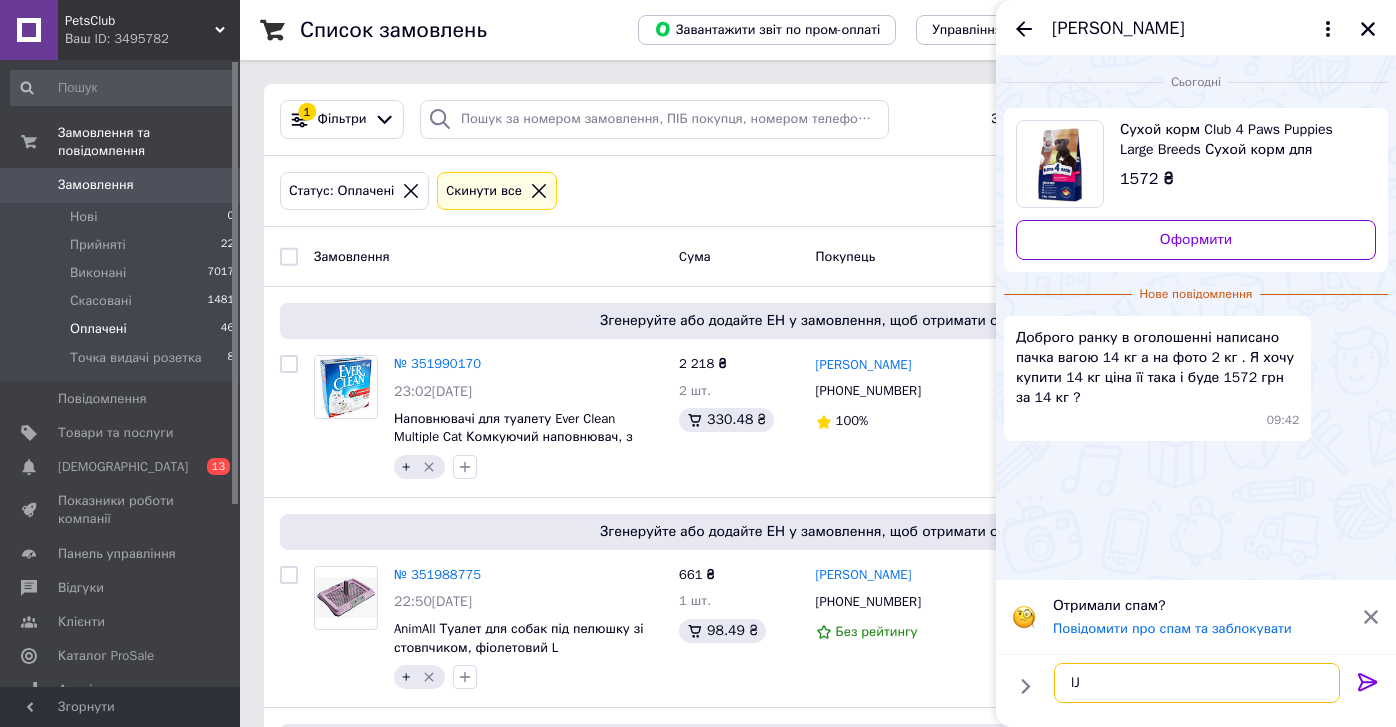 type on "l" 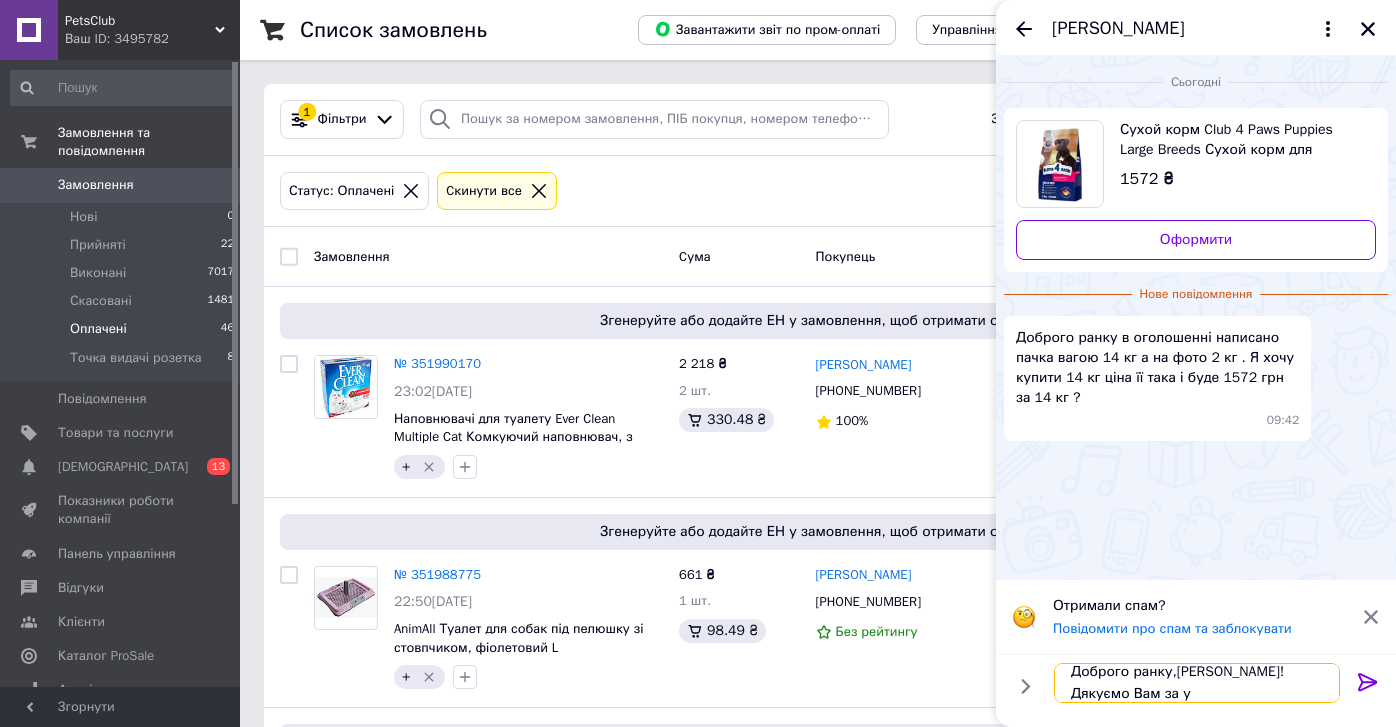 scroll, scrollTop: 2, scrollLeft: 0, axis: vertical 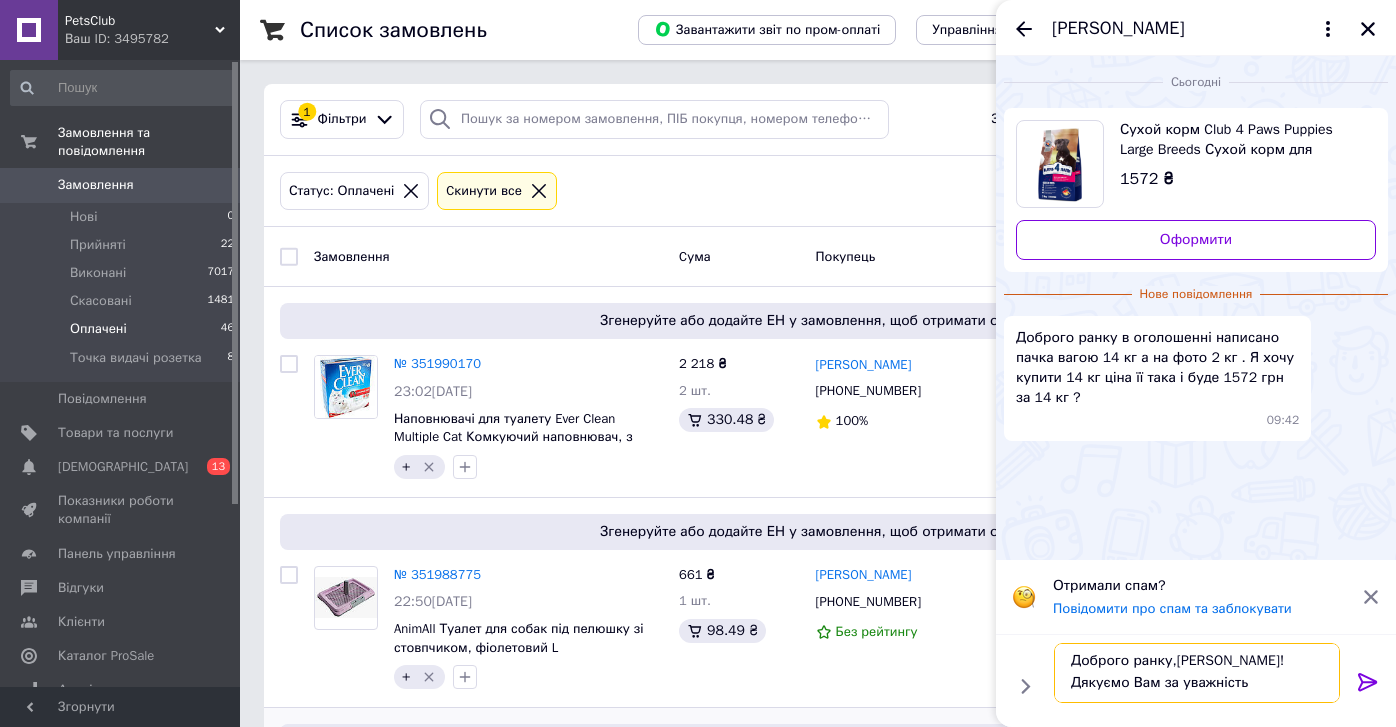 paste on "❤️" 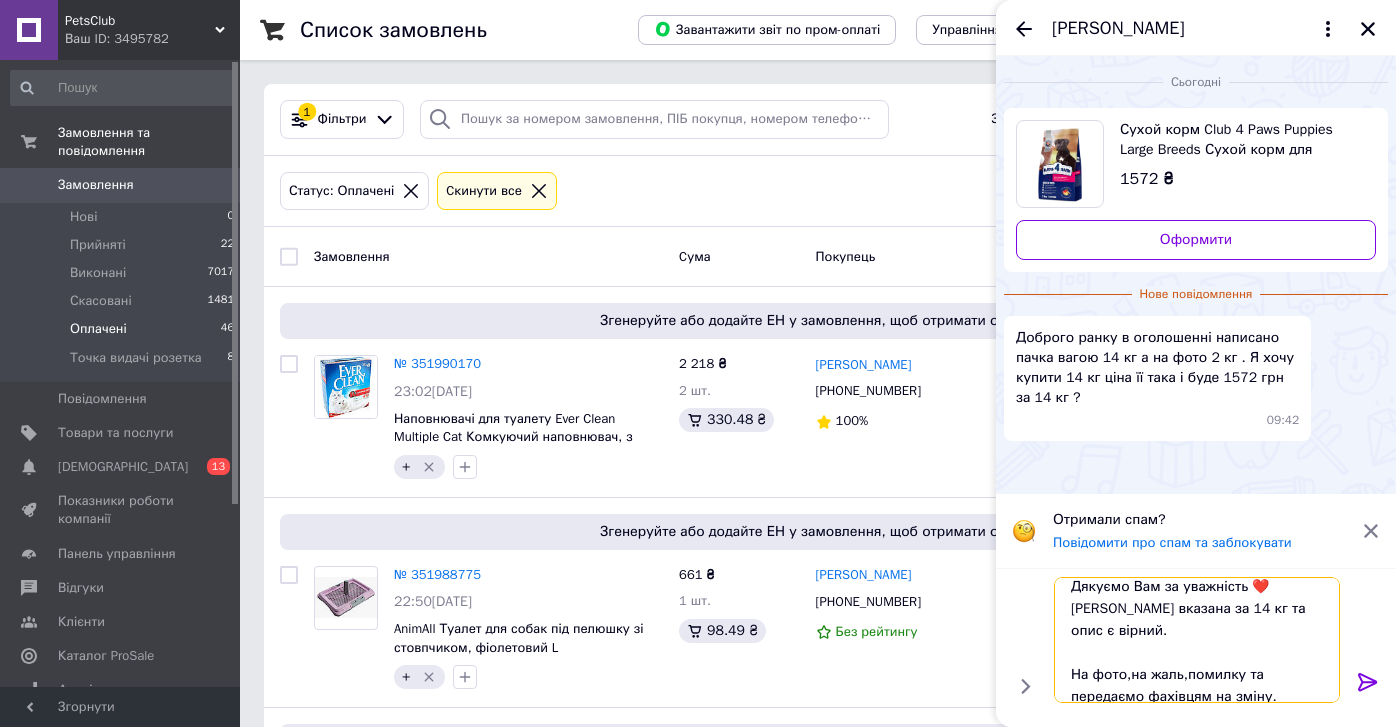 scroll, scrollTop: 46, scrollLeft: 0, axis: vertical 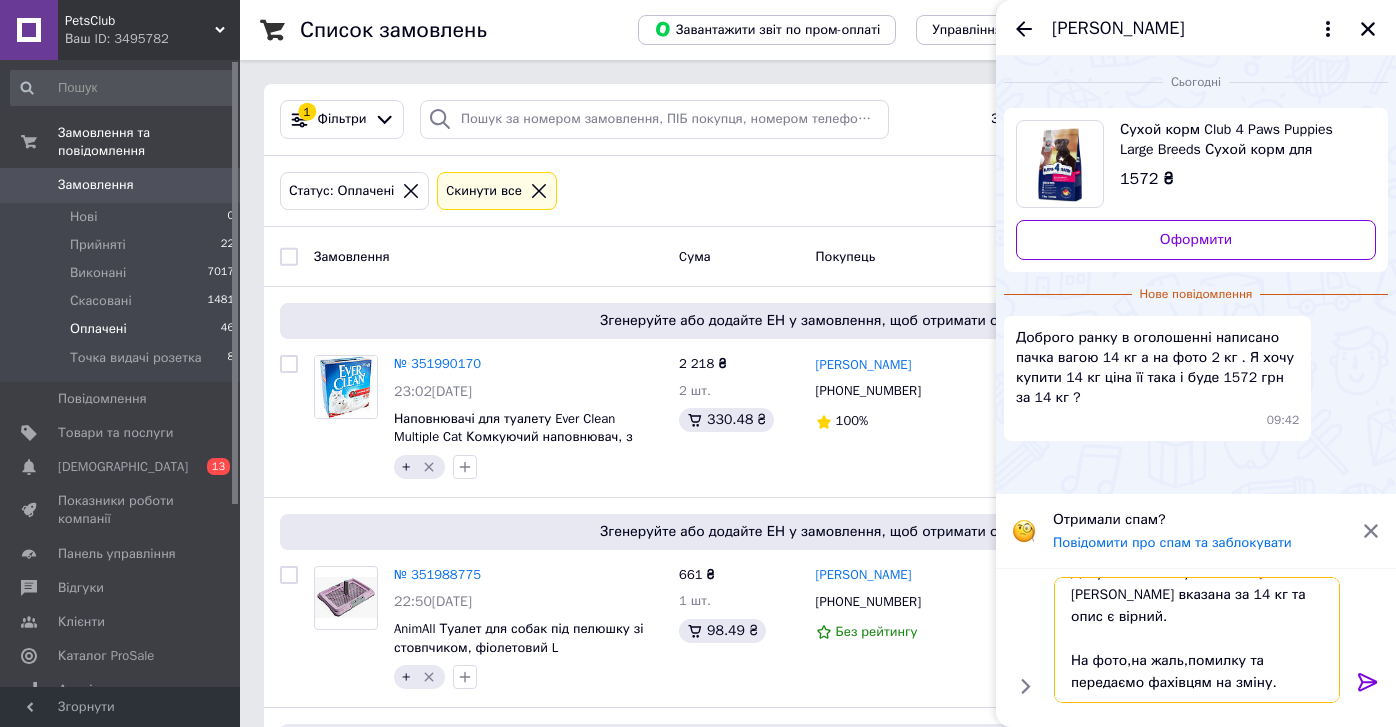 click on "Доброго ранку,Лілія!
Дякуємо Вам за уважність ❤️
Ціна вказана за 14 кг та опис є вірний.
На фото,на жаль,помилку та передаємо фахівцям на зміну." at bounding box center [1197, 640] 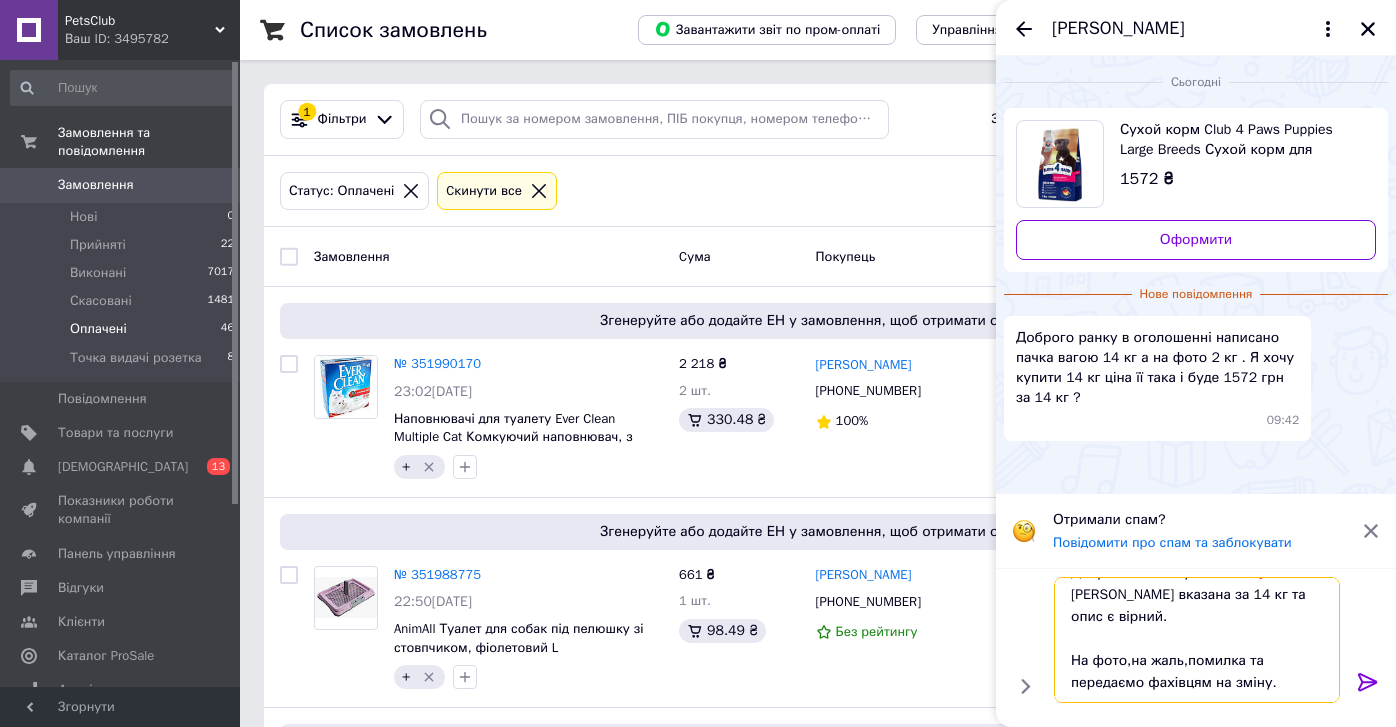 click on "Доброго ранку,Лілія!
Дякуємо Вам за уважність ❤️
Ціна вказана за 14 кг та опис є вірний.
На фото,на жаль,помилка та передаємо фахівцям на зміну." at bounding box center [1197, 640] 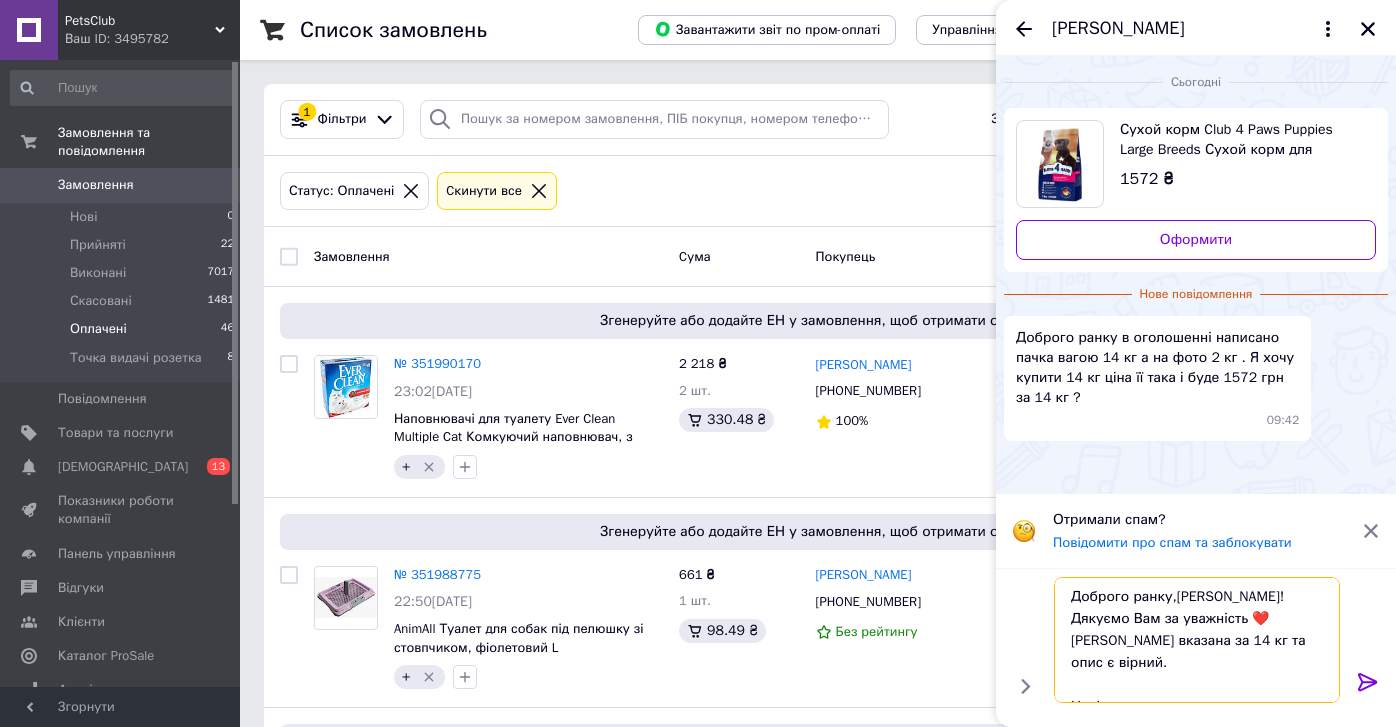 type on "Доброго ранку,Лілія!
Дякуємо Вам за уважність ❤️
Ціна вказана за 14 кг та опис є вірний.
На фото,на жаль,помилка та передаємо фахівцям на зміну." 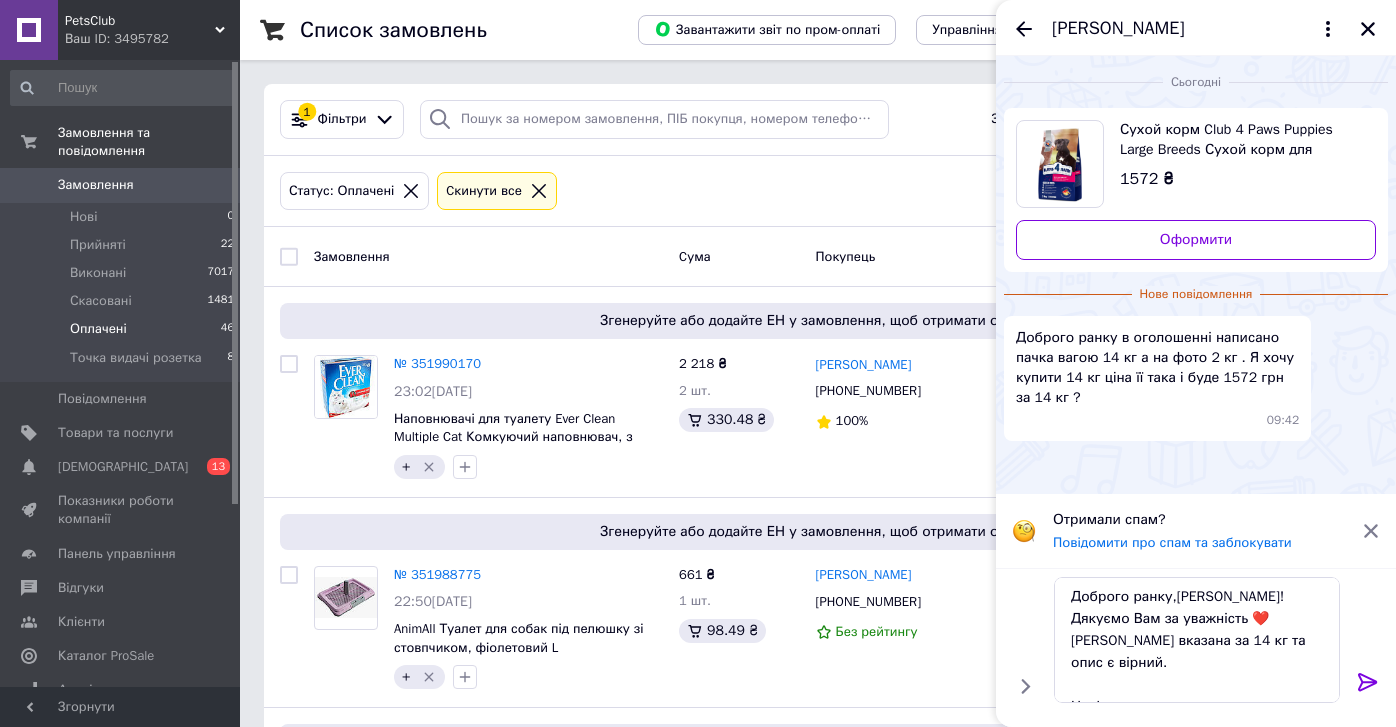 click 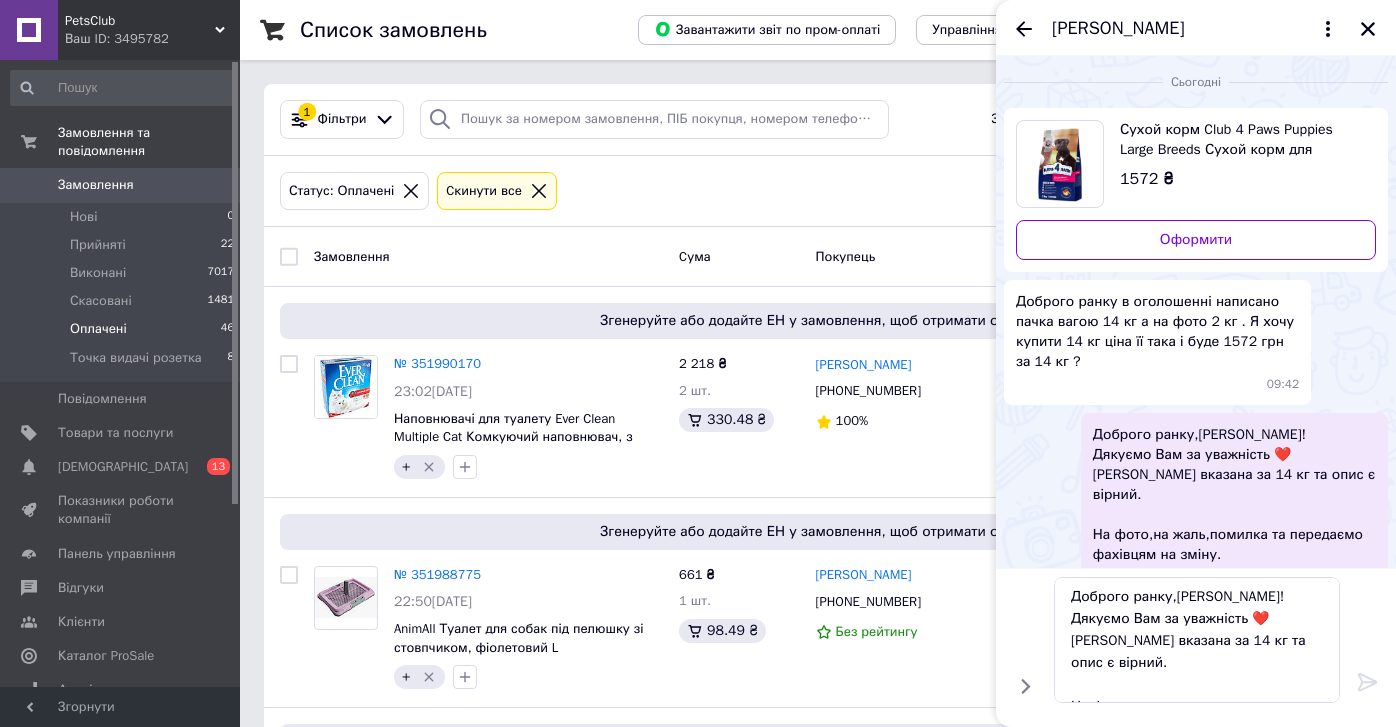 type 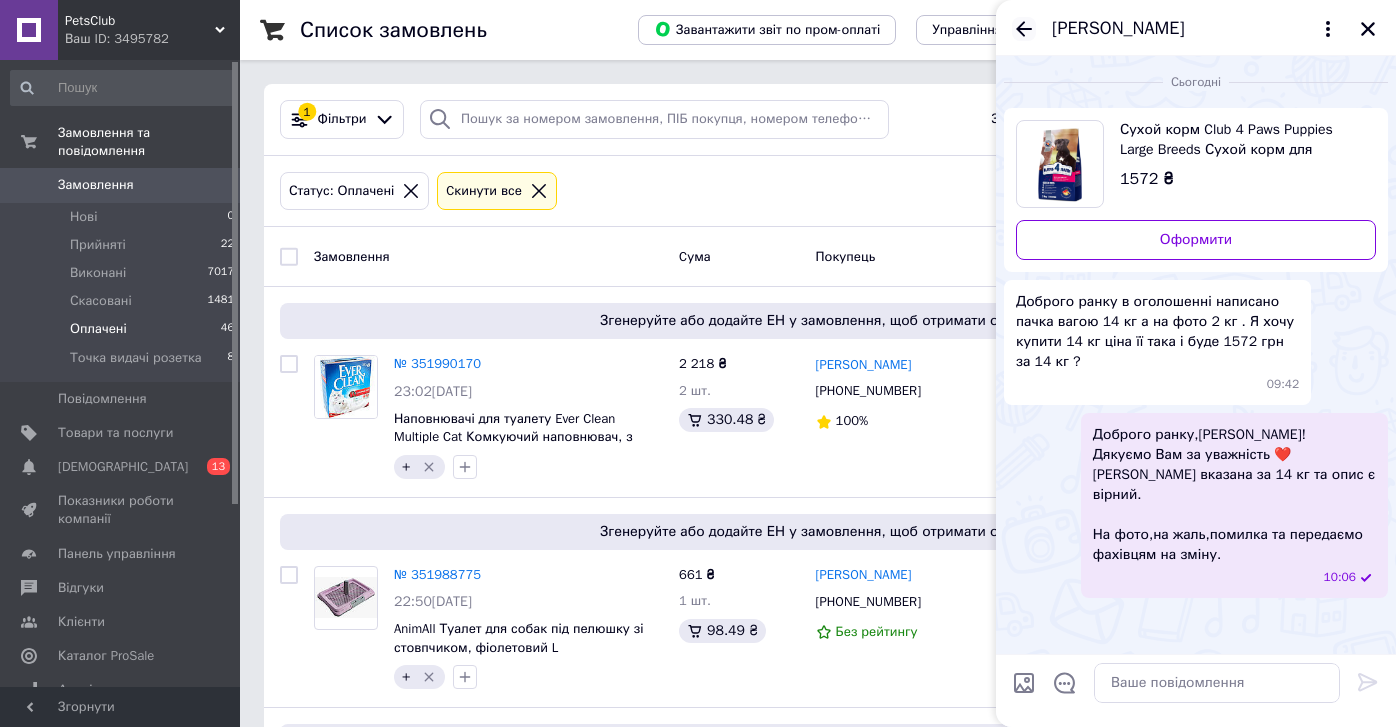 click 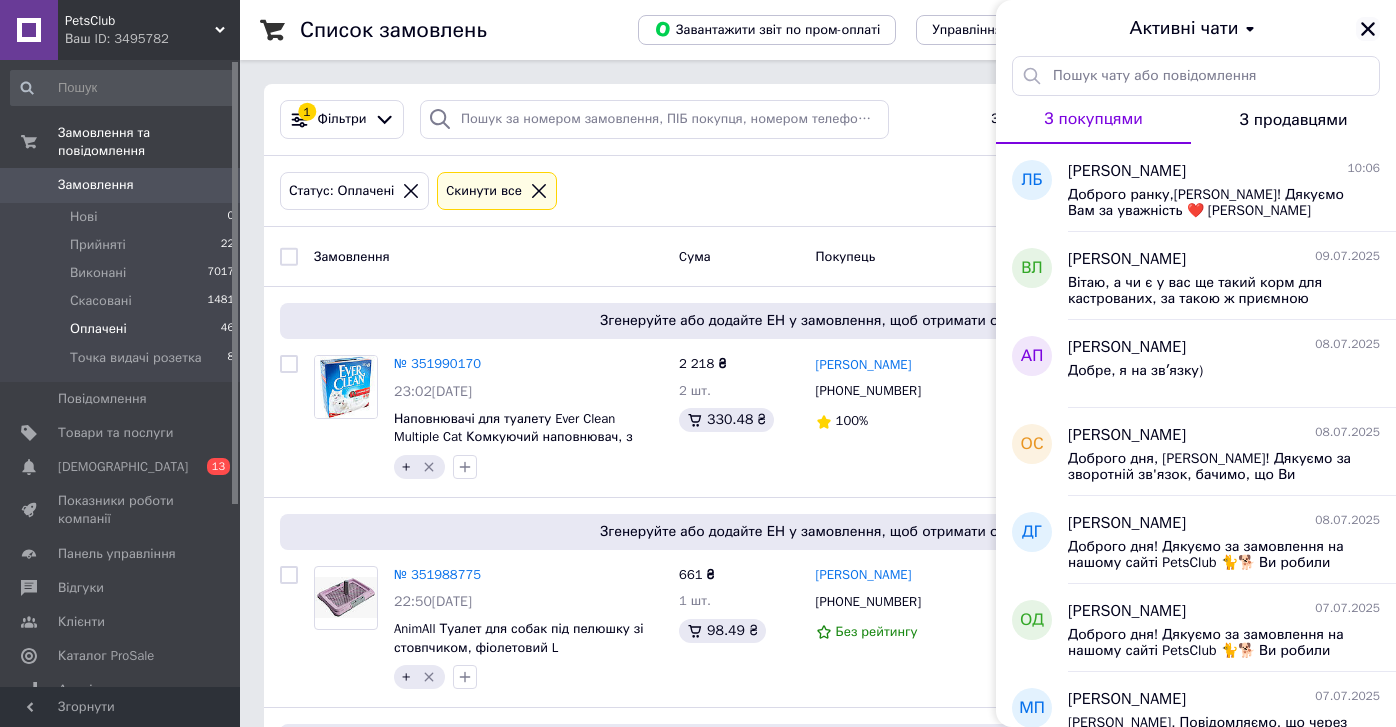 click 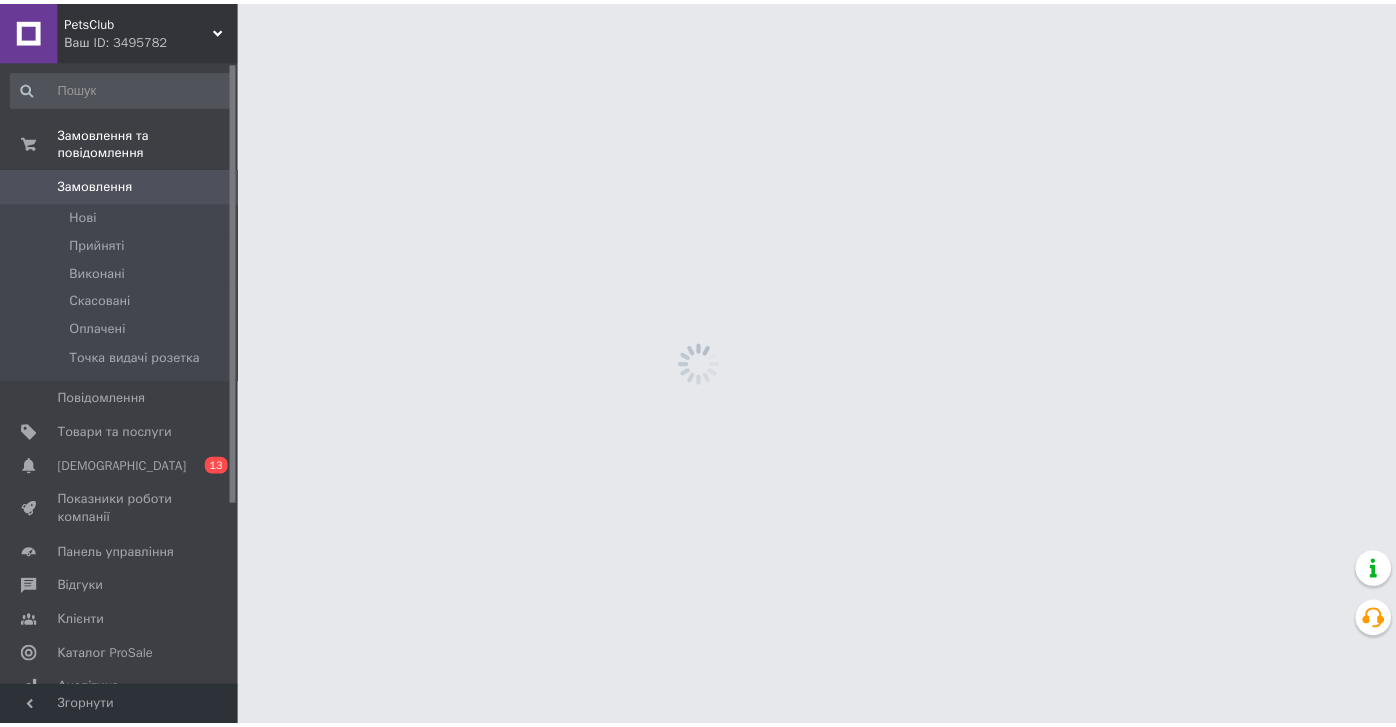 scroll, scrollTop: 0, scrollLeft: 0, axis: both 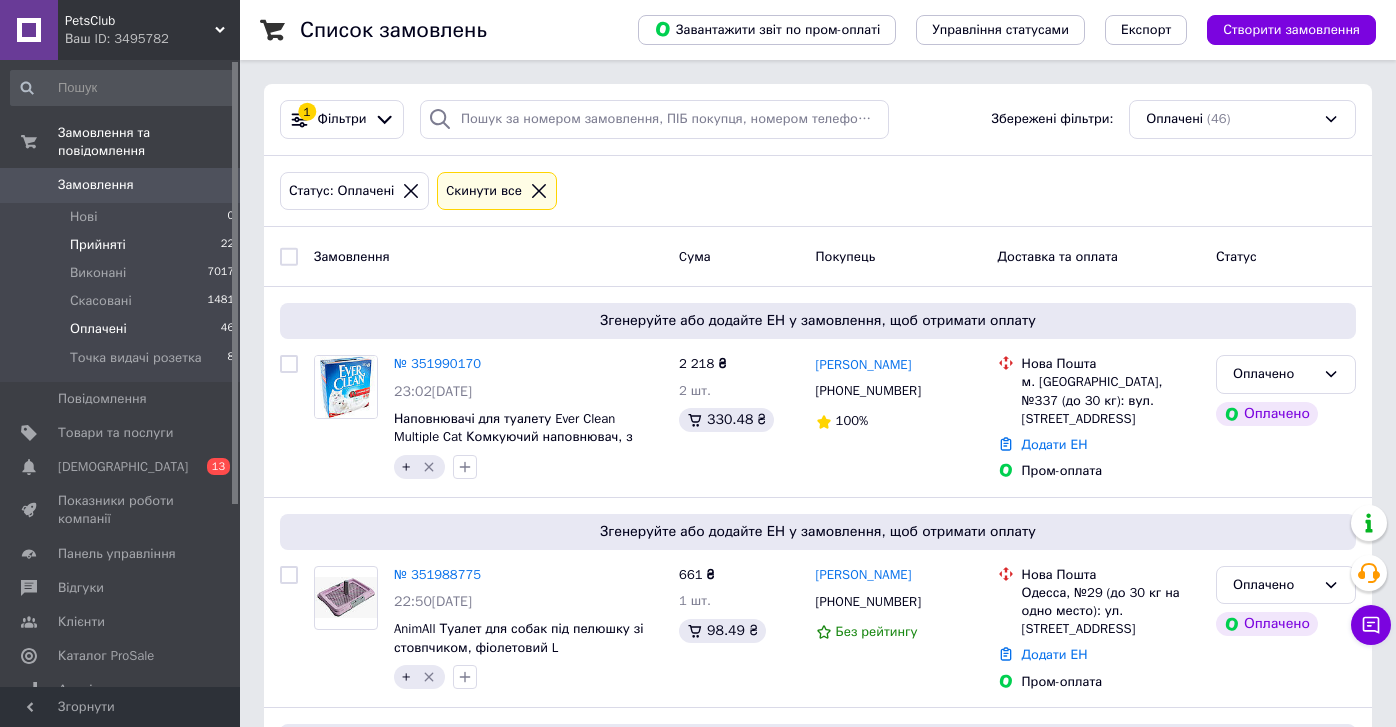 click on "Прийняті 22" at bounding box center (123, 245) 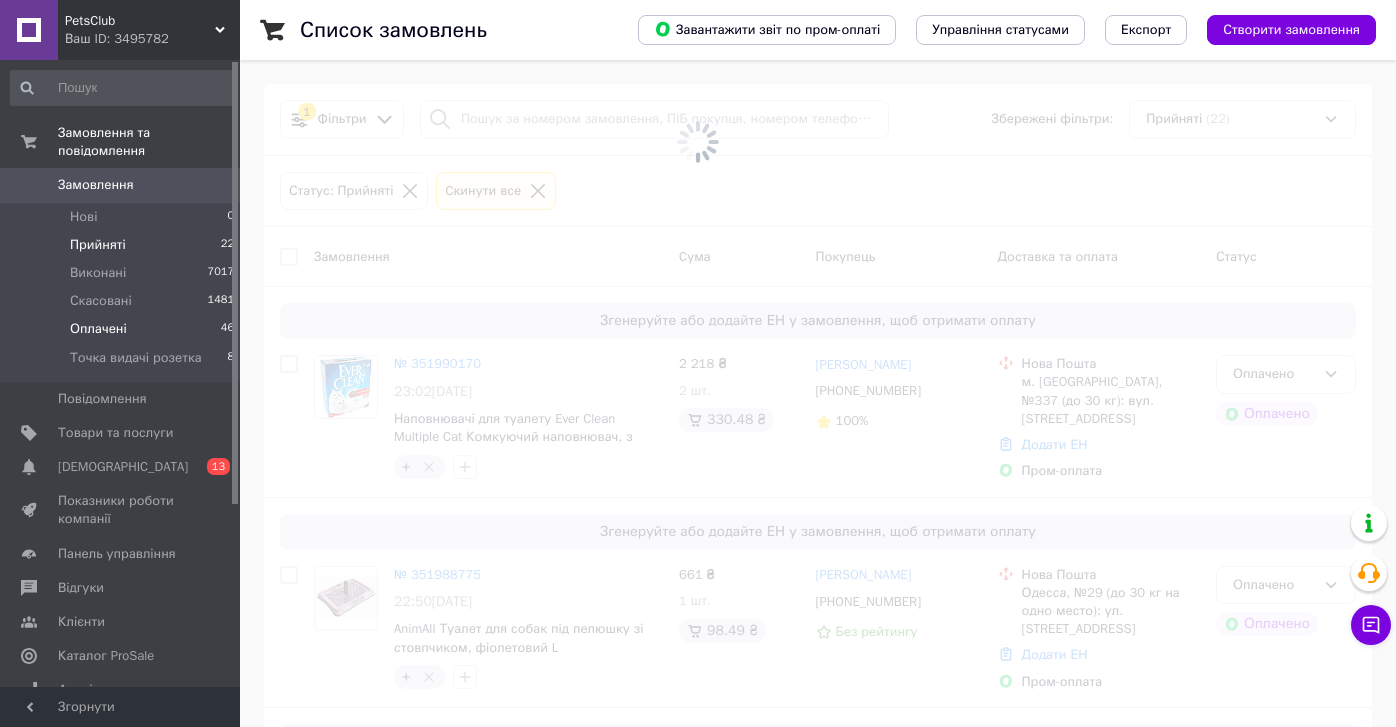 click on "Оплачені 46" at bounding box center (123, 329) 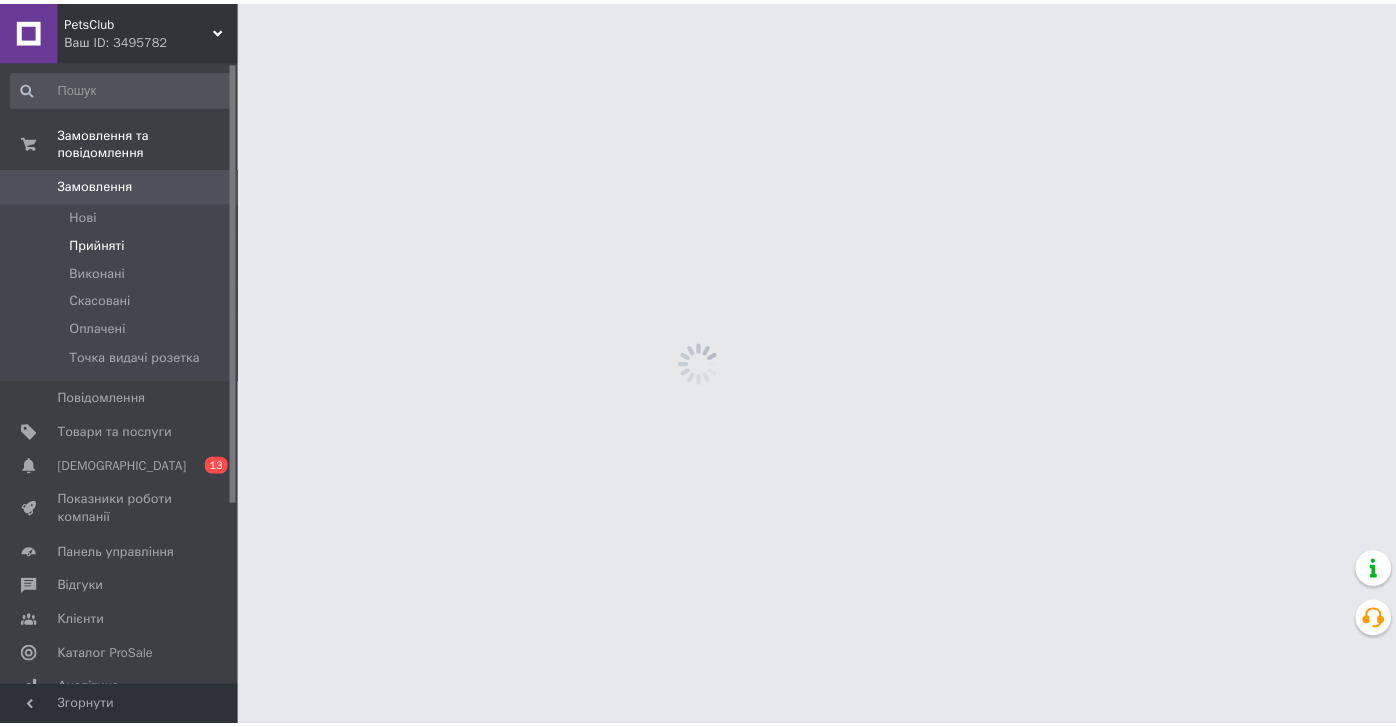 scroll, scrollTop: 0, scrollLeft: 0, axis: both 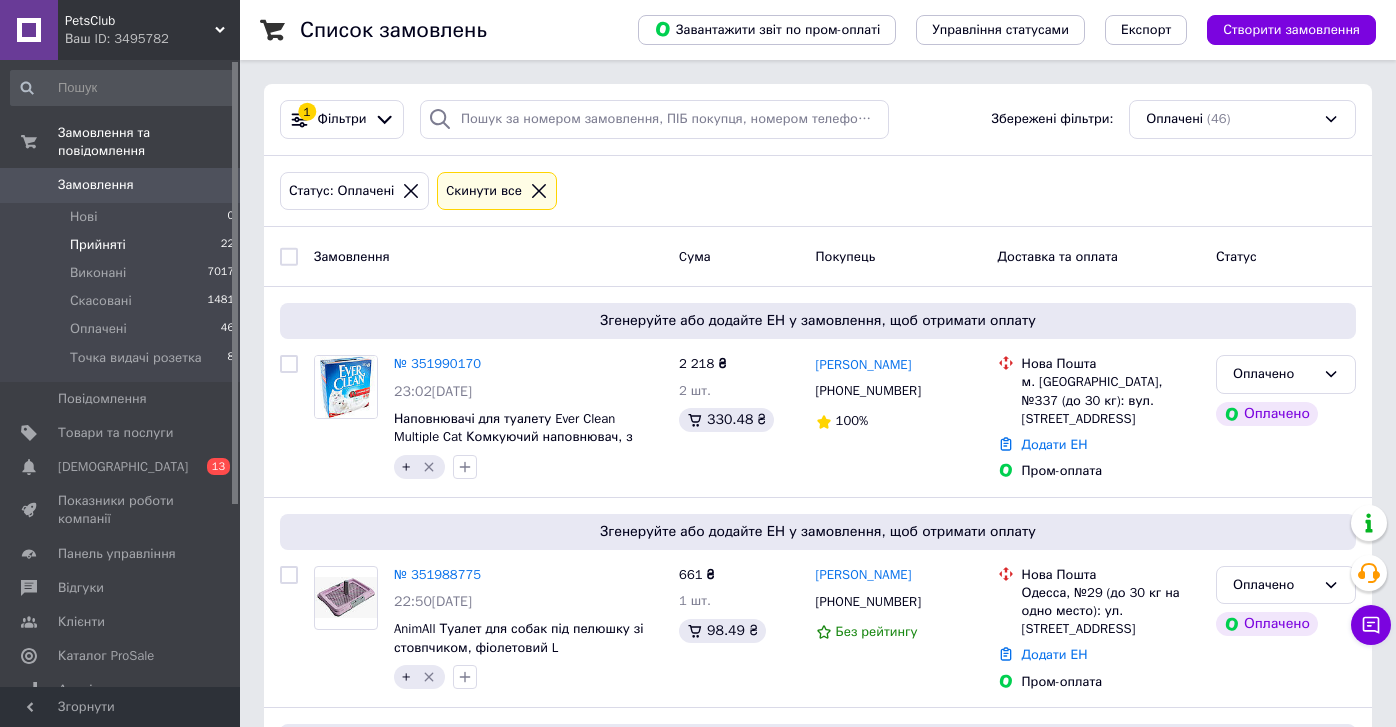 click on "Прийняті 22" at bounding box center [123, 245] 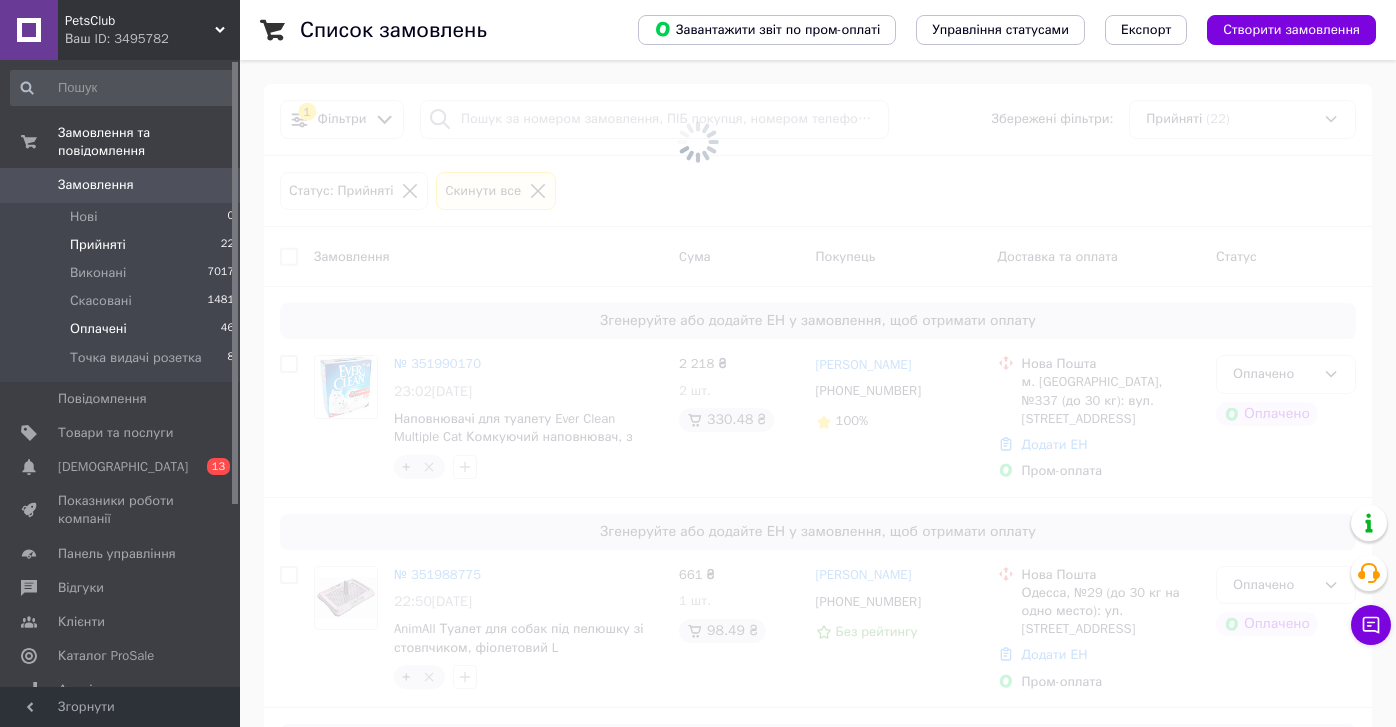 click on "Оплачені 46" at bounding box center (123, 329) 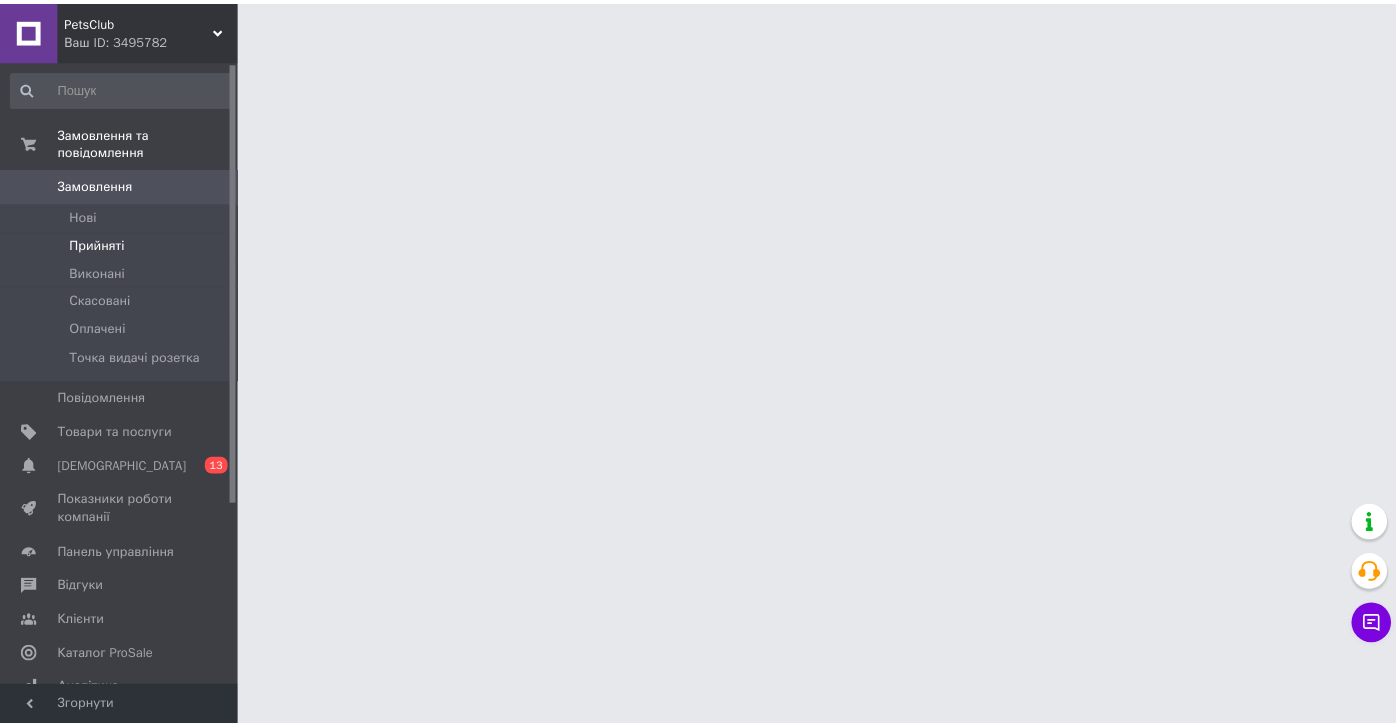 scroll, scrollTop: 0, scrollLeft: 0, axis: both 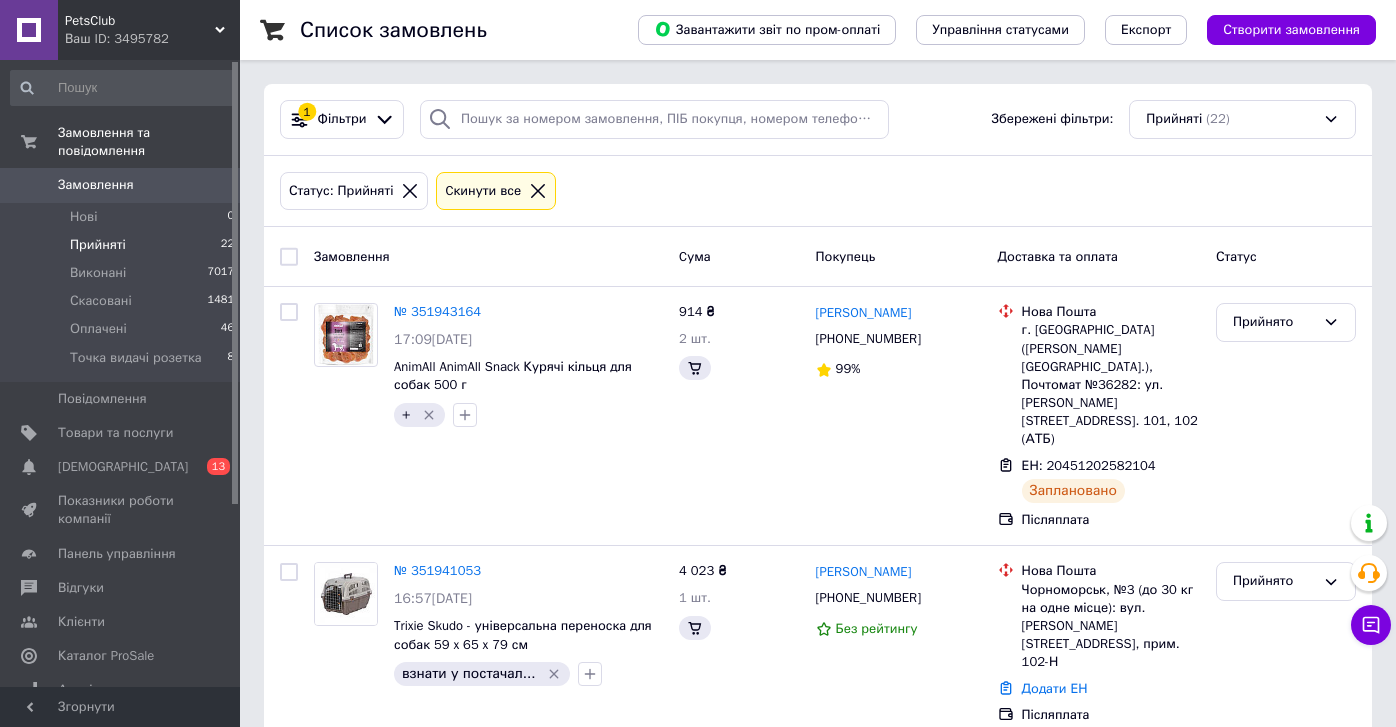 click on "Прийняті 22" at bounding box center [123, 245] 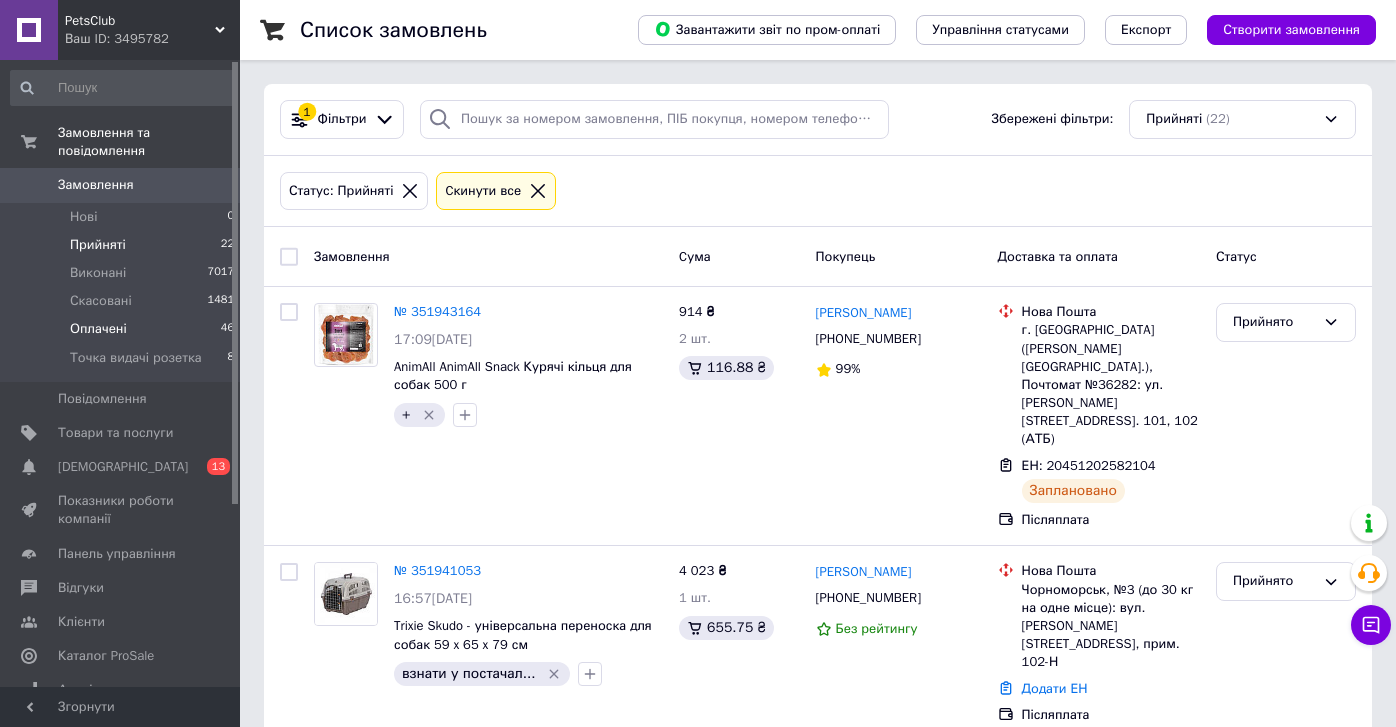 click on "Оплачені 46" at bounding box center (123, 329) 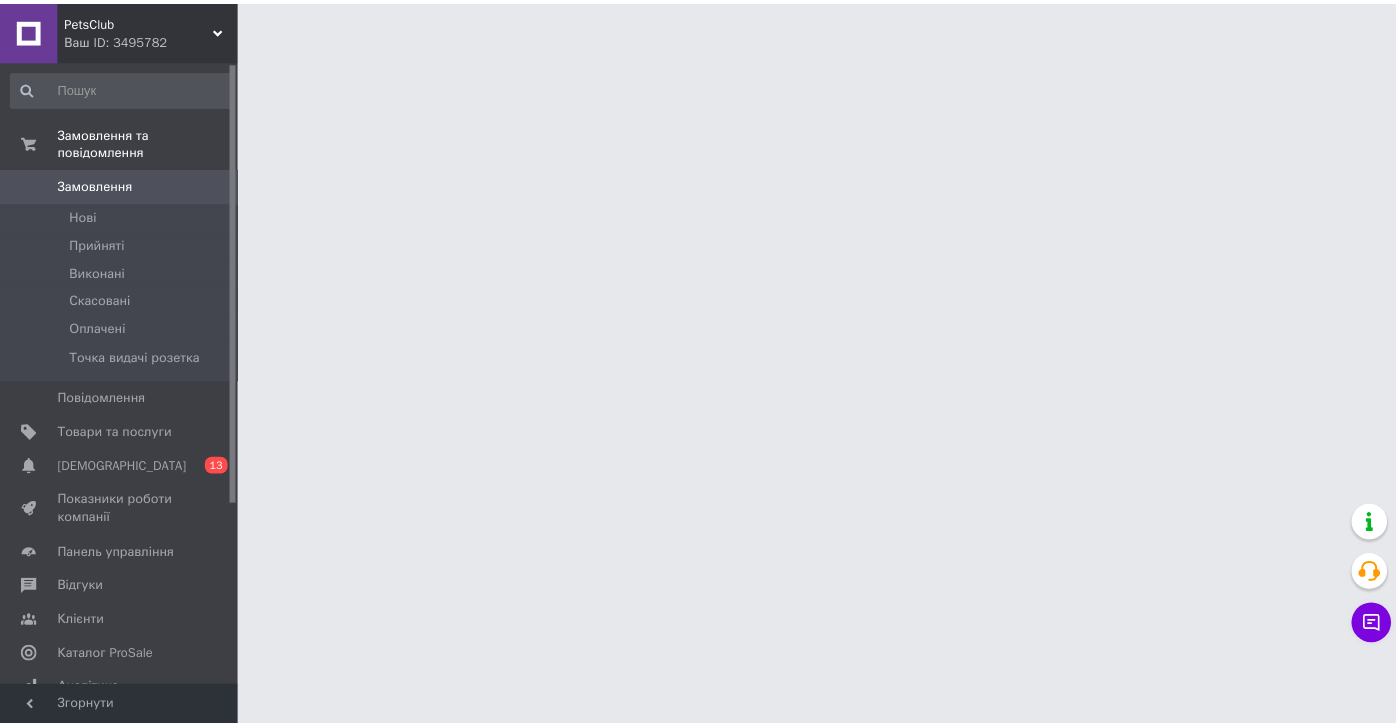 scroll, scrollTop: 0, scrollLeft: 0, axis: both 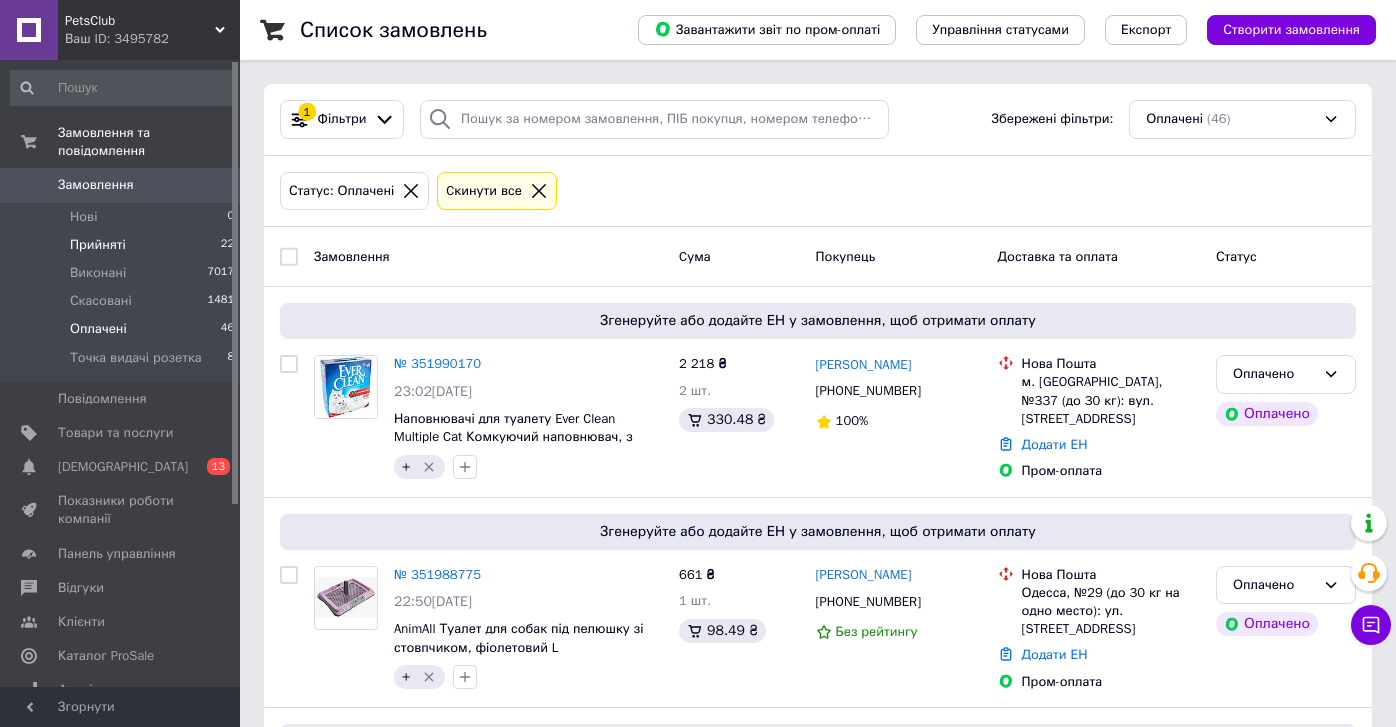 click on "Прийняті 22" at bounding box center (123, 245) 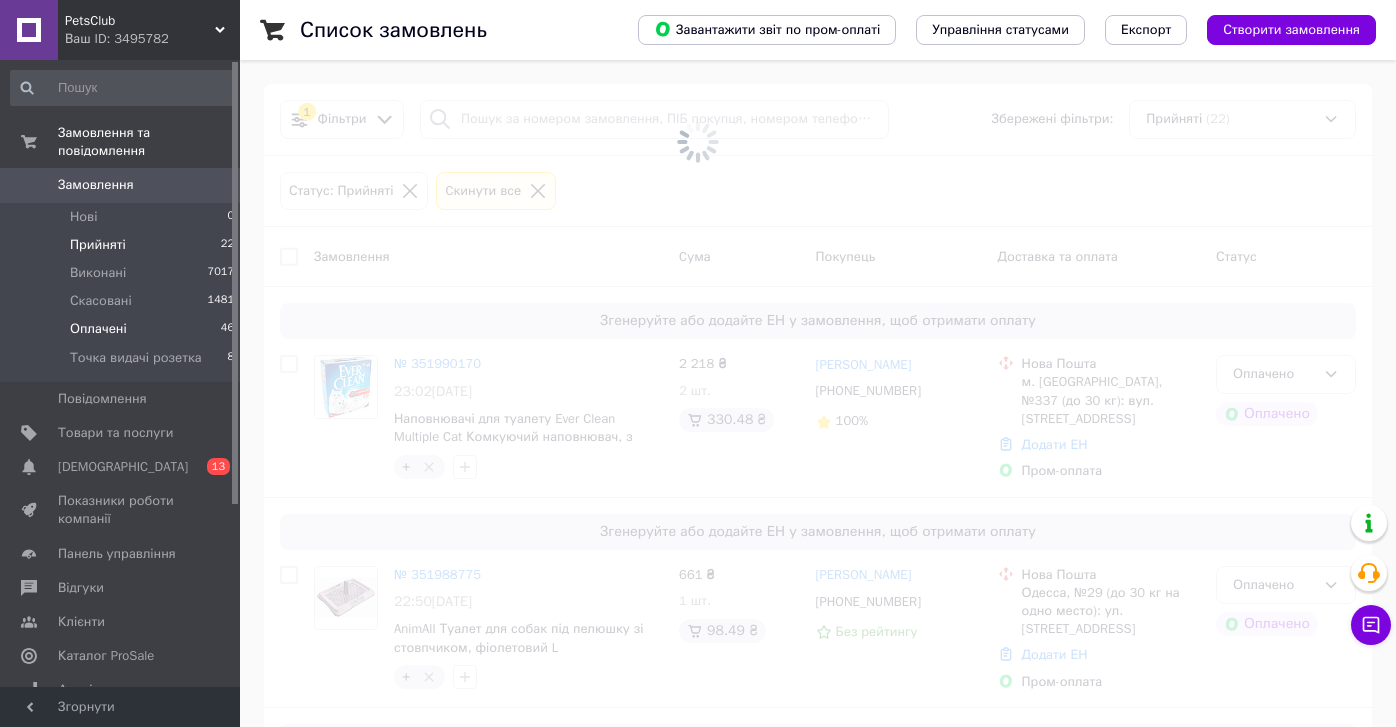 click on "Оплачені 46" at bounding box center (123, 329) 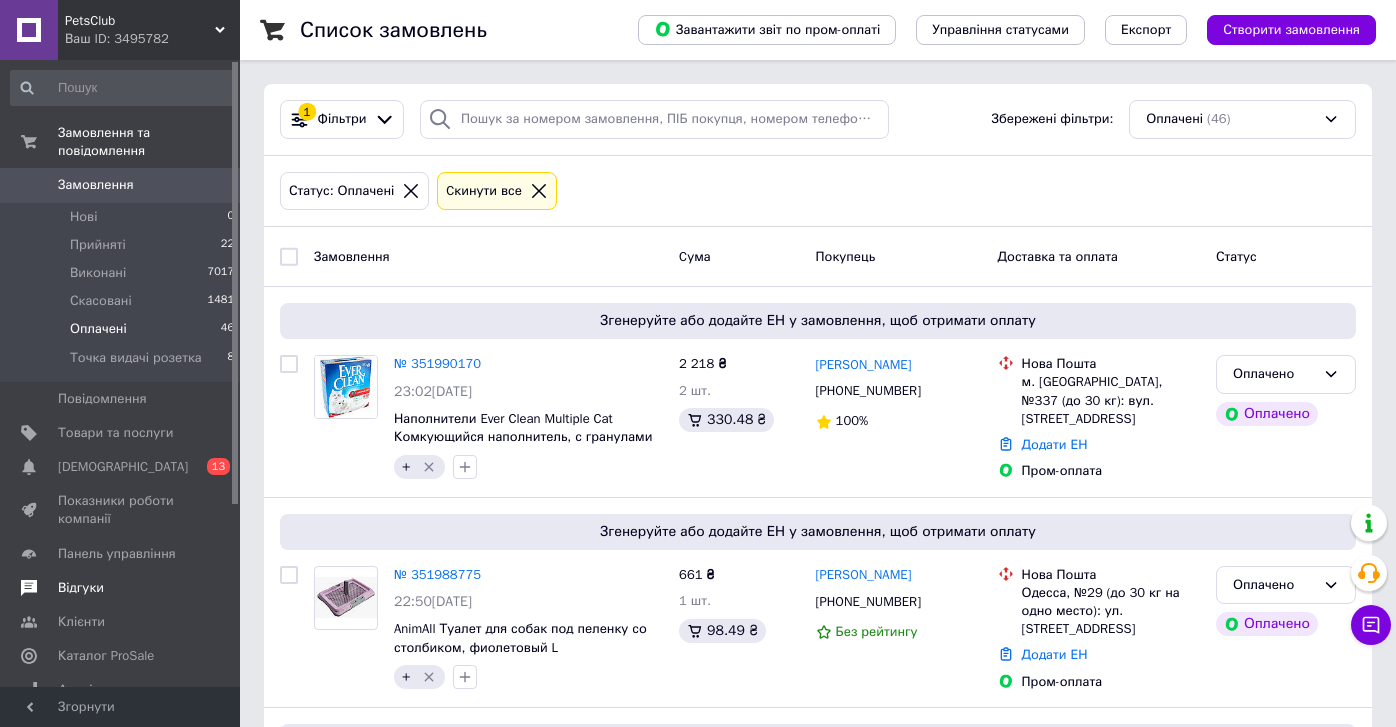 click on "Відгуки" at bounding box center [123, 588] 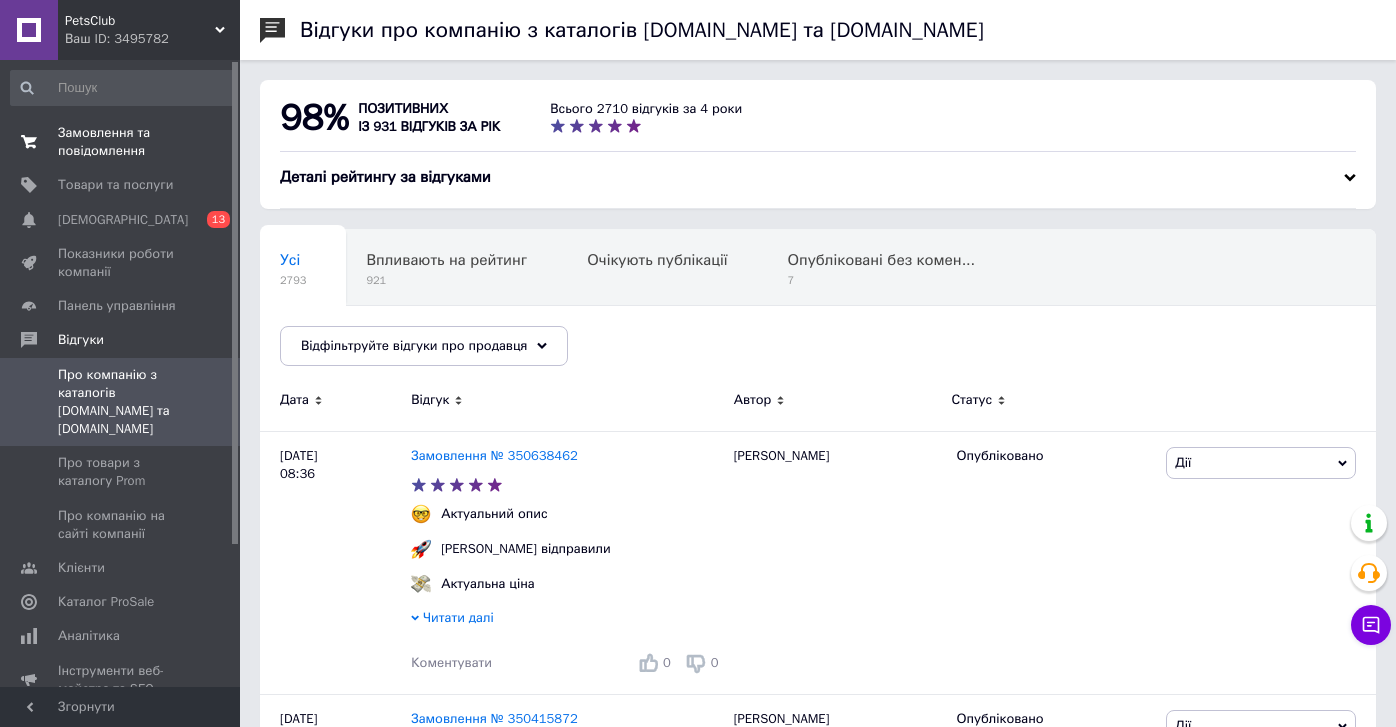 click on "Замовлення та повідомлення" at bounding box center [121, 142] 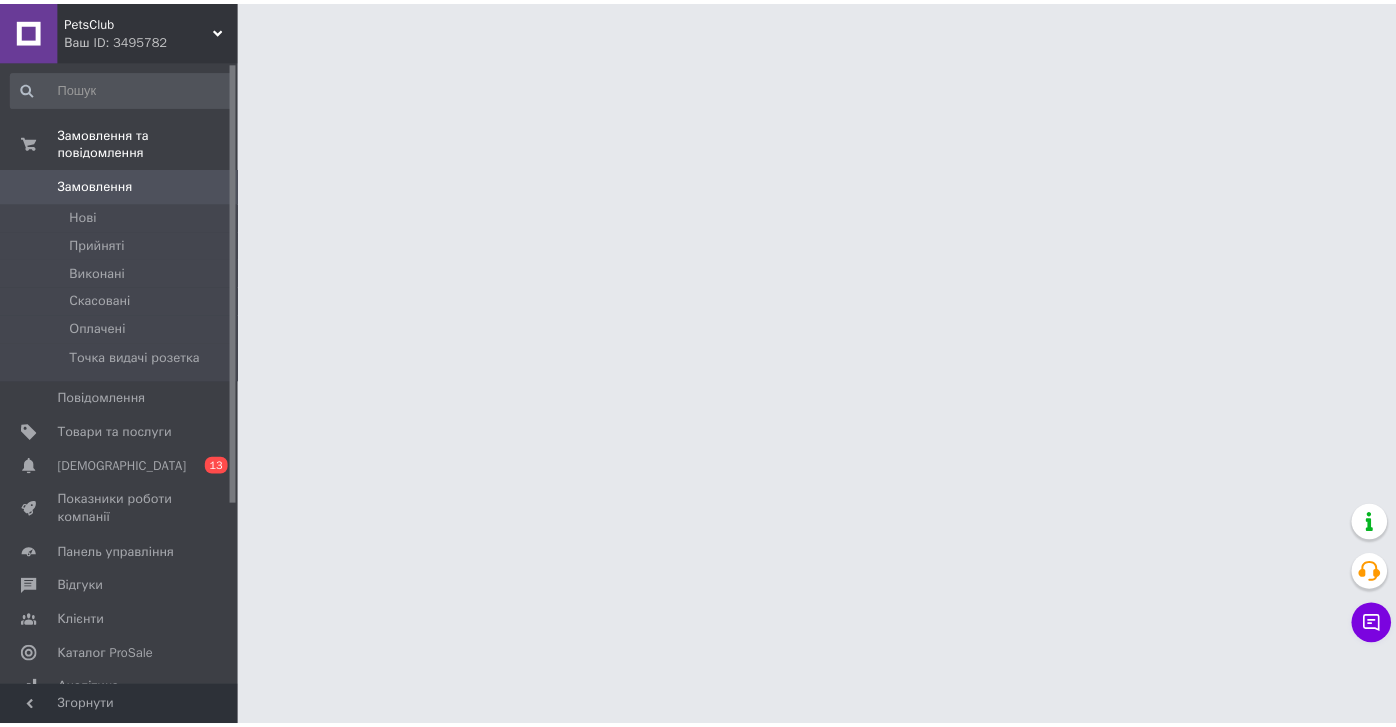 scroll, scrollTop: 0, scrollLeft: 0, axis: both 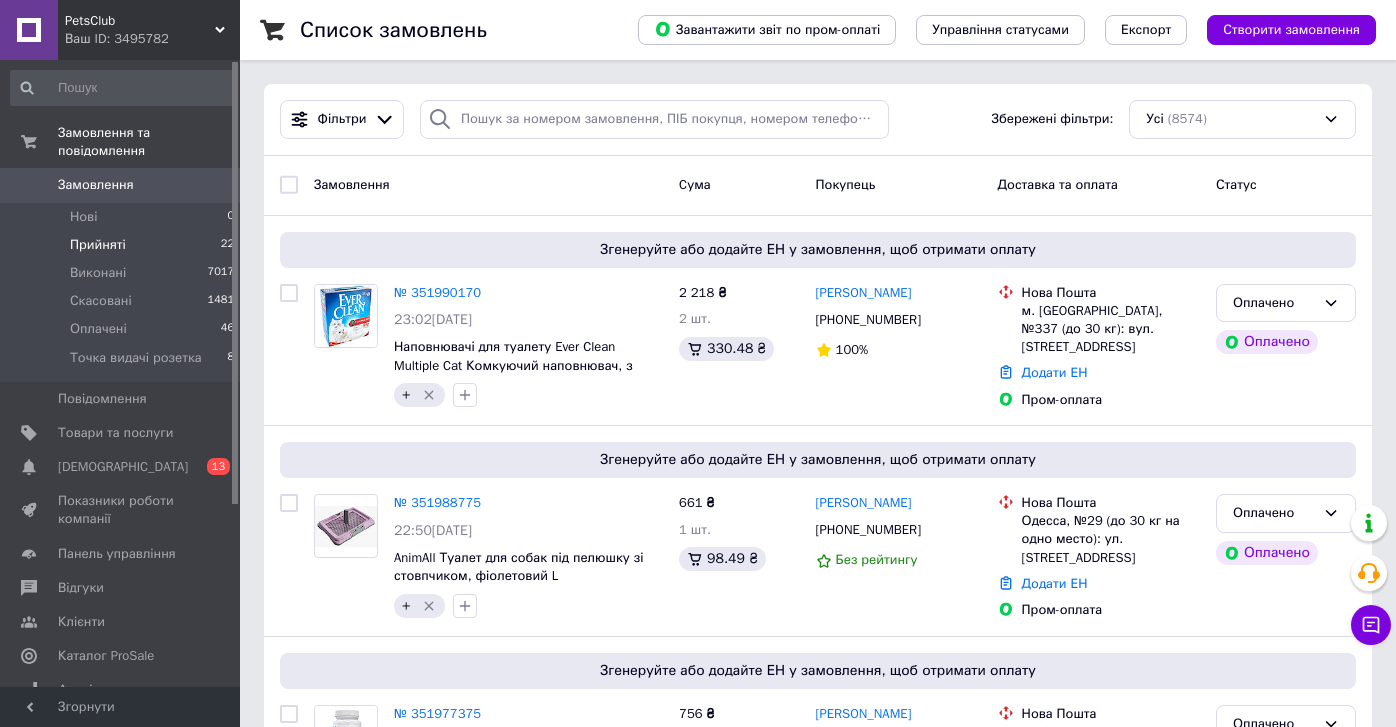 click on "Прийняті 22" at bounding box center (123, 245) 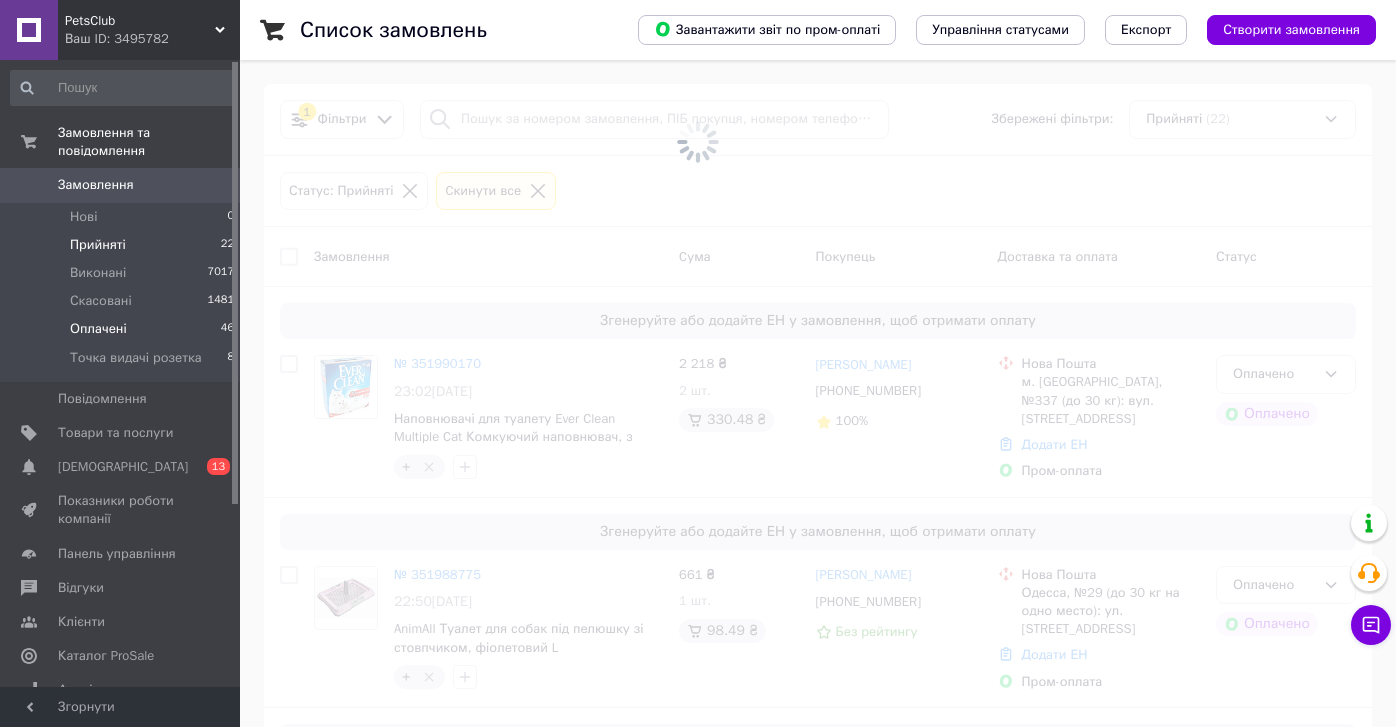 click on "Оплачені 46" at bounding box center [123, 329] 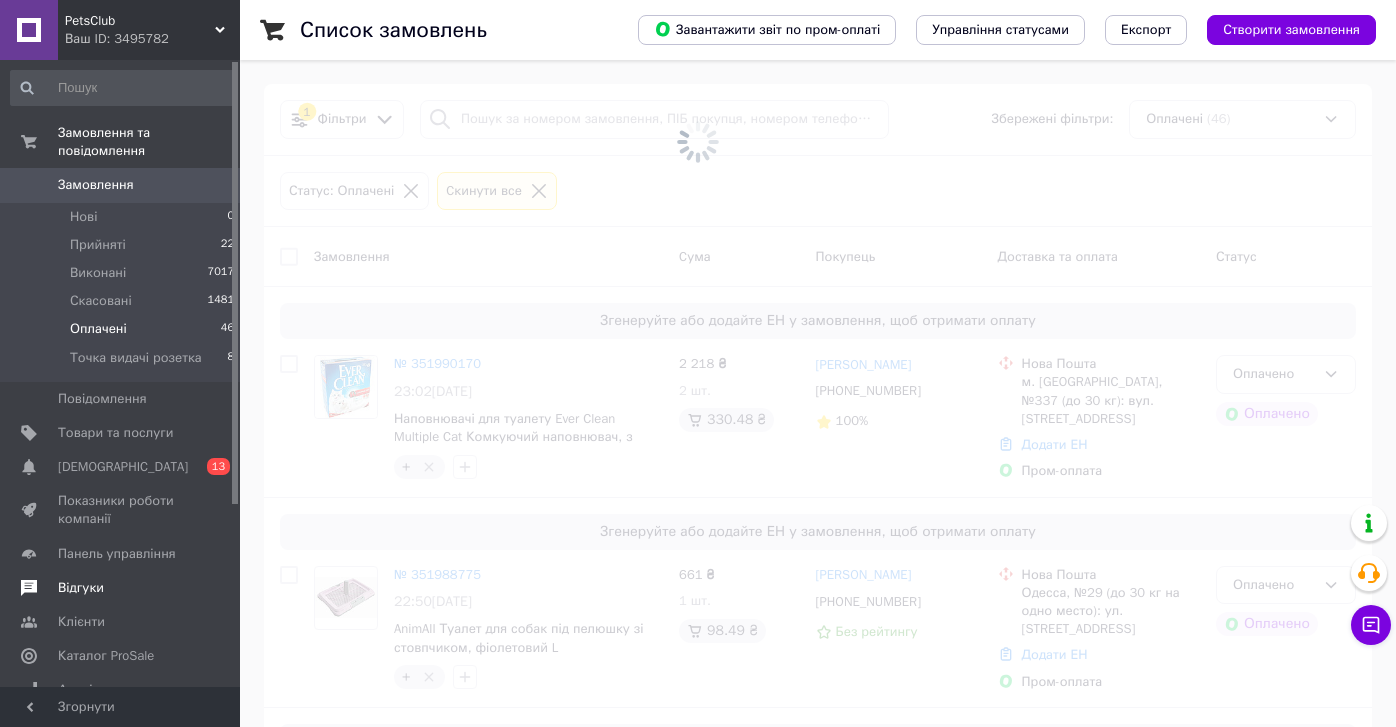 click on "Відгуки" at bounding box center [121, 588] 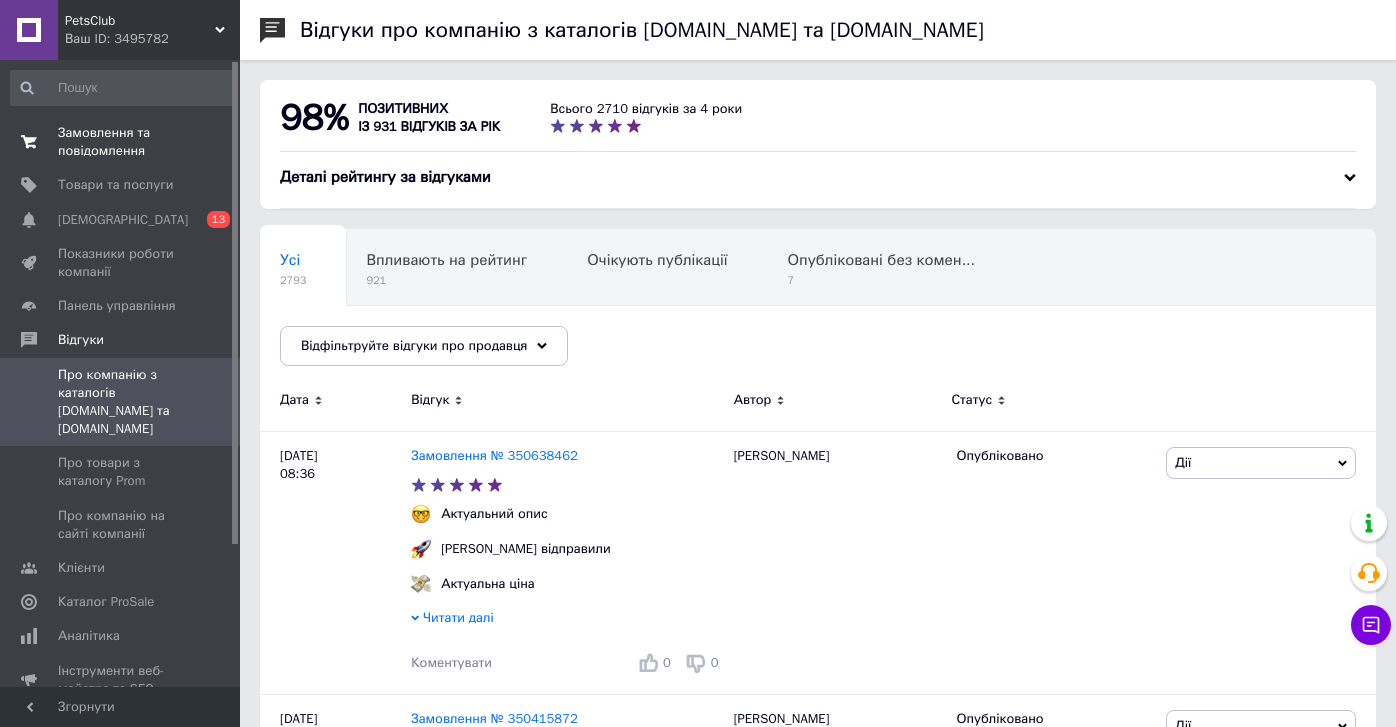 click on "Замовлення та повідомлення" at bounding box center (121, 142) 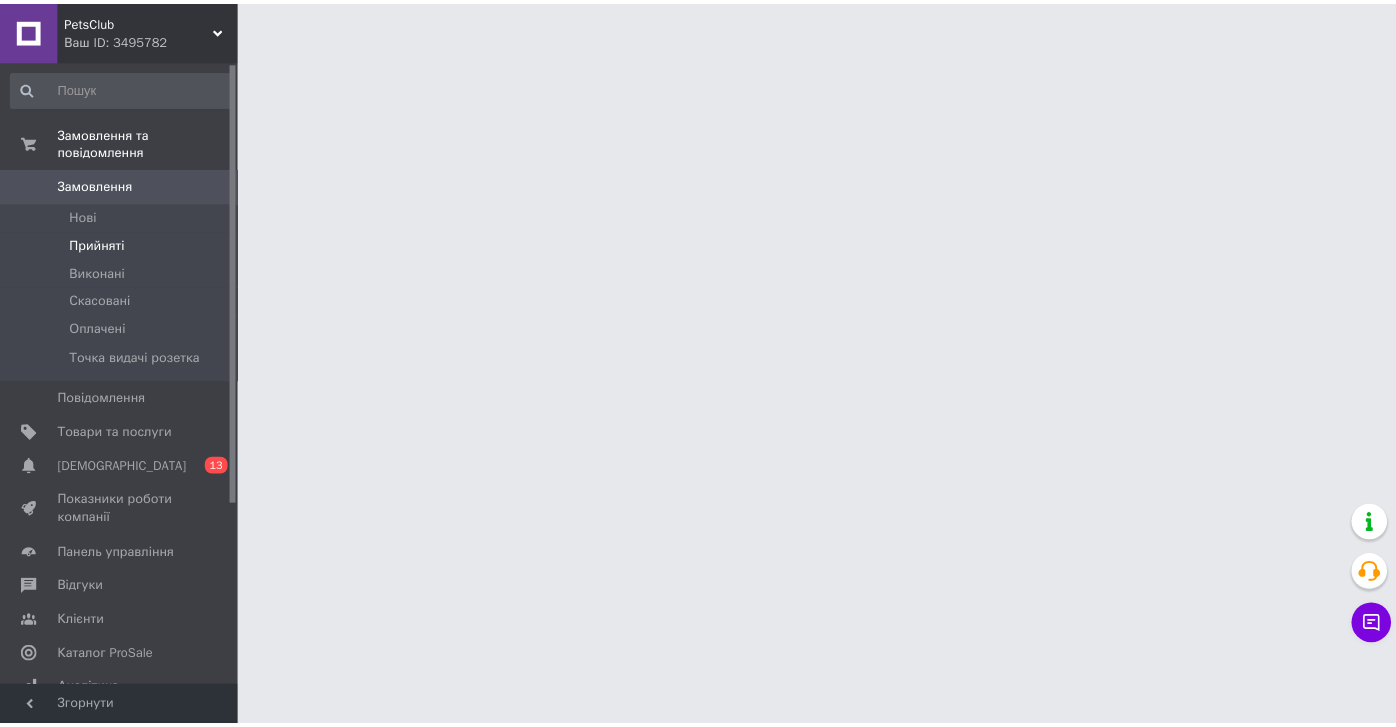 scroll, scrollTop: 0, scrollLeft: 0, axis: both 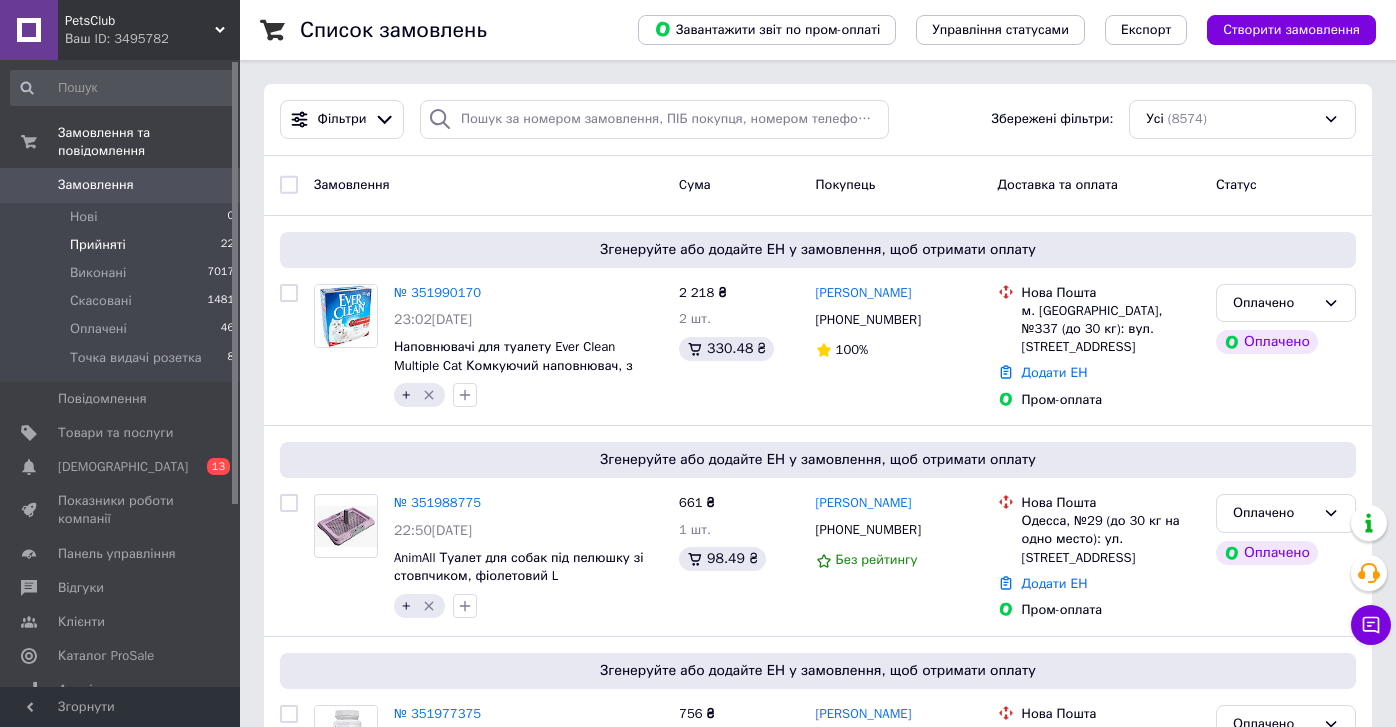 drag, startPoint x: 187, startPoint y: 242, endPoint x: 205, endPoint y: 255, distance: 22.203604 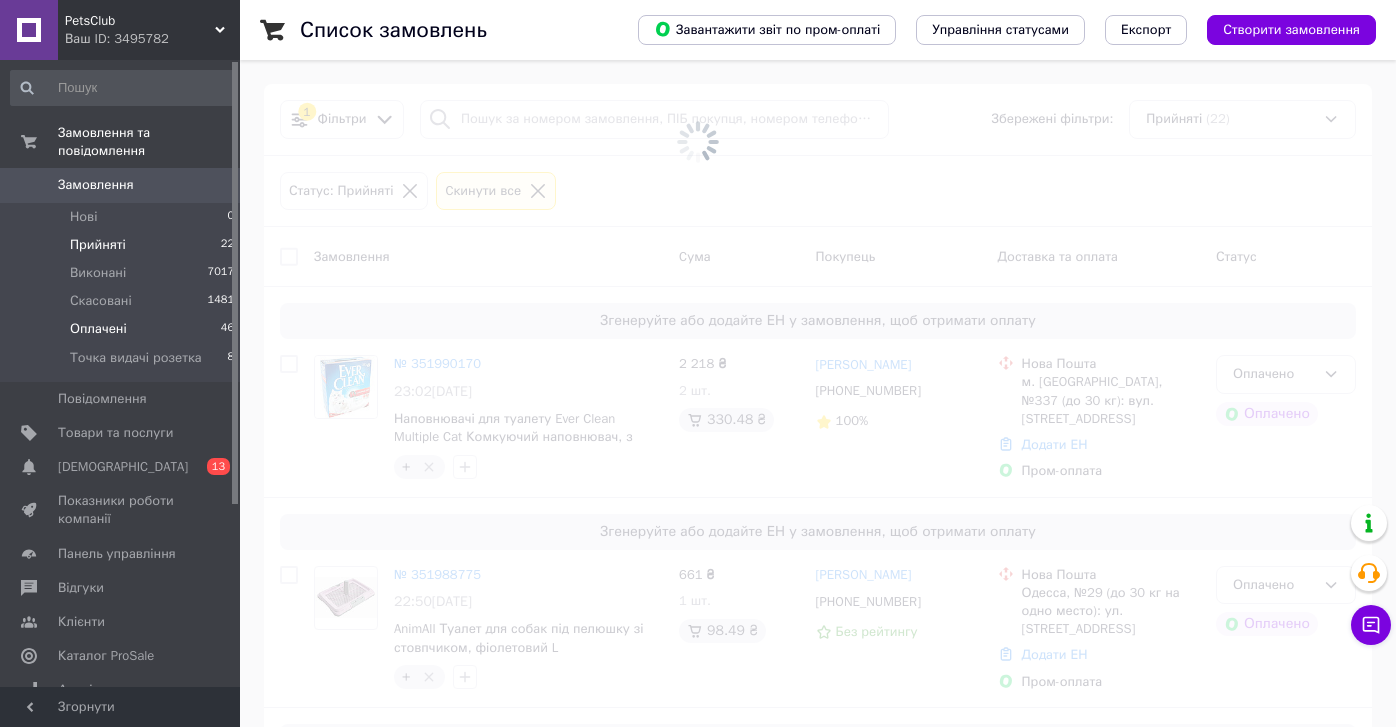 click on "Оплачені 46" at bounding box center (123, 329) 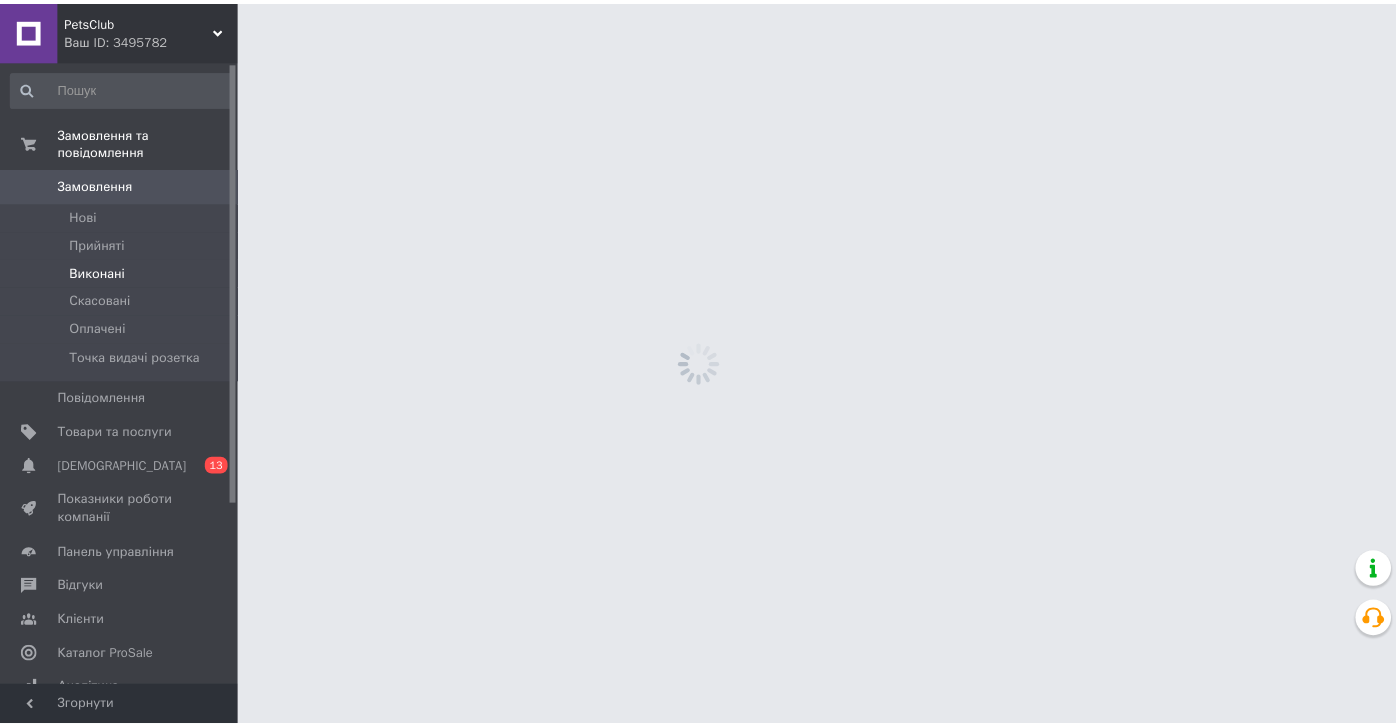 scroll, scrollTop: 0, scrollLeft: 0, axis: both 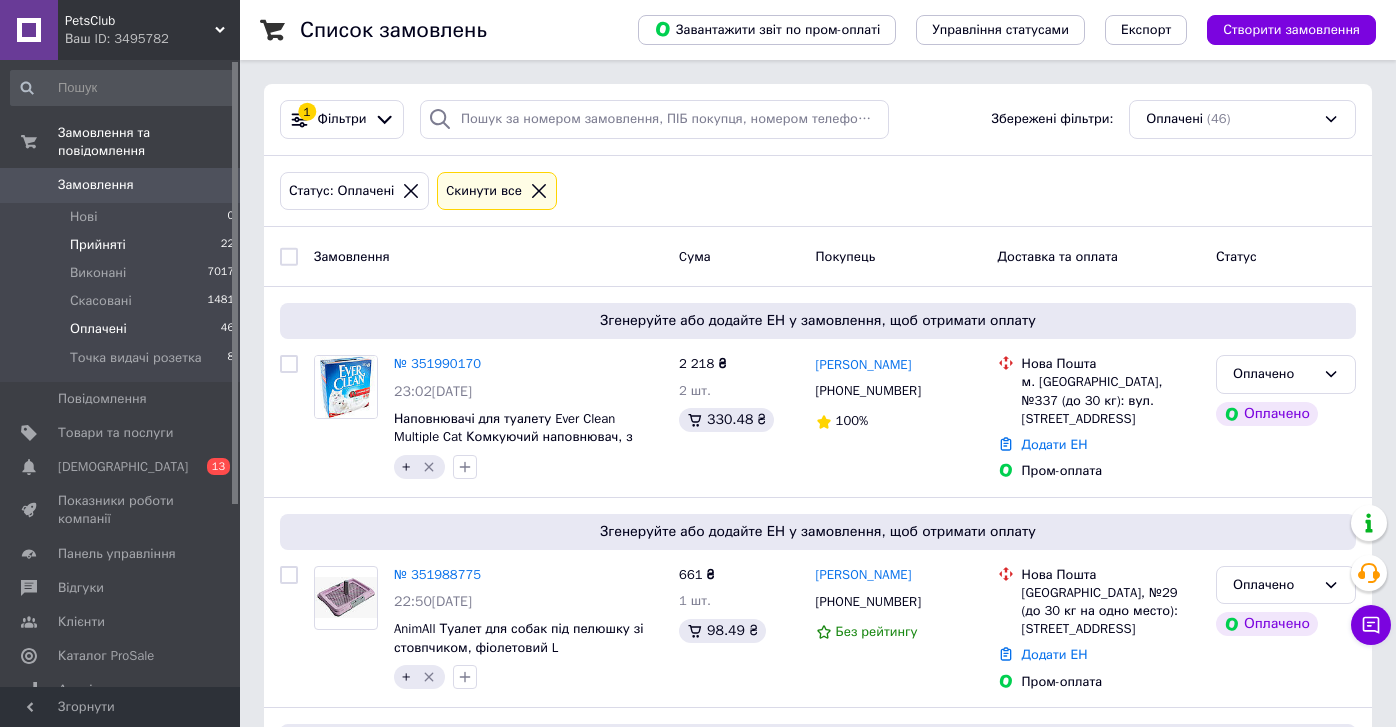 click on "Прийняті 22" at bounding box center (123, 245) 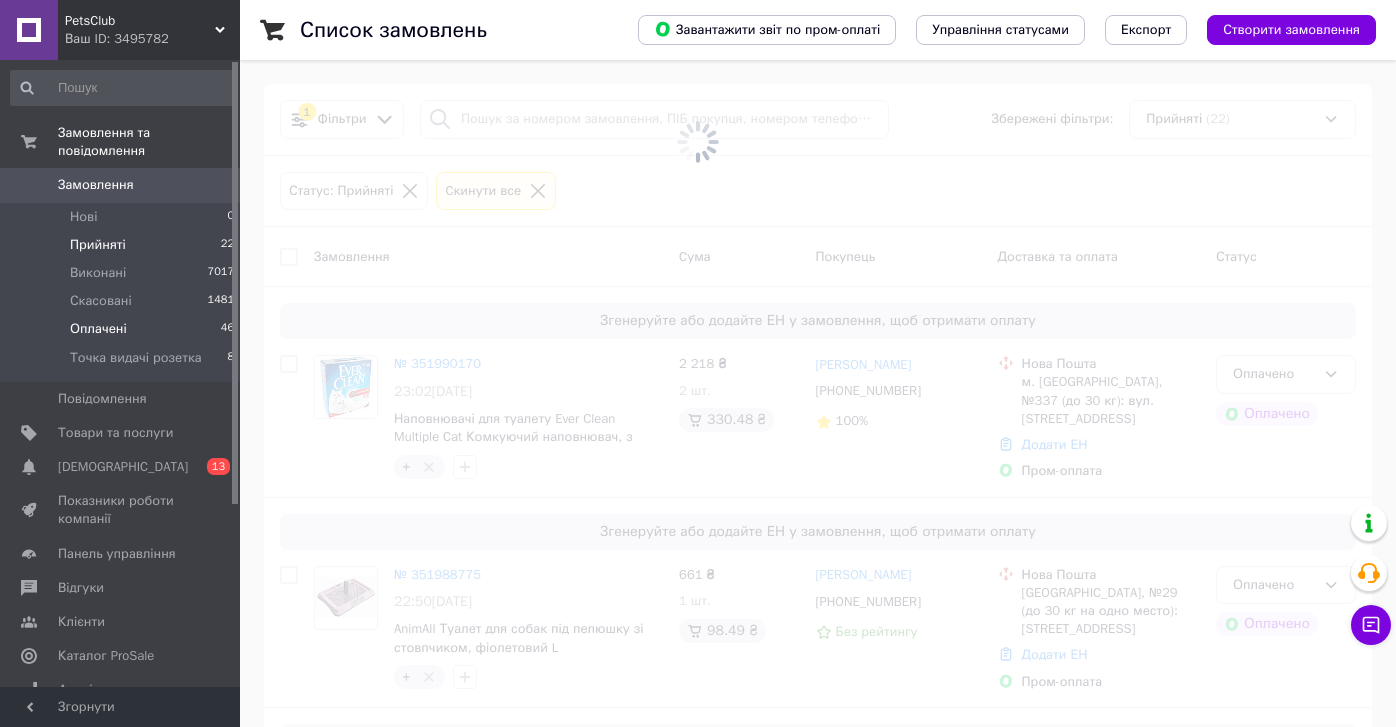 click on "Оплачені 46" at bounding box center (123, 329) 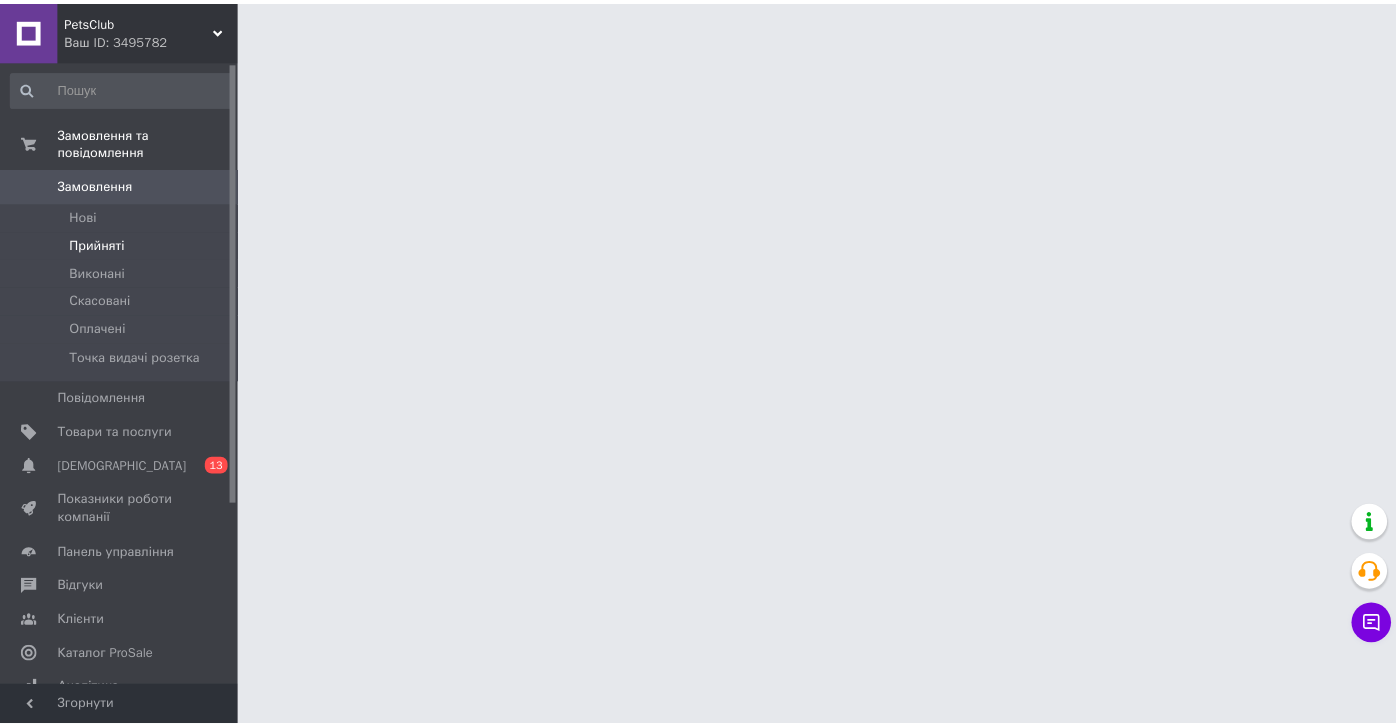 scroll, scrollTop: 0, scrollLeft: 0, axis: both 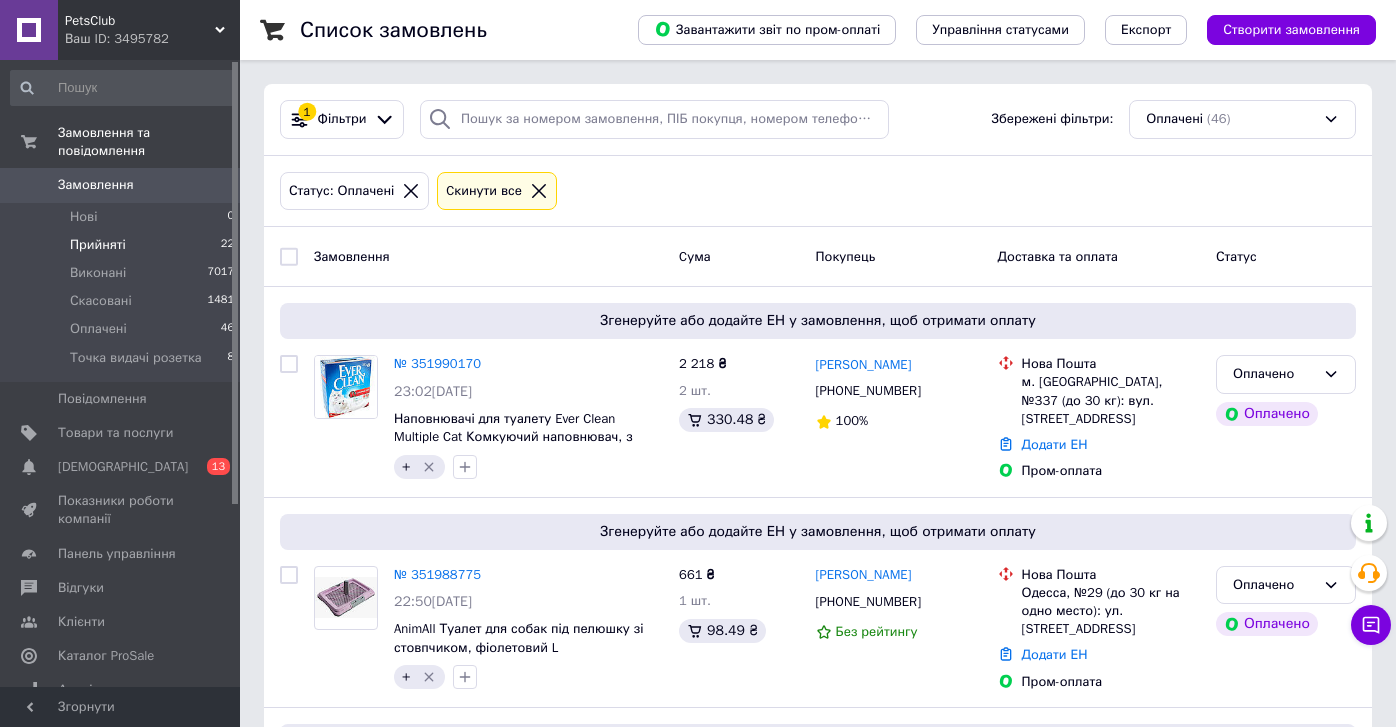 click on "Прийняті 22" at bounding box center (123, 245) 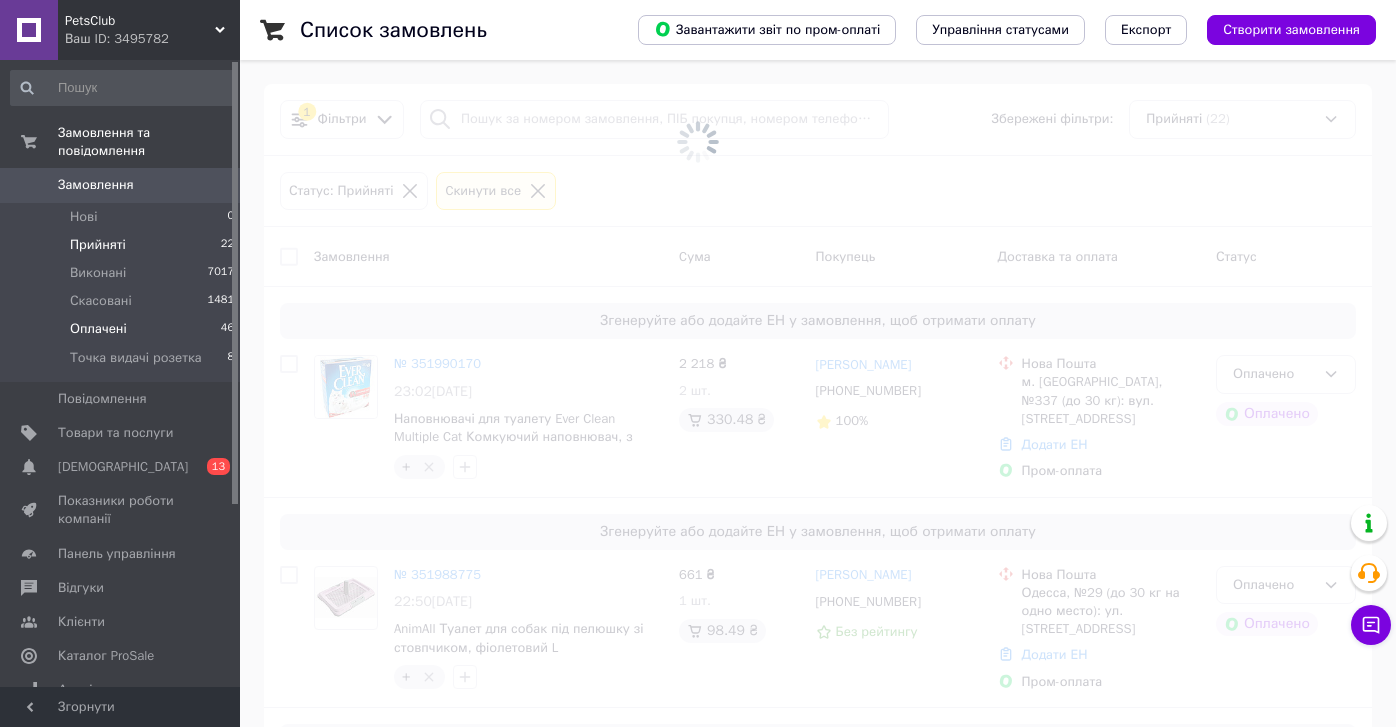 click on "Оплачені 46" at bounding box center (123, 329) 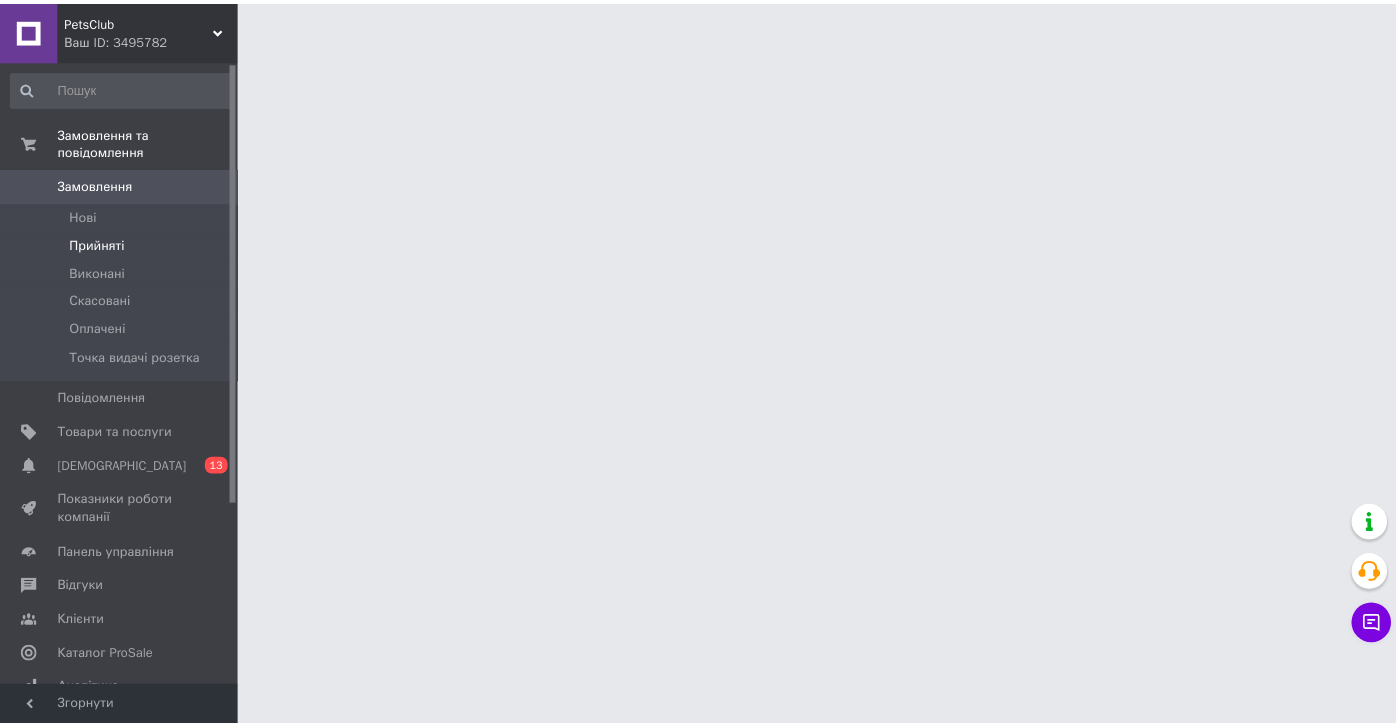 scroll, scrollTop: 0, scrollLeft: 0, axis: both 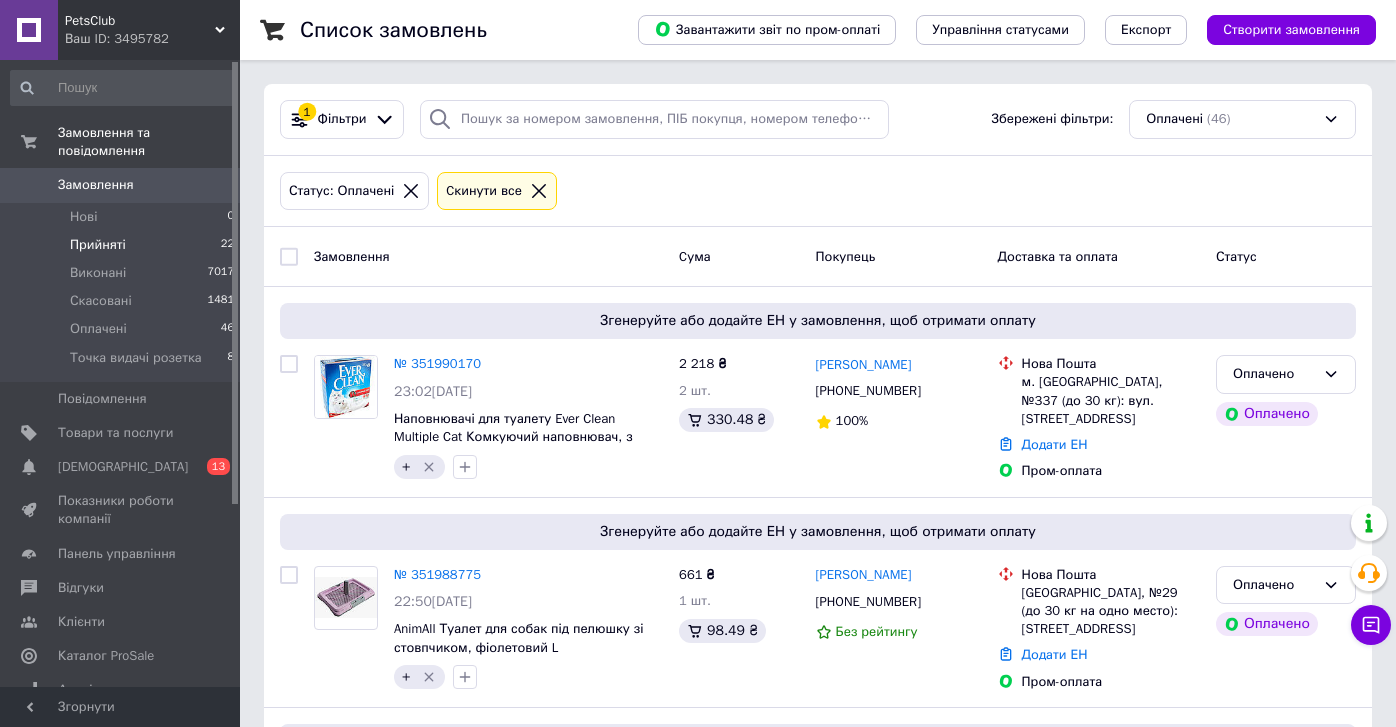 click on "Прийняті 22" at bounding box center [123, 245] 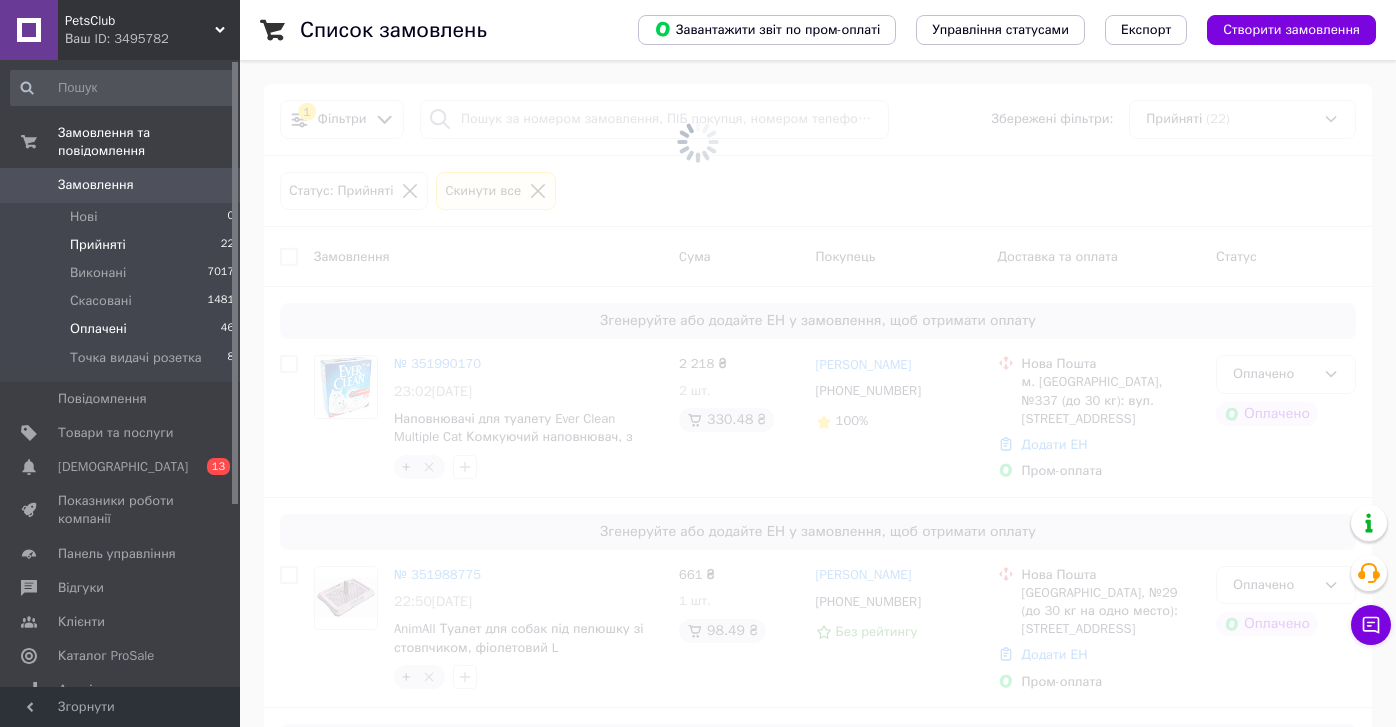click on "Оплачені 46" at bounding box center (123, 329) 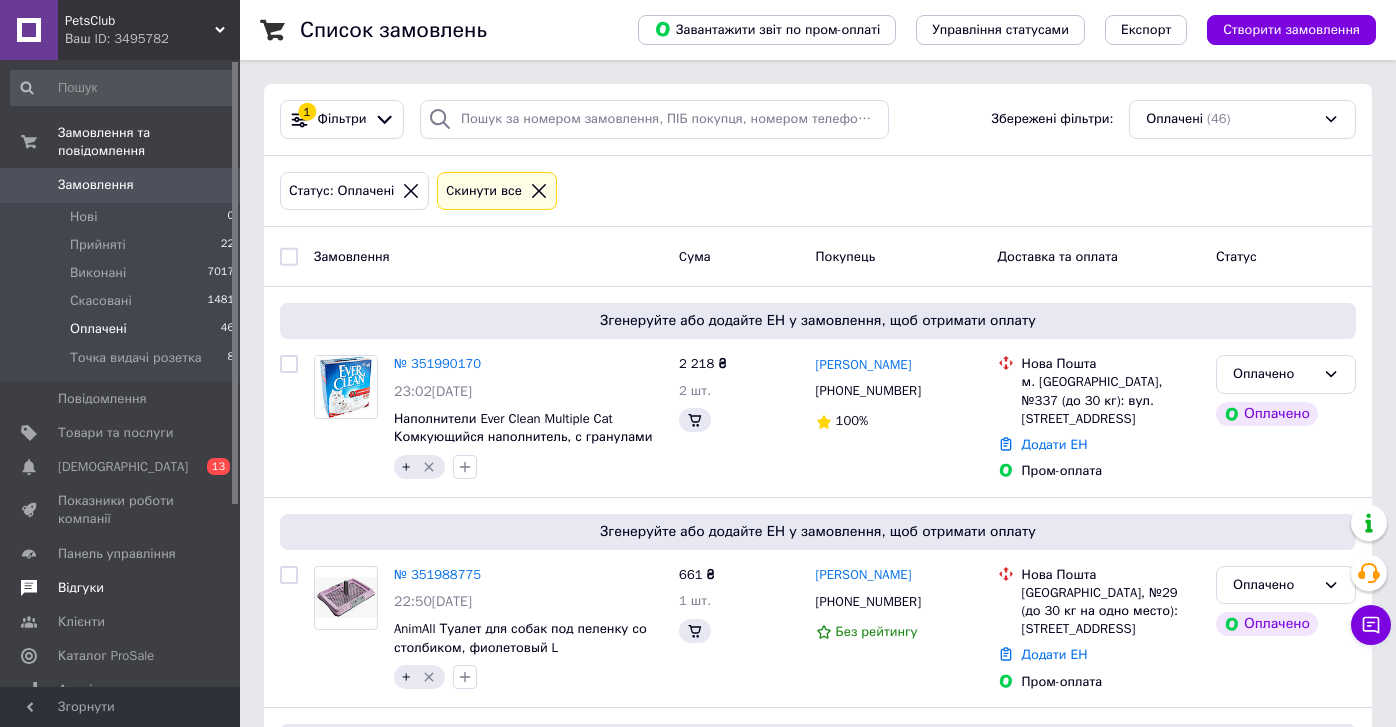 click on "Відгуки" at bounding box center (121, 588) 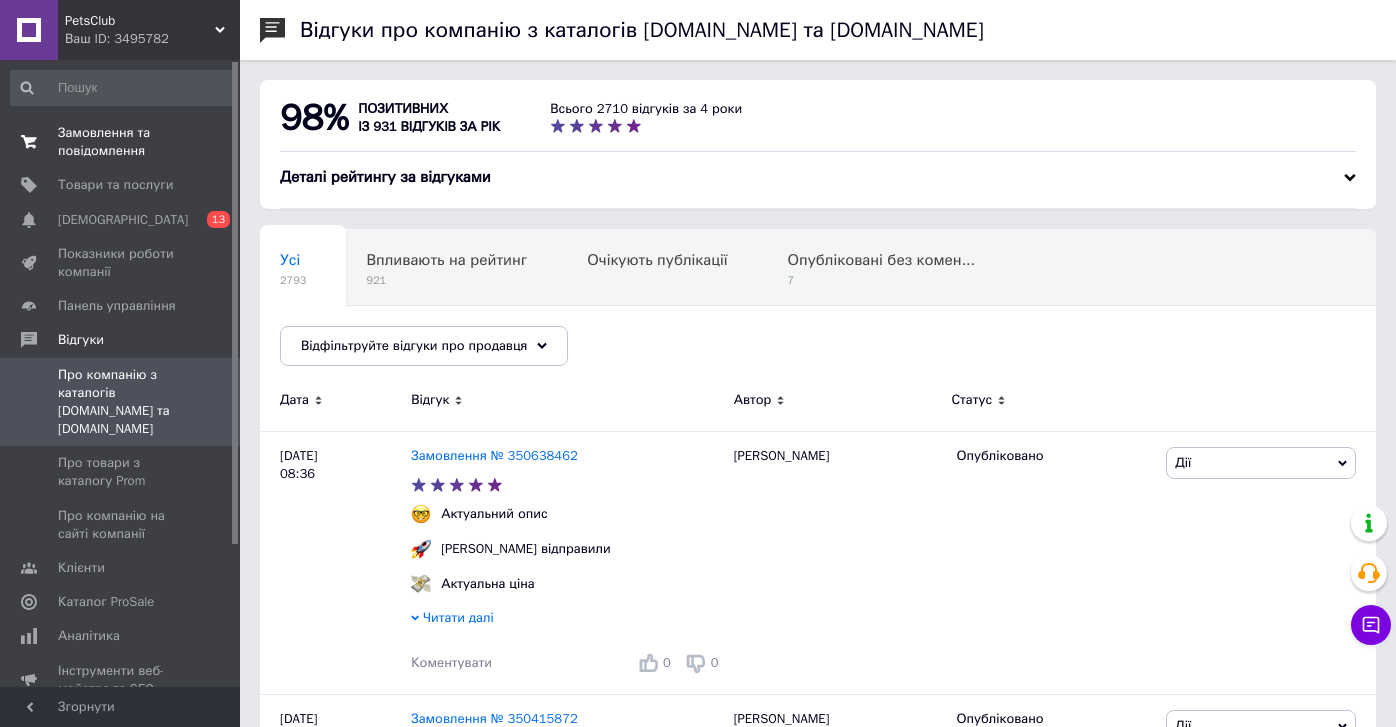 click on "Замовлення та повідомлення" at bounding box center (121, 142) 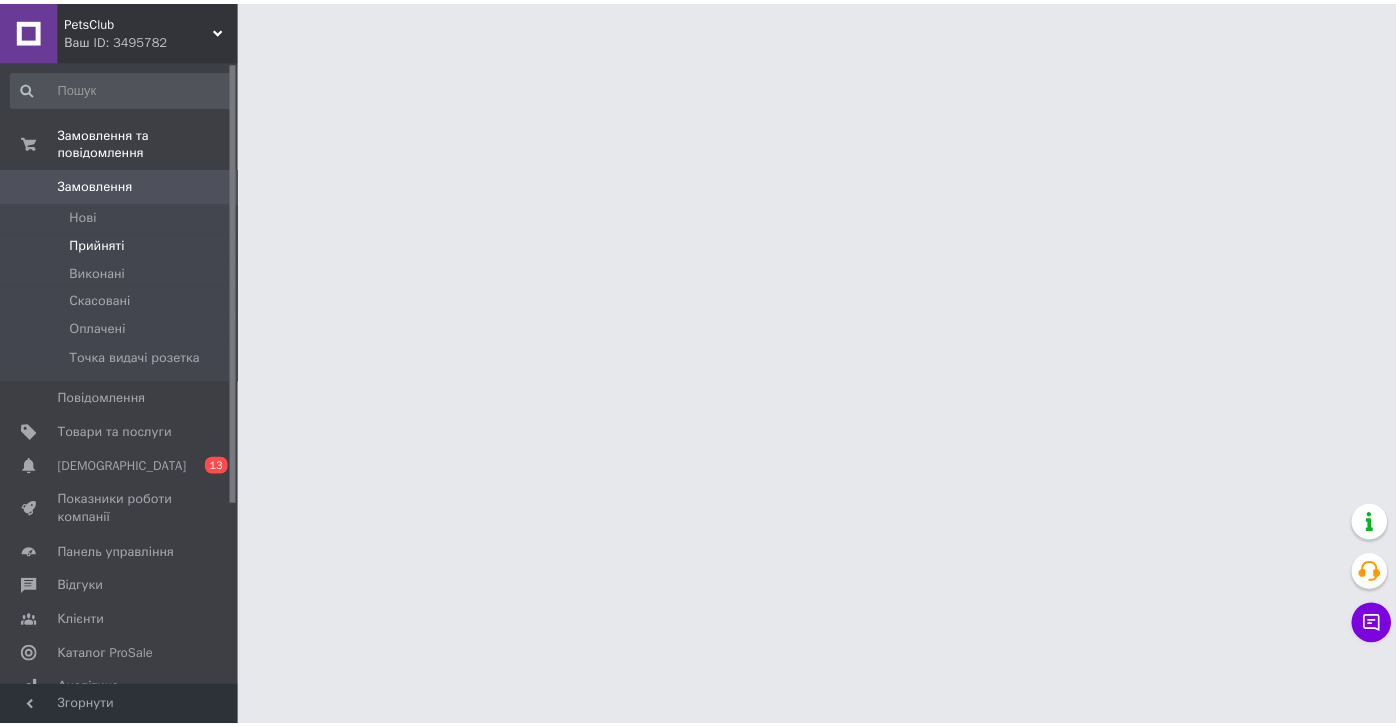 scroll, scrollTop: 0, scrollLeft: 0, axis: both 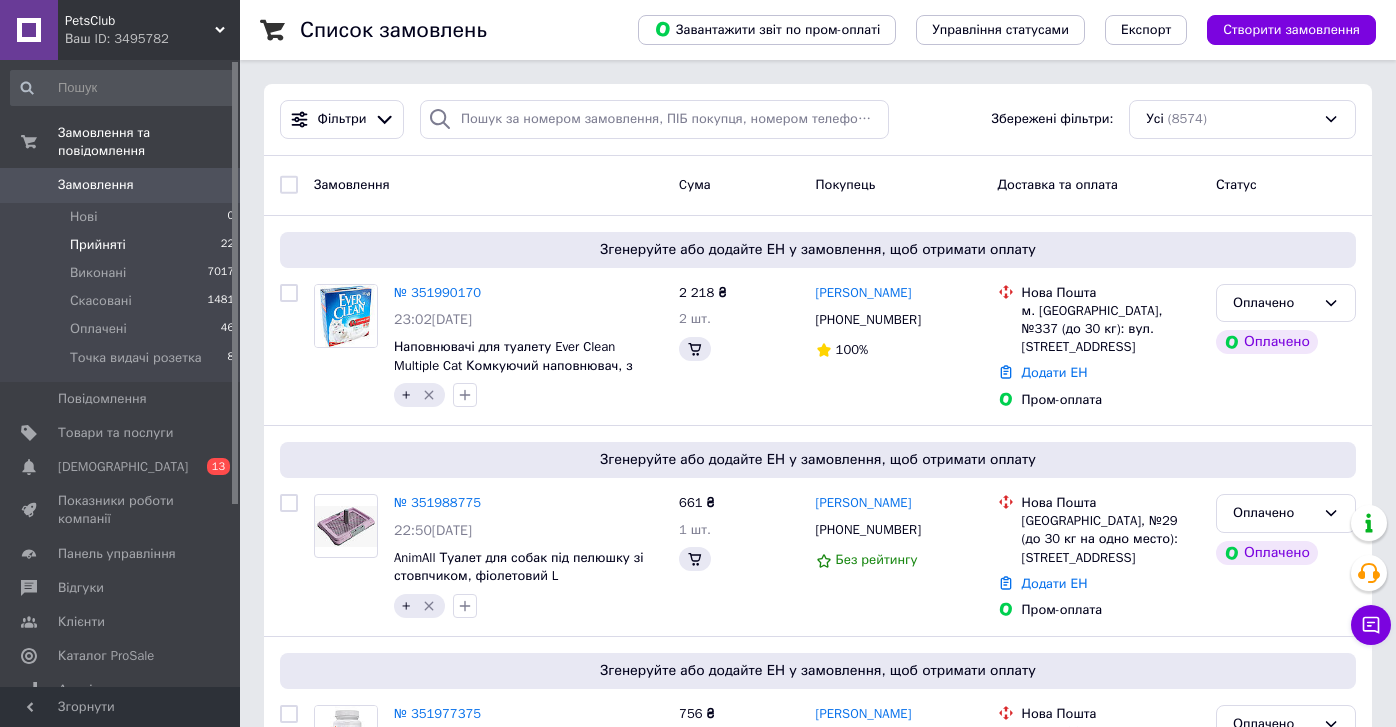 click on "Прийняті 22" at bounding box center [123, 245] 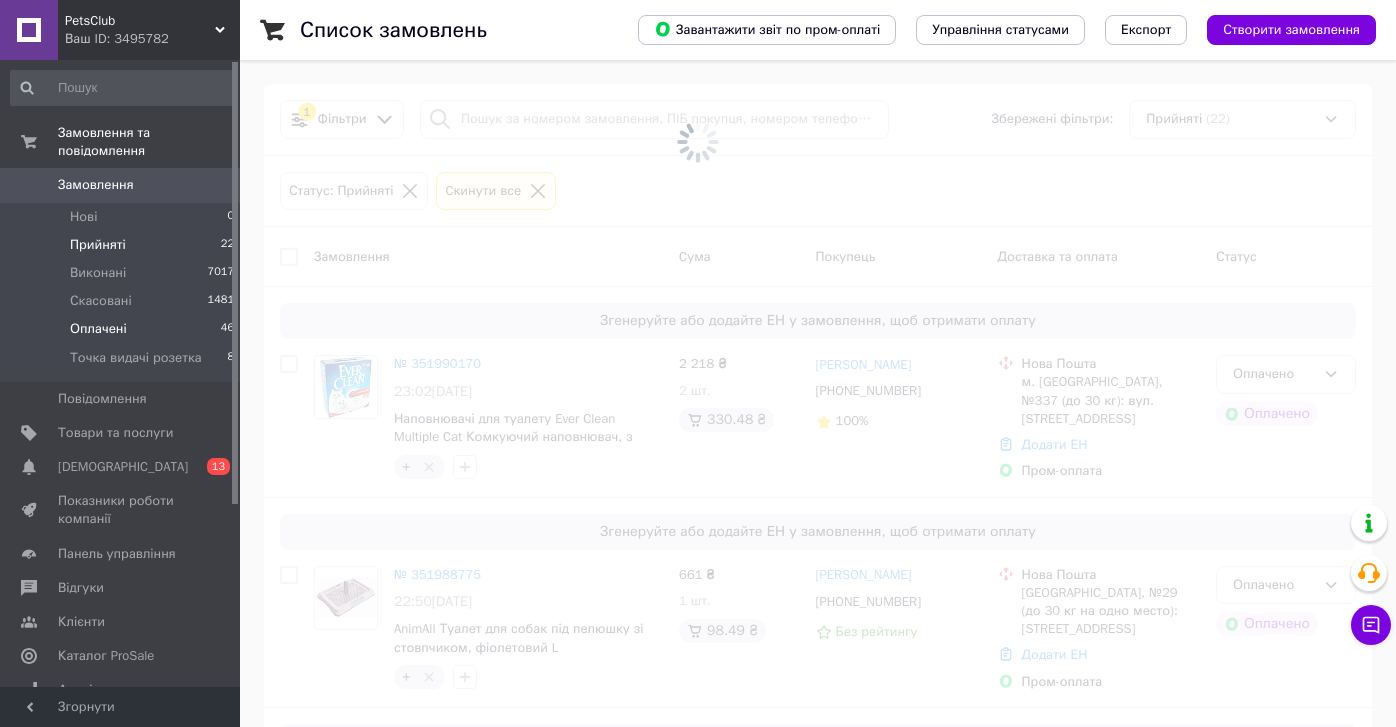 click on "Оплачені 46" at bounding box center (123, 329) 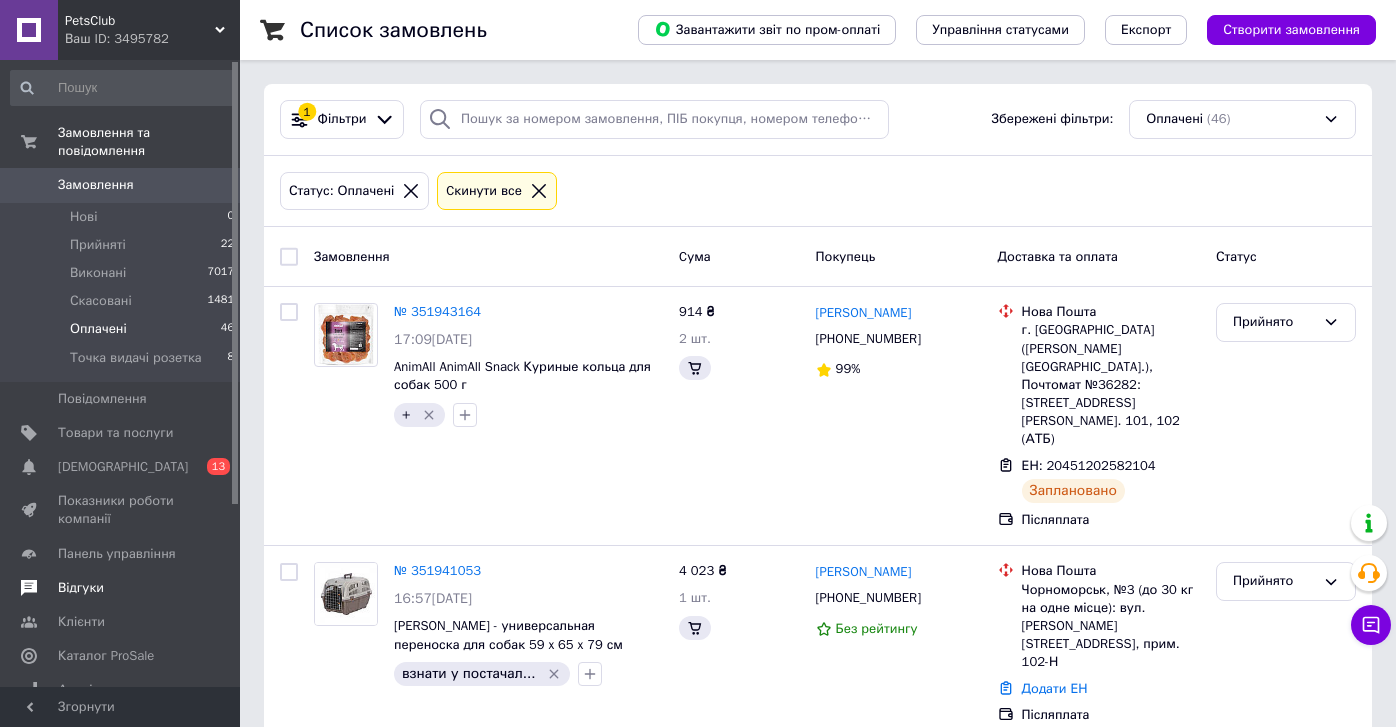 click on "Відгуки" at bounding box center [123, 588] 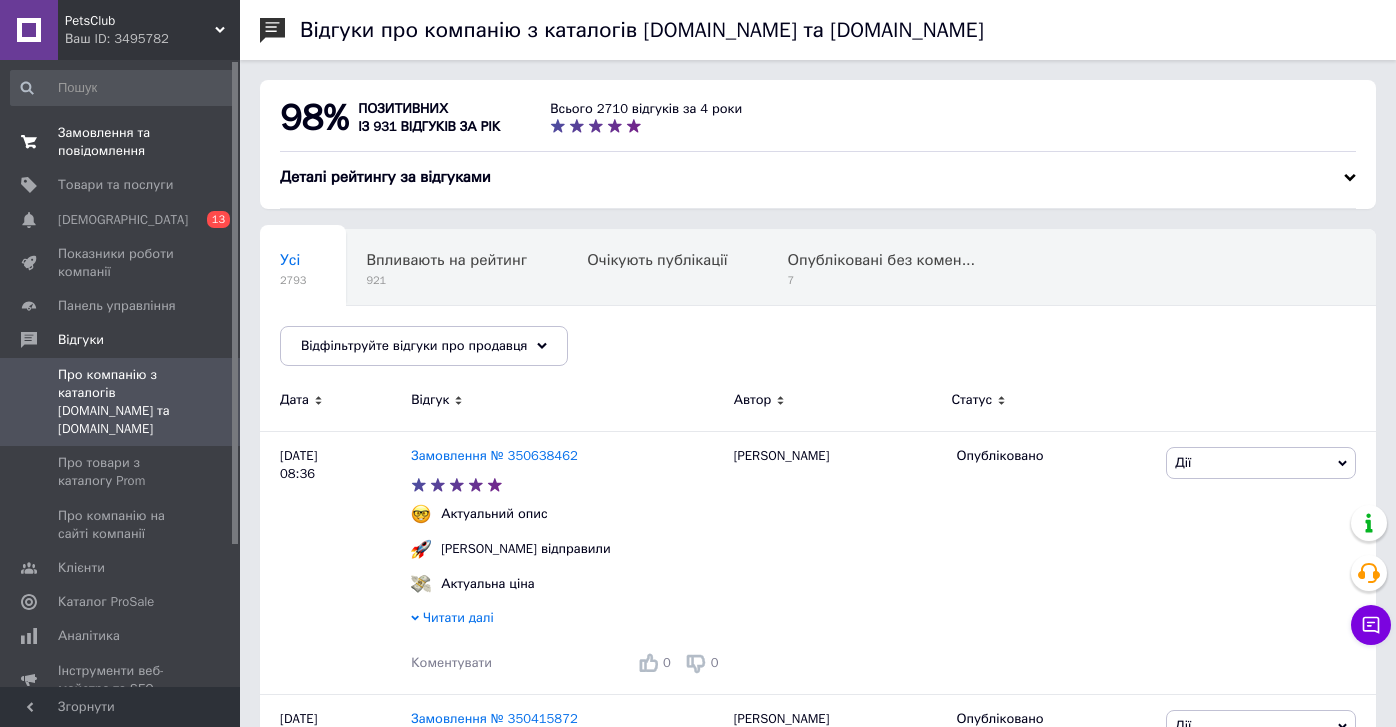 click on "Замовлення та повідомлення" at bounding box center [121, 142] 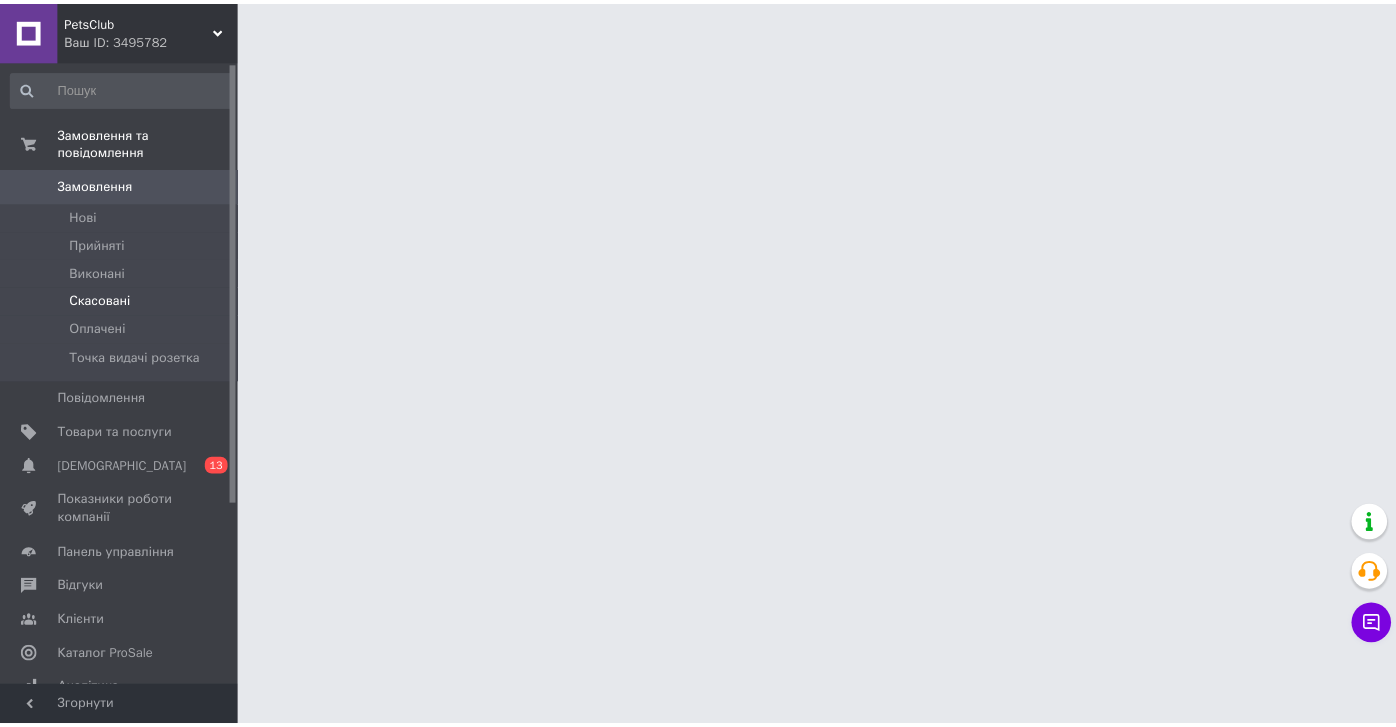 scroll, scrollTop: 0, scrollLeft: 0, axis: both 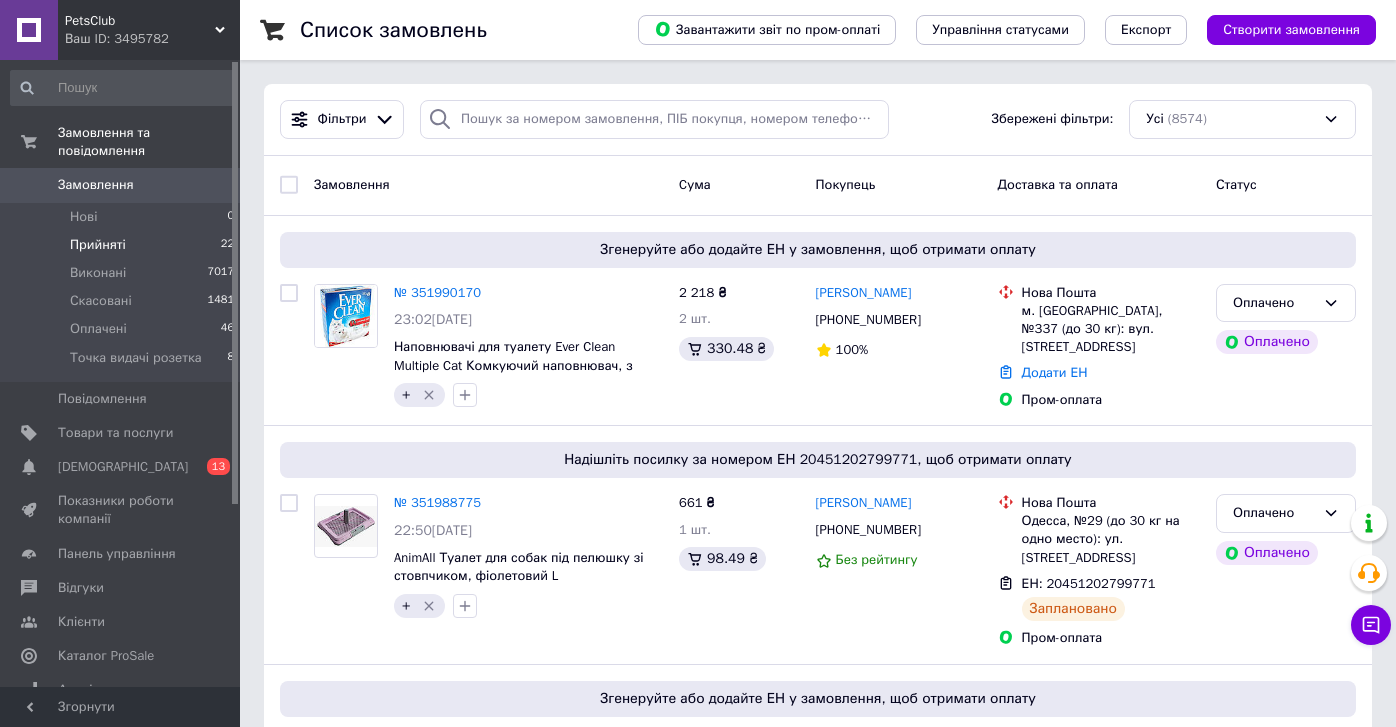 click on "Прийняті 22" at bounding box center (123, 245) 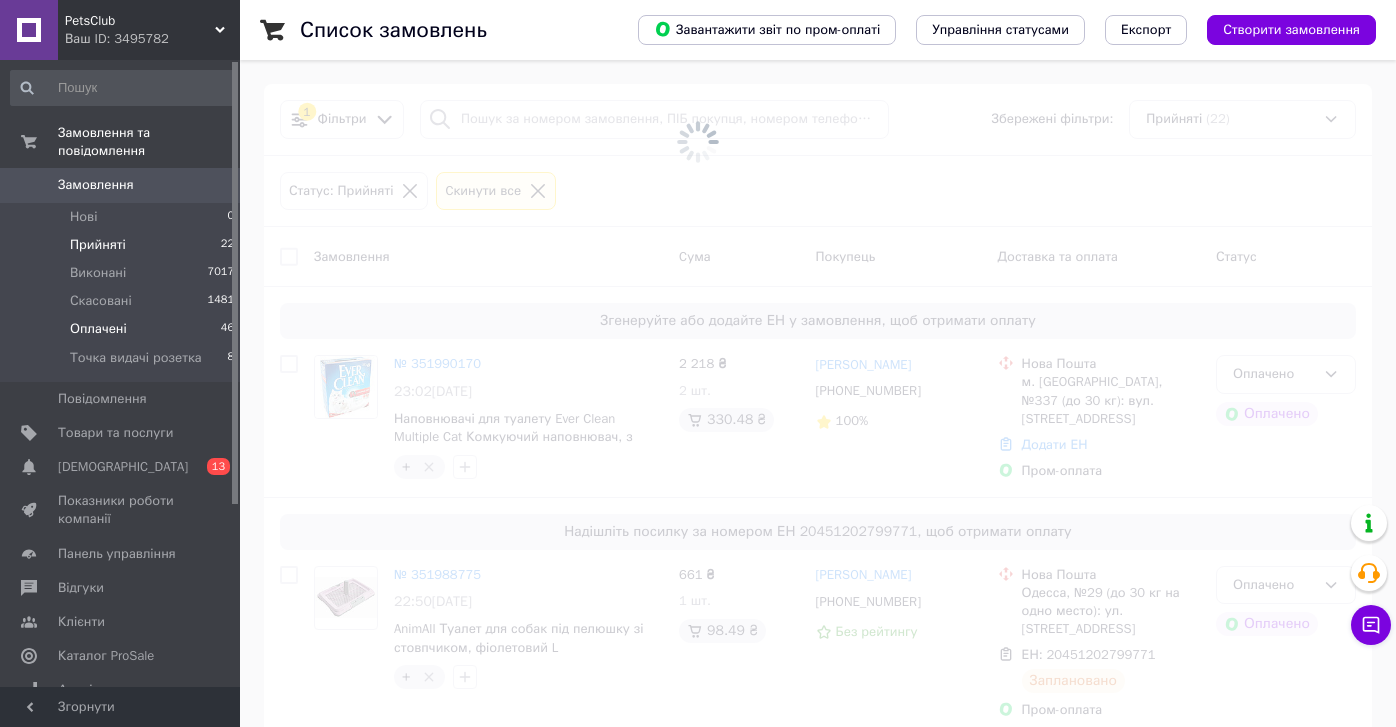 click on "Оплачені 46" at bounding box center (123, 329) 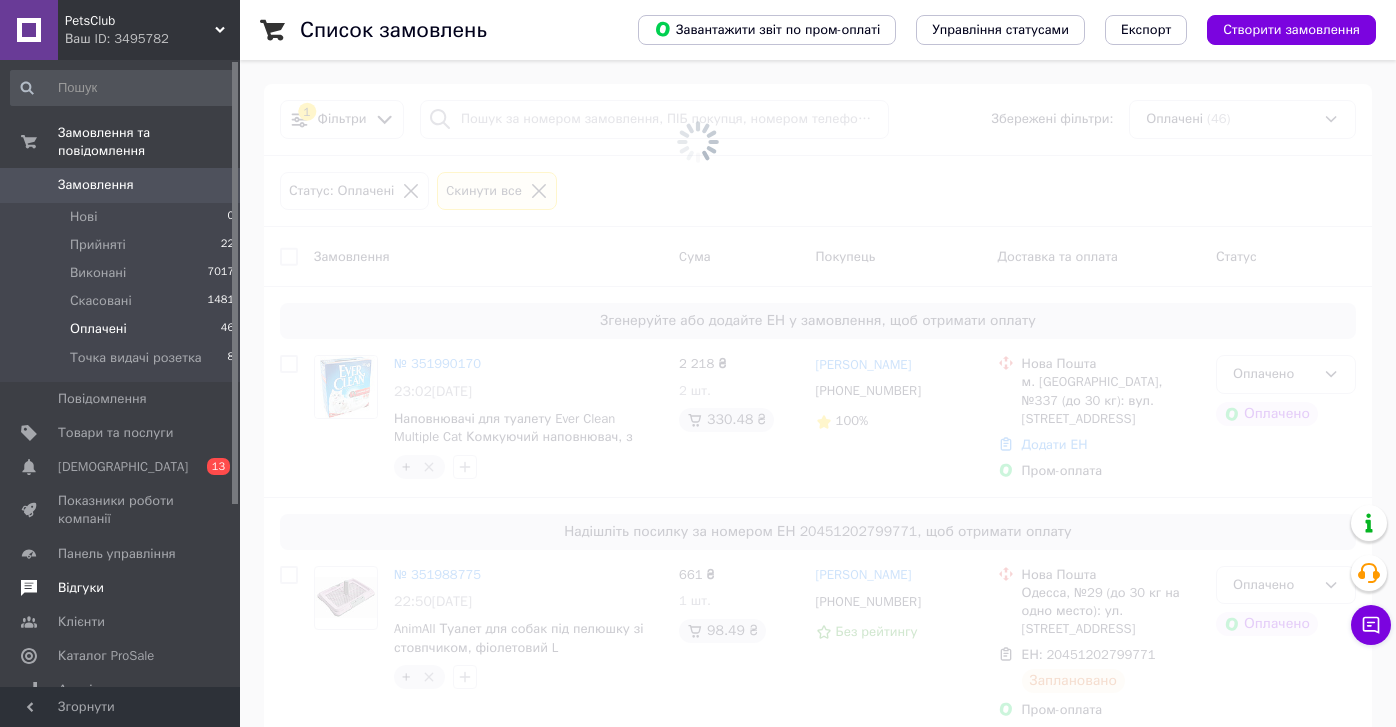 click on "Відгуки" at bounding box center [81, 588] 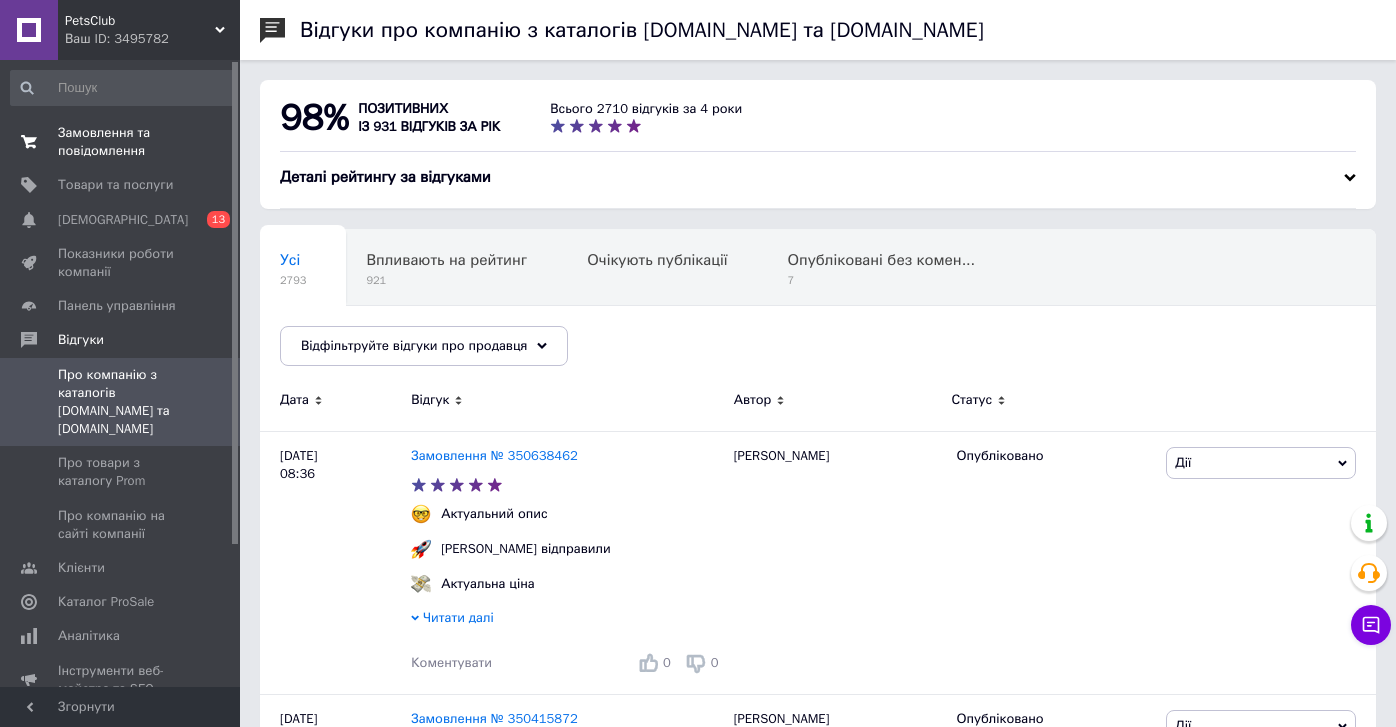 click on "Замовлення та повідомлення" at bounding box center [121, 142] 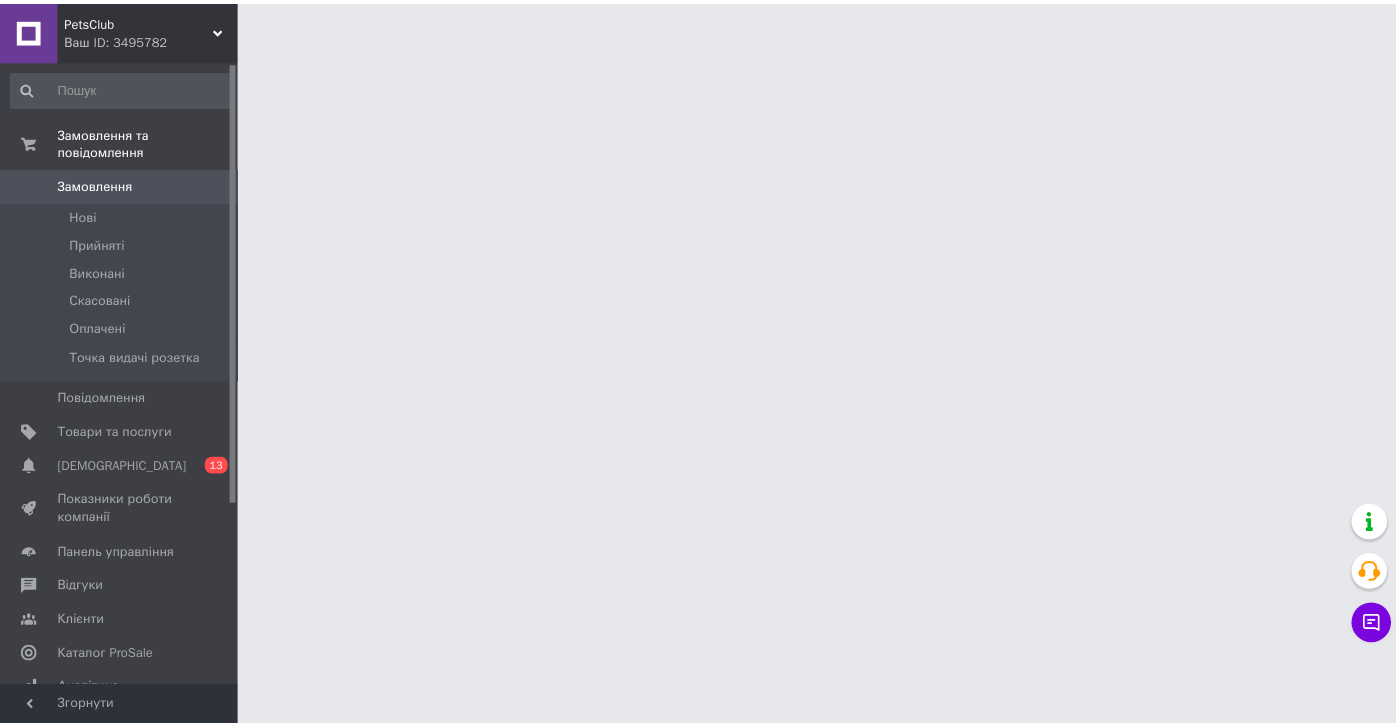 scroll, scrollTop: 0, scrollLeft: 0, axis: both 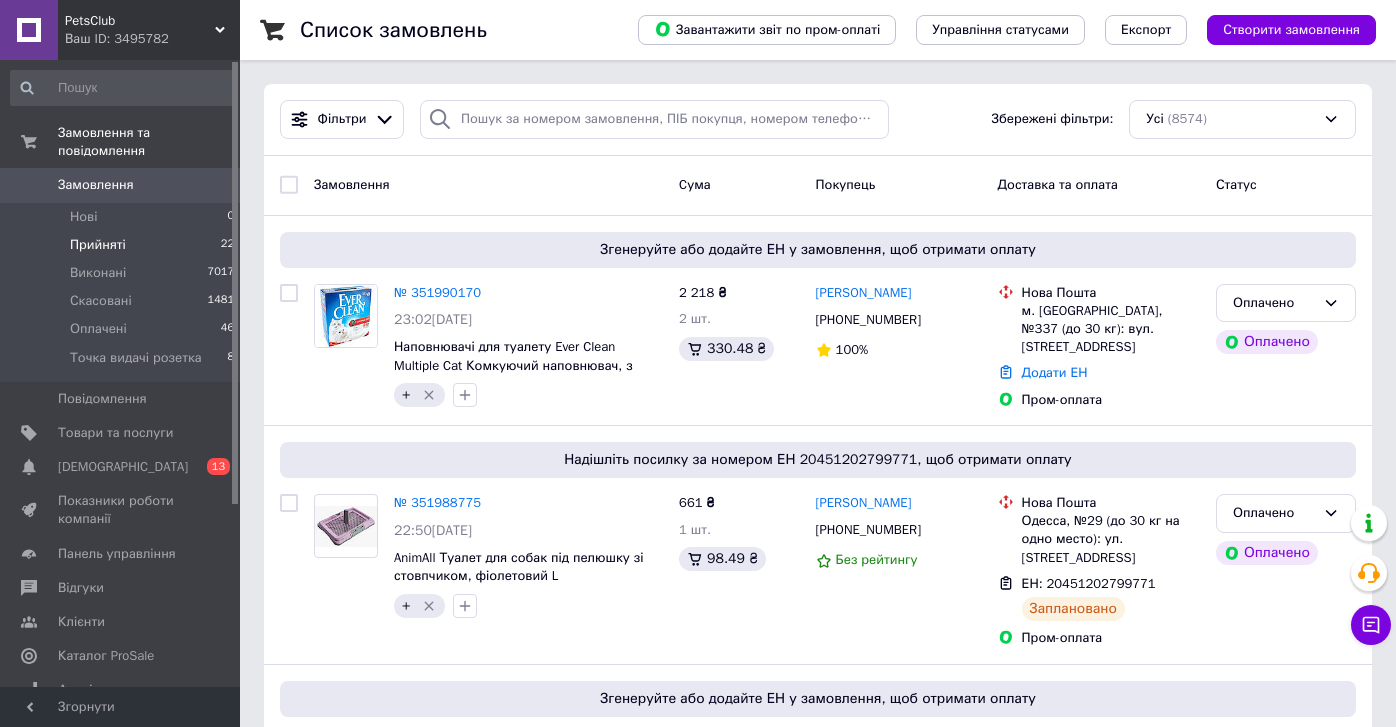 click on "Прийняті 22" at bounding box center (123, 245) 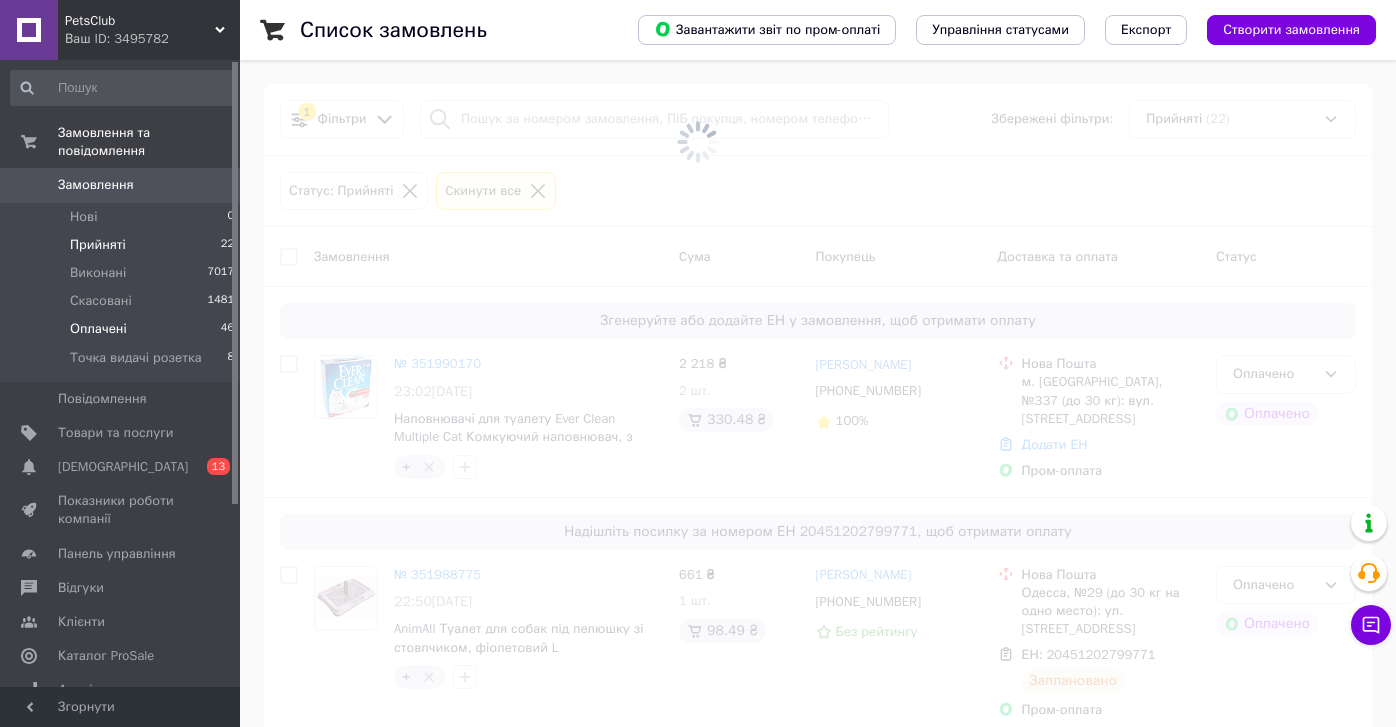 click on "Оплачені 46" at bounding box center [123, 329] 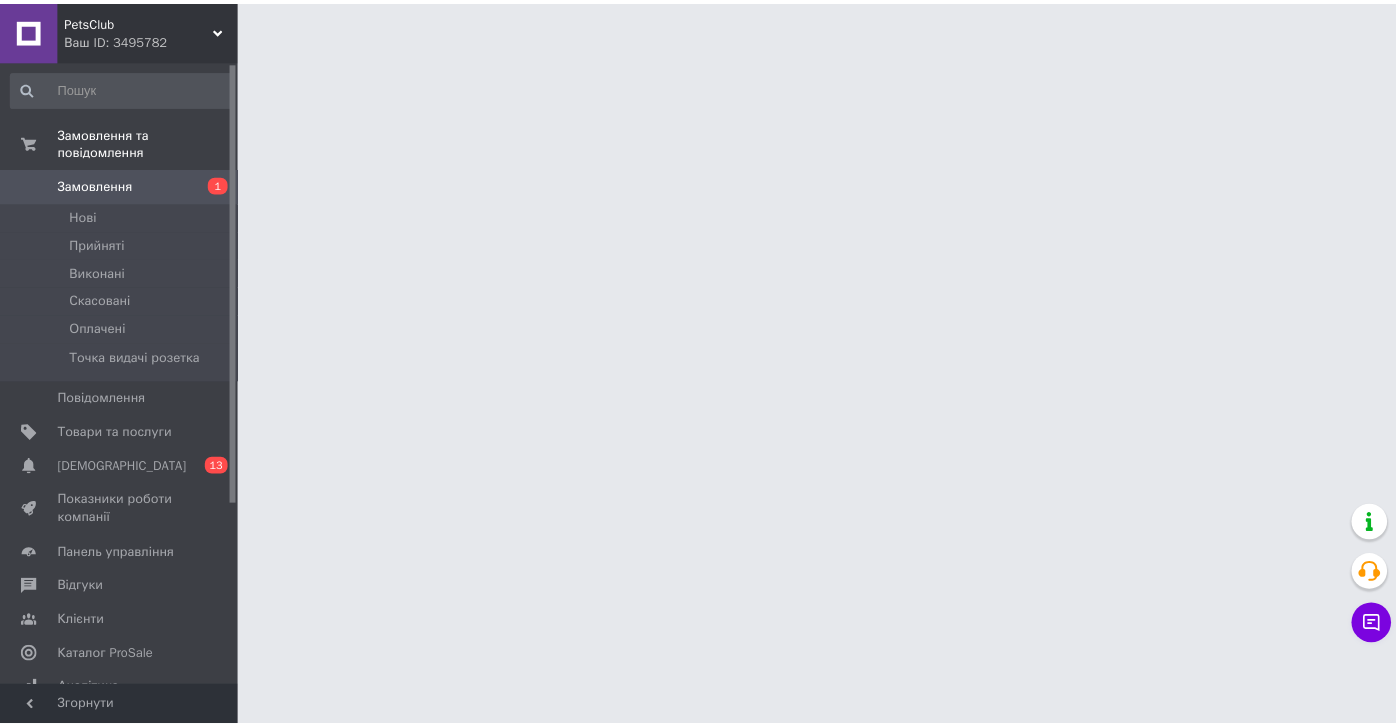 scroll, scrollTop: 0, scrollLeft: 0, axis: both 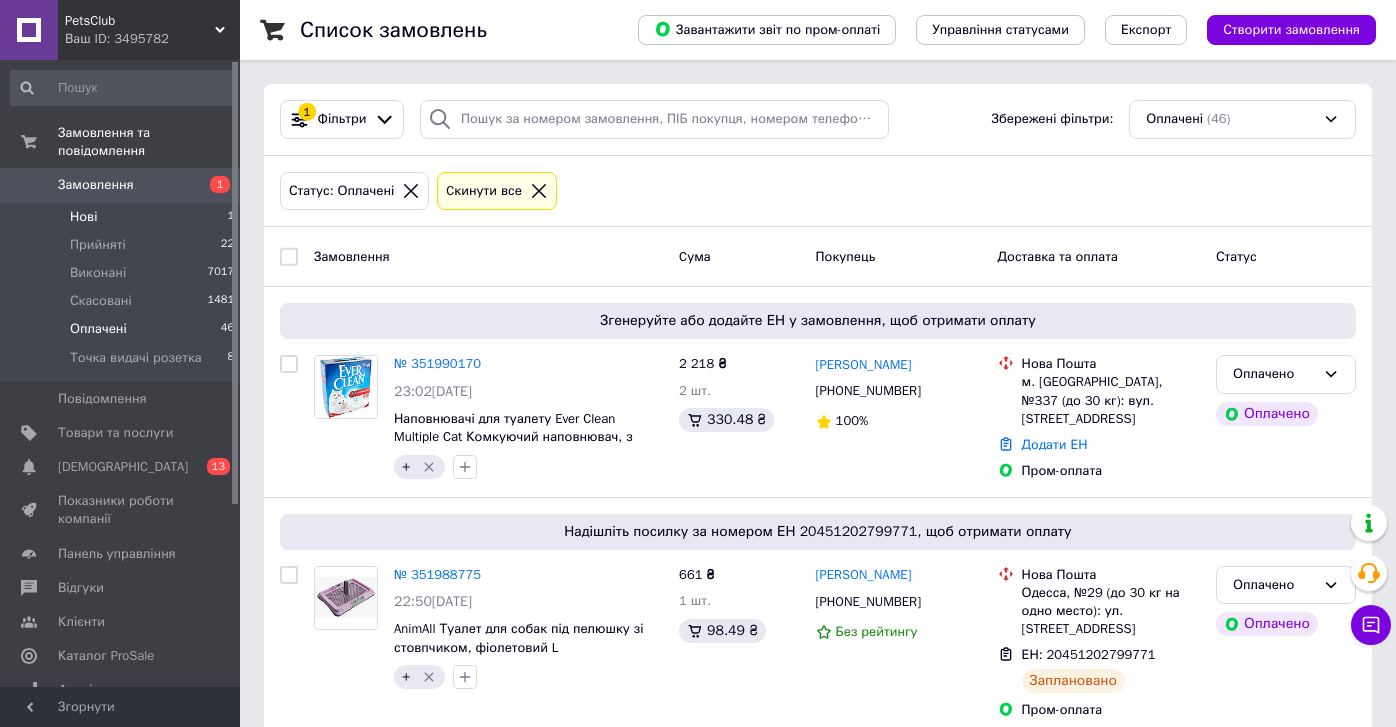 click on "Нові 1" at bounding box center [123, 217] 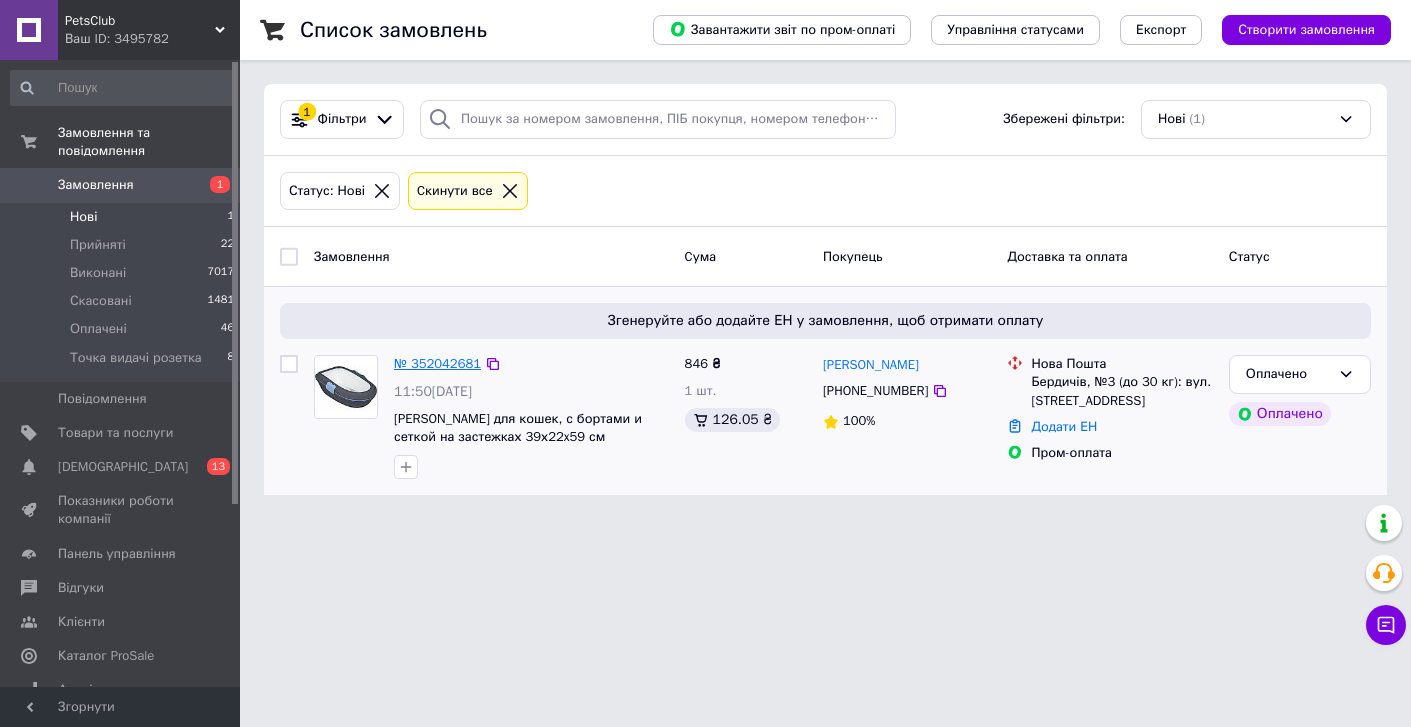 click on "№ 352042681" at bounding box center [437, 363] 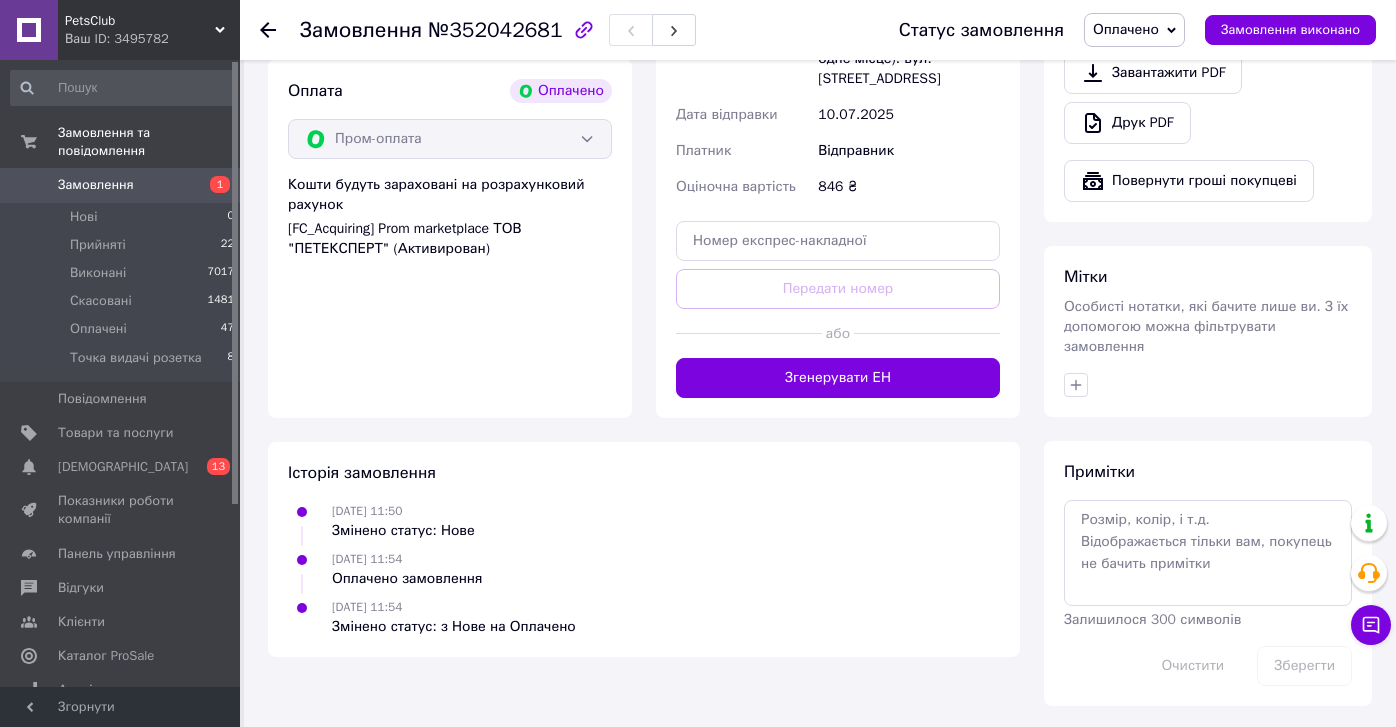 scroll, scrollTop: 1284, scrollLeft: 0, axis: vertical 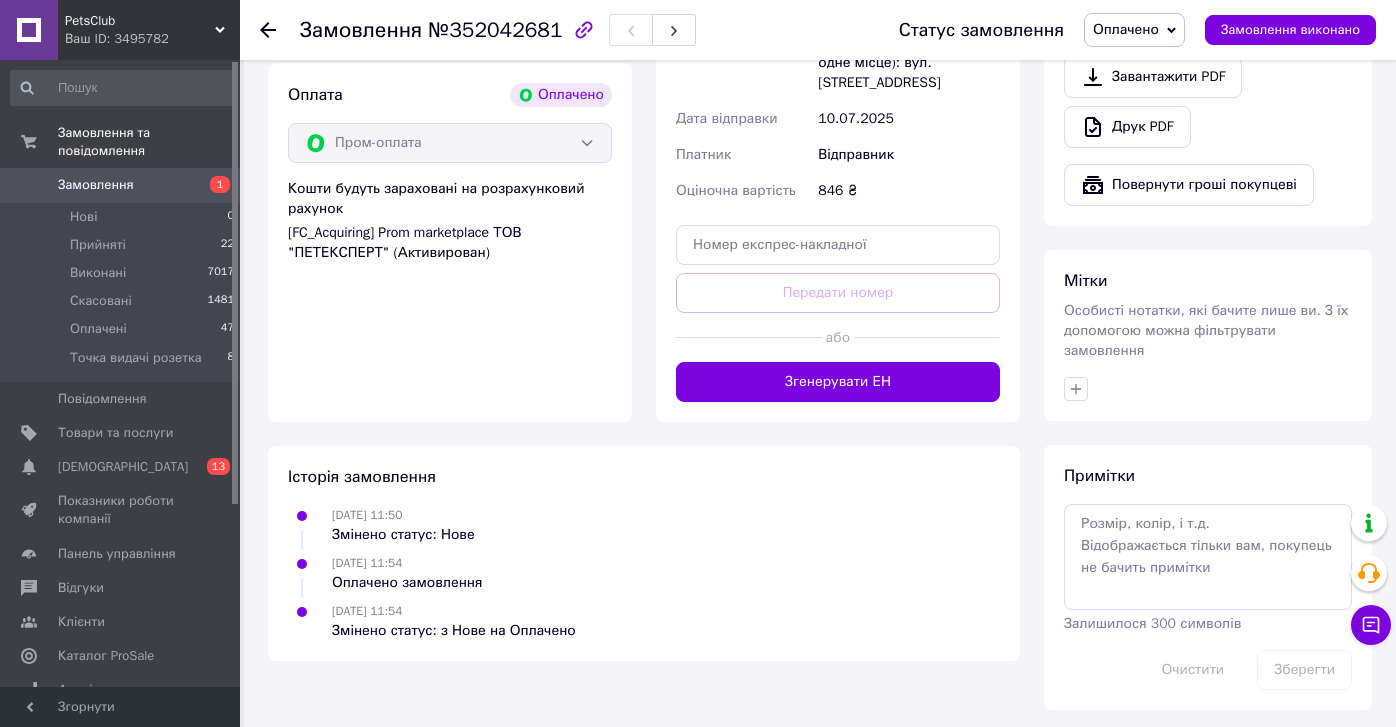 click at bounding box center [1208, 389] 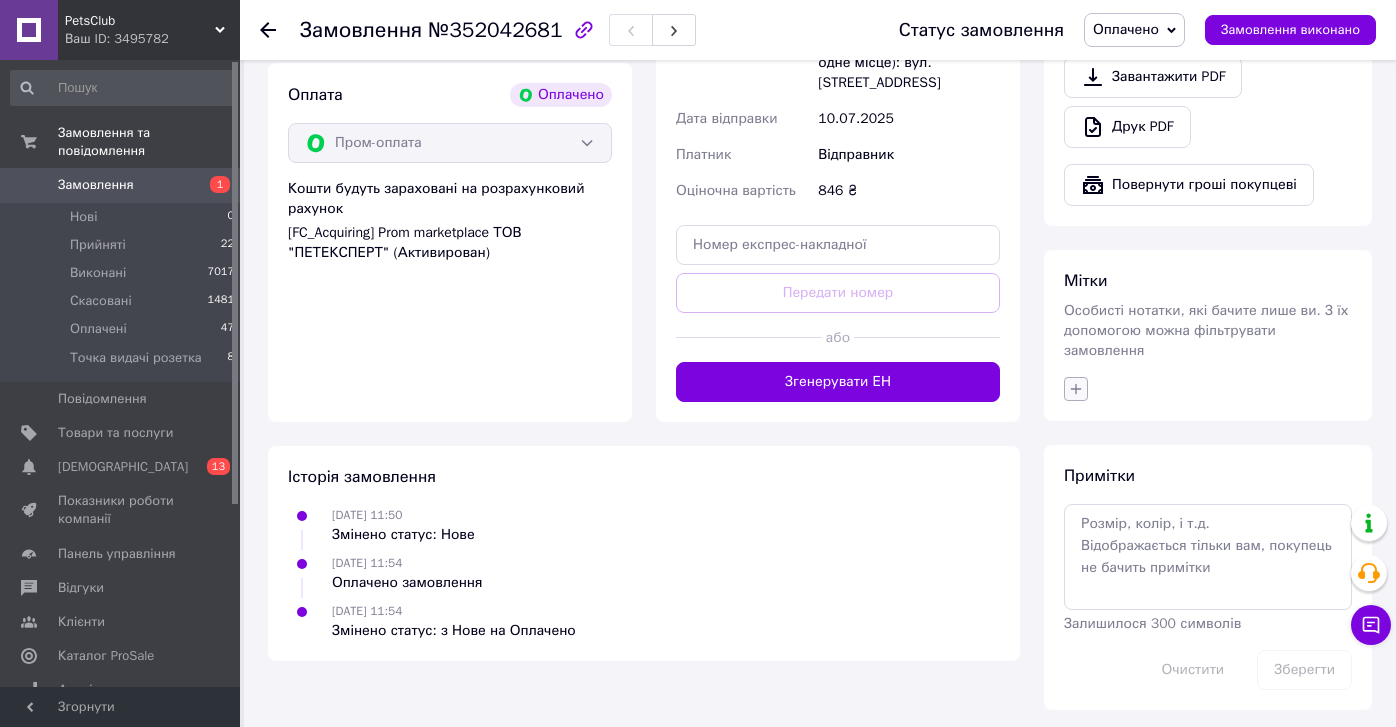 click at bounding box center [1208, 389] 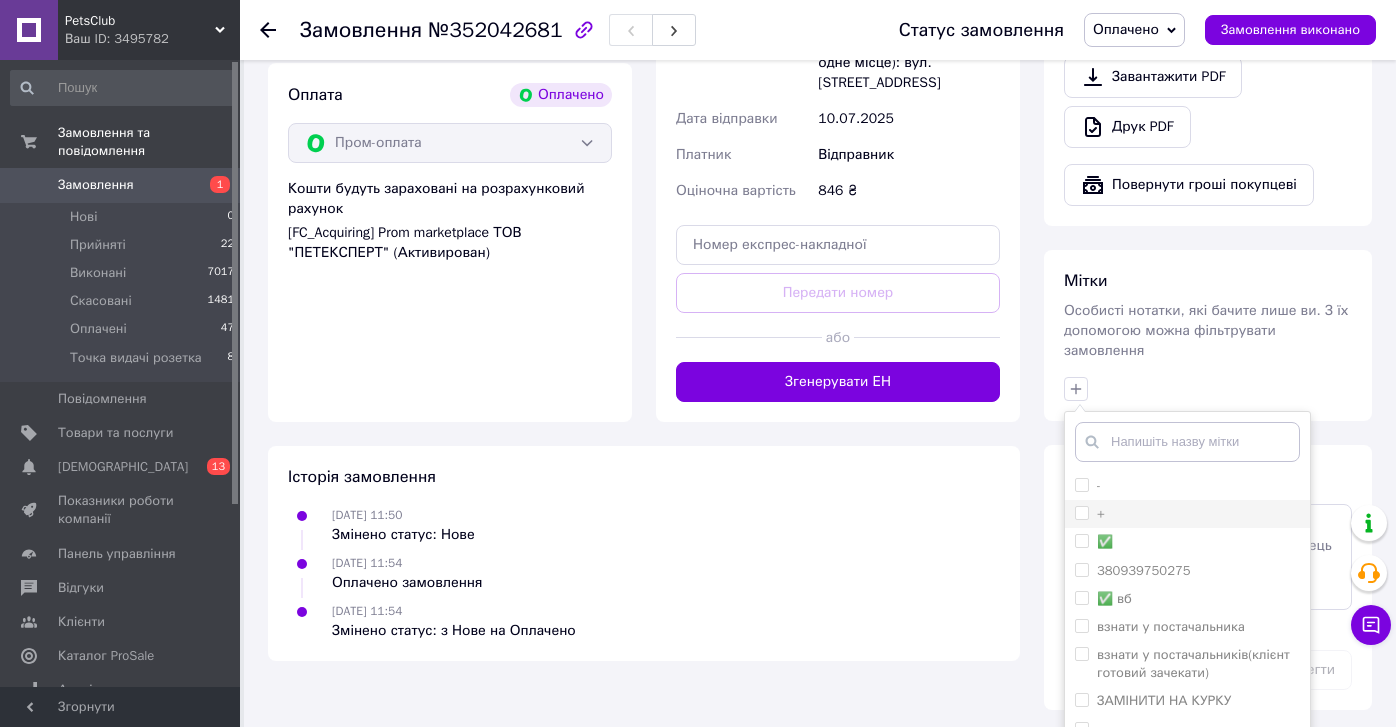 click on "+" at bounding box center [1081, 512] 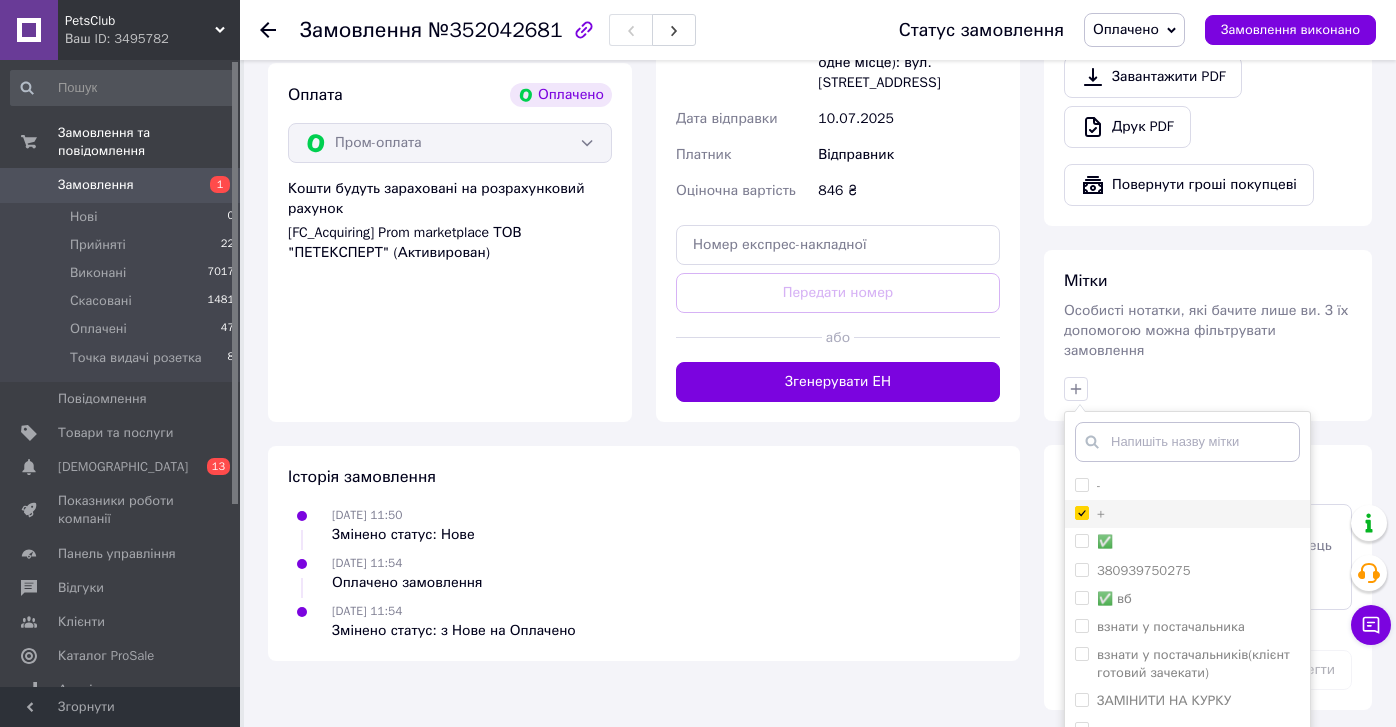 checkbox on "true" 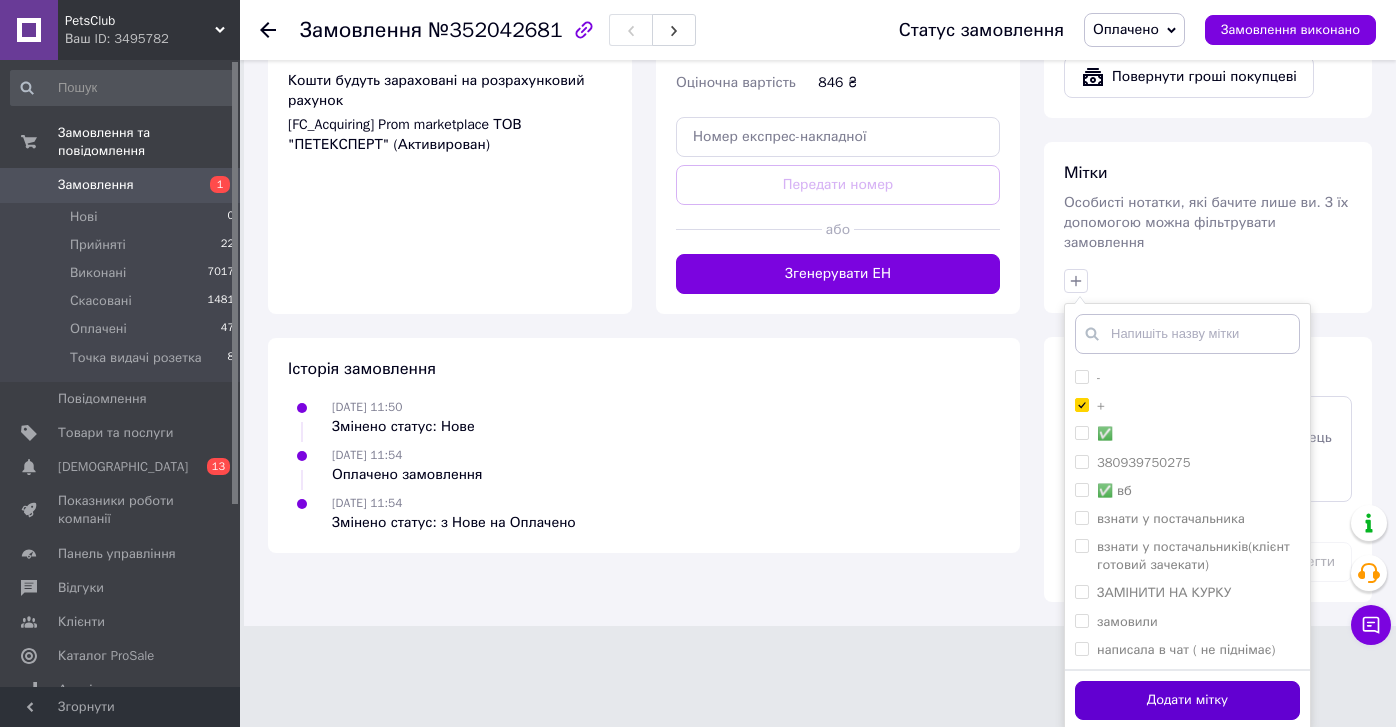 click on "Додати мітку" at bounding box center [1187, 700] 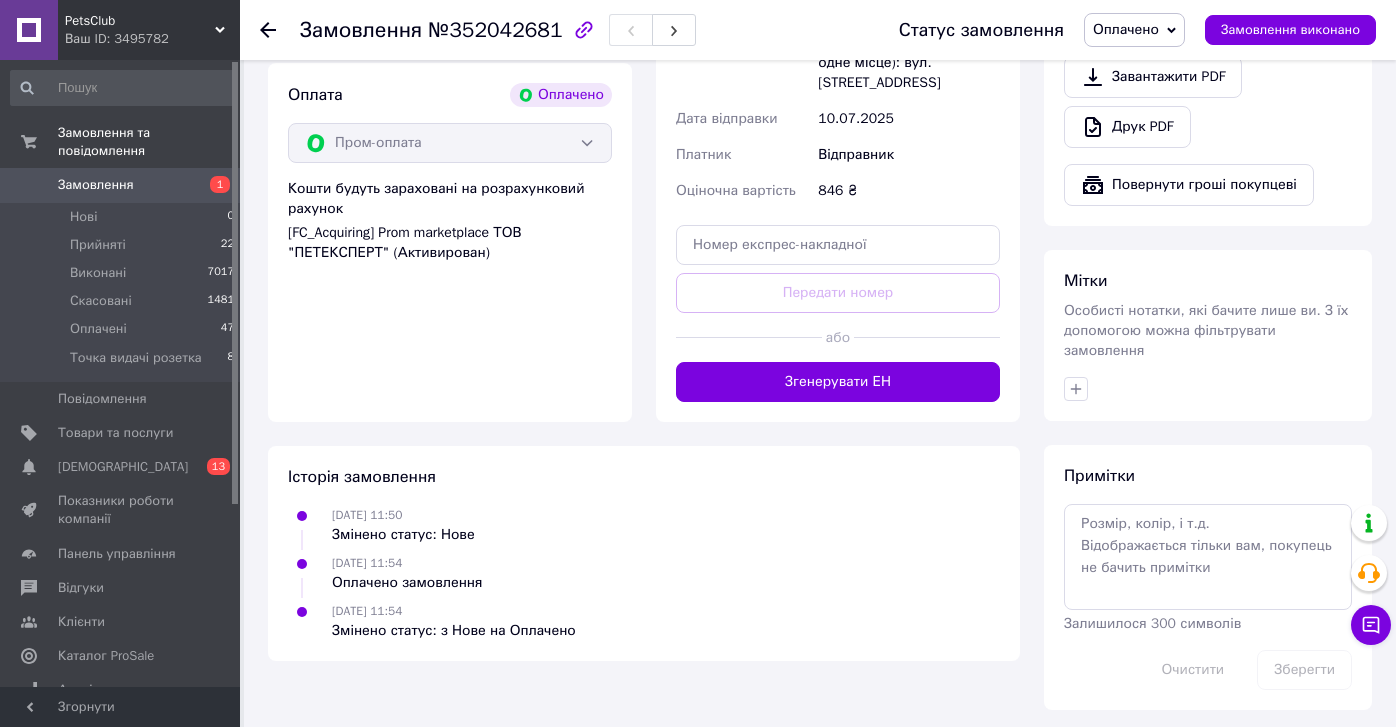 scroll, scrollTop: 660, scrollLeft: 0, axis: vertical 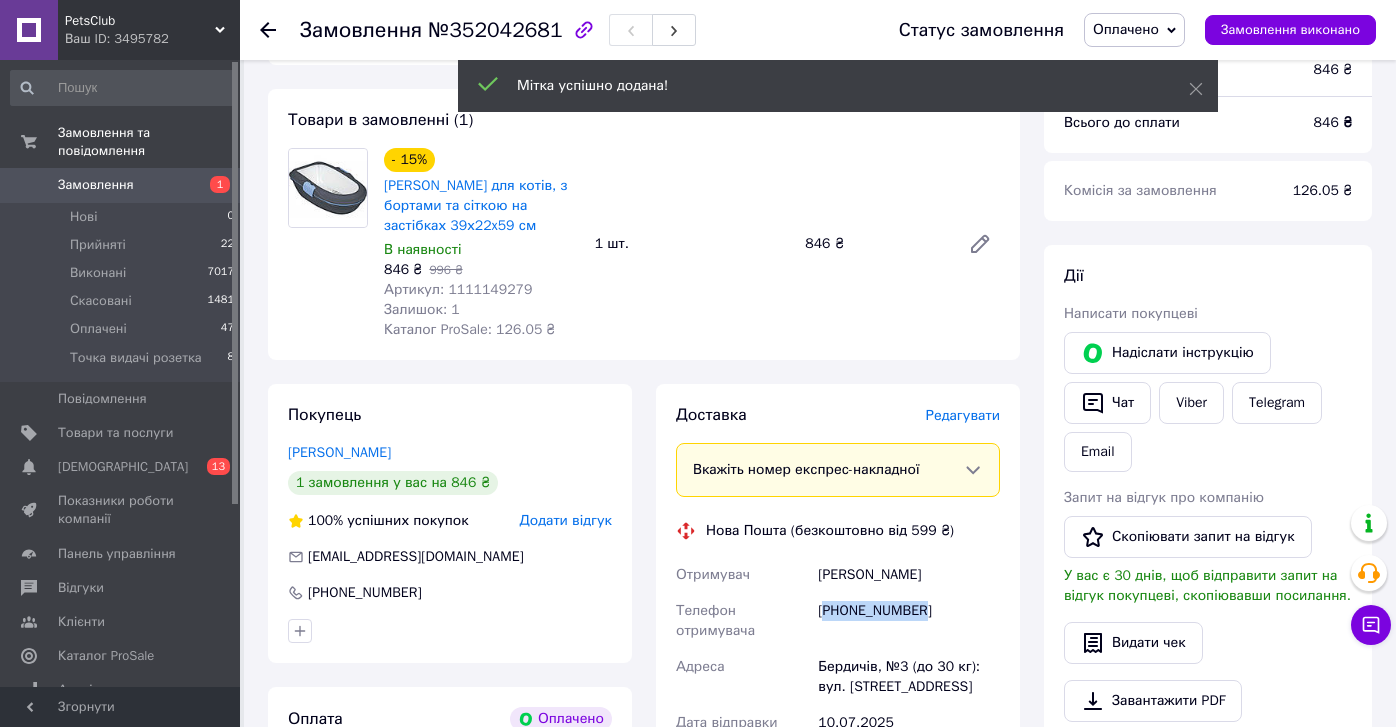drag, startPoint x: 831, startPoint y: 618, endPoint x: 930, endPoint y: 621, distance: 99.04544 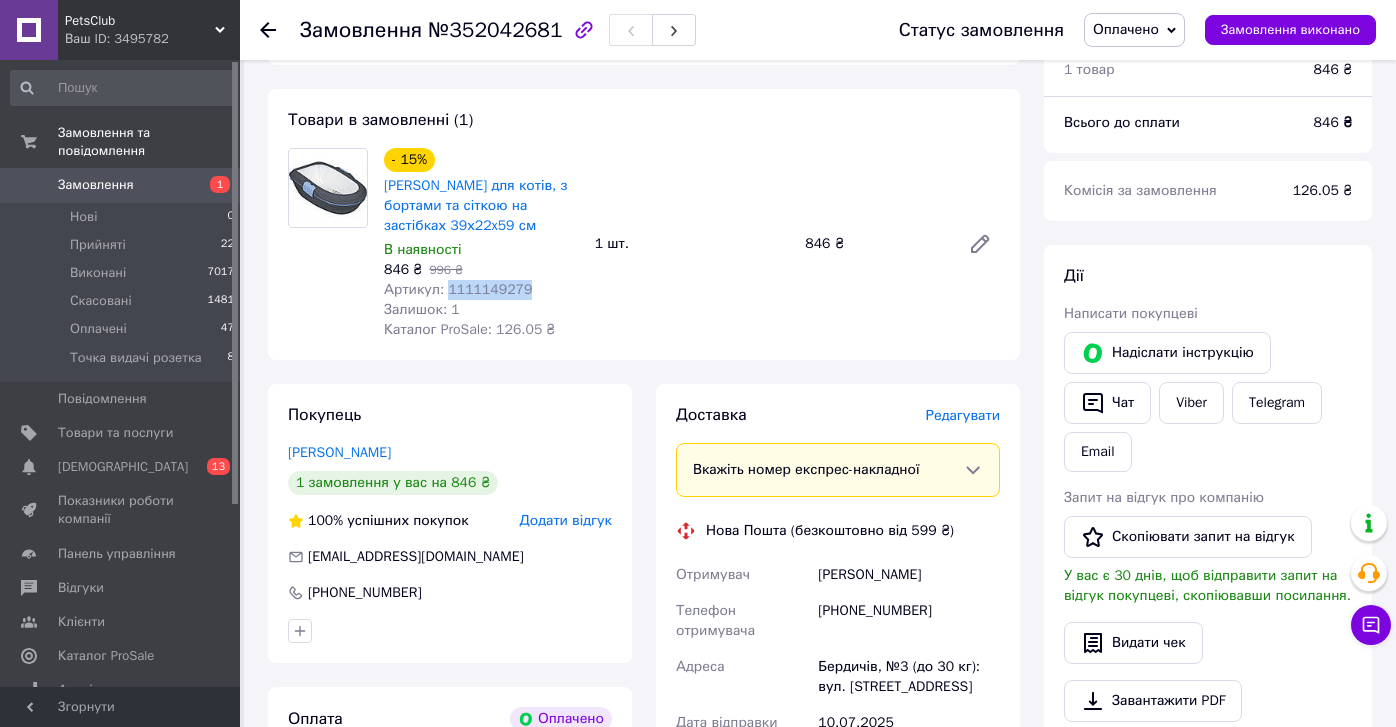 drag, startPoint x: 449, startPoint y: 292, endPoint x: 532, endPoint y: 299, distance: 83.294655 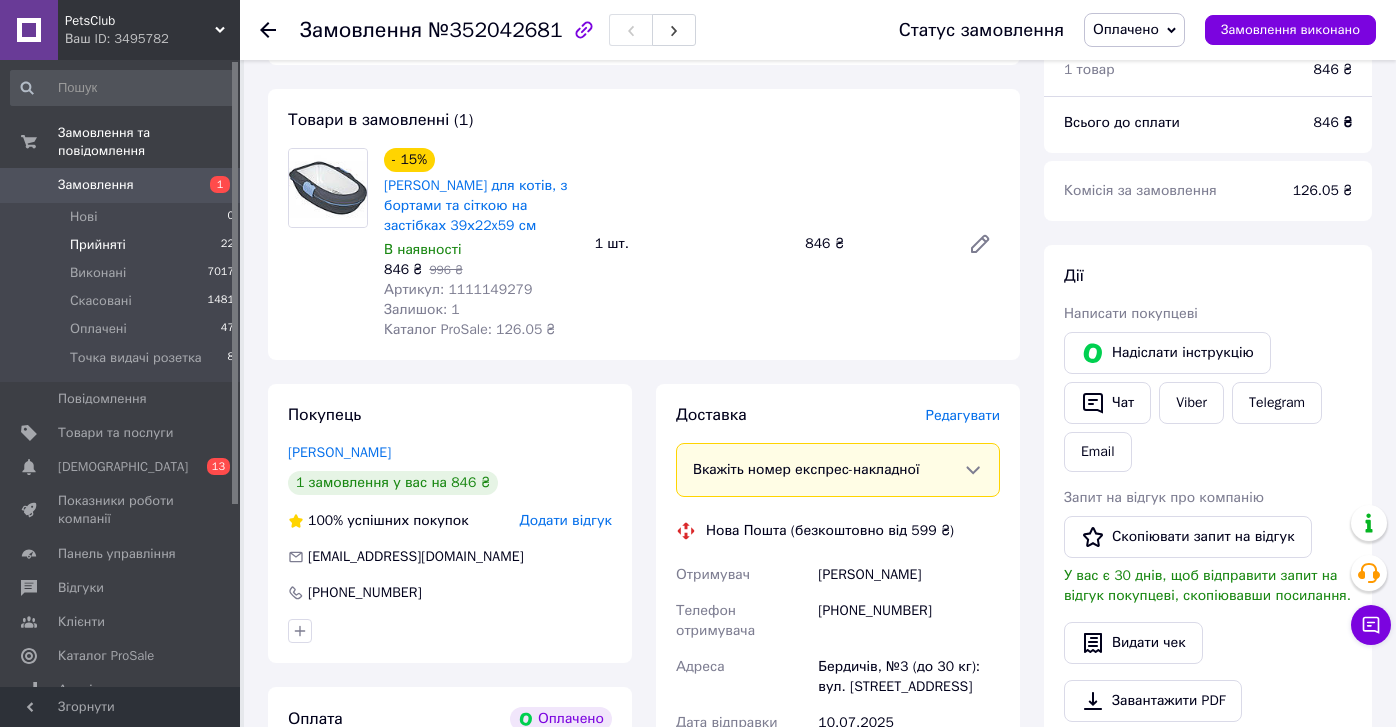 click on "Прийняті 22" at bounding box center [123, 245] 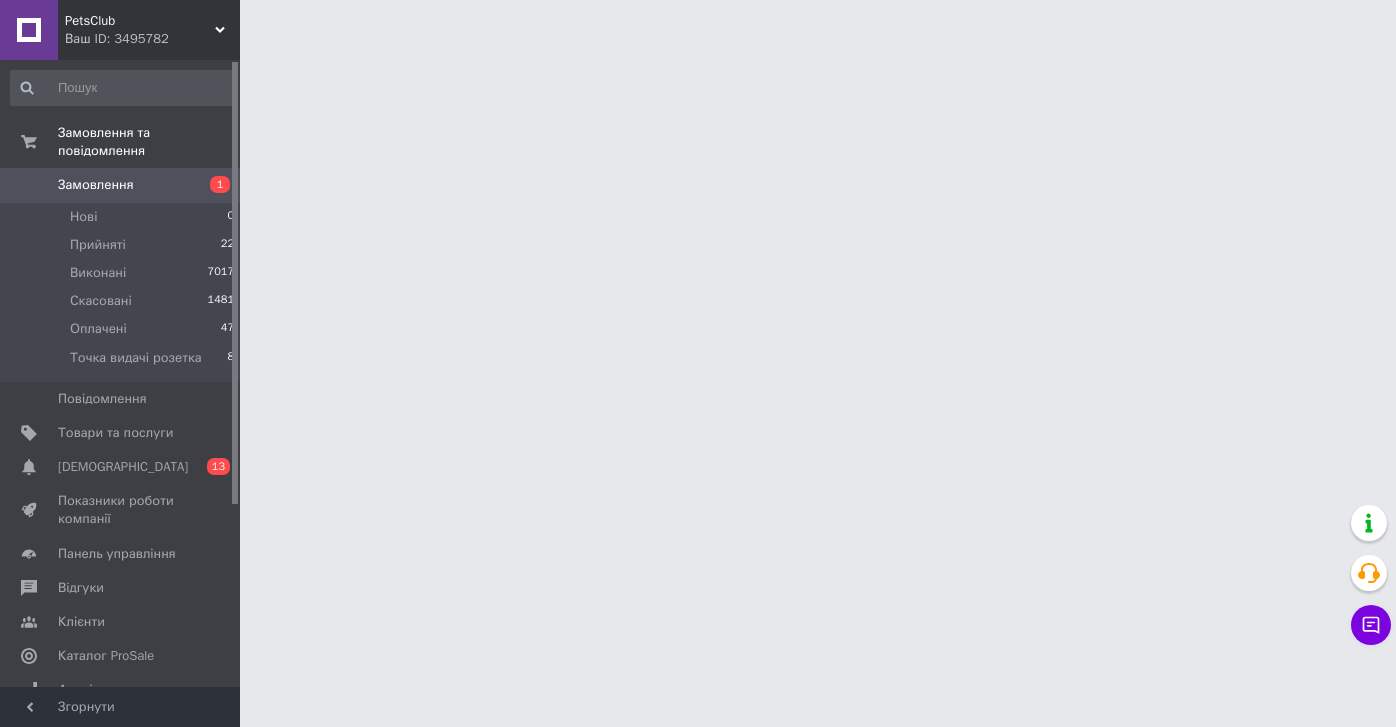 scroll, scrollTop: 0, scrollLeft: 0, axis: both 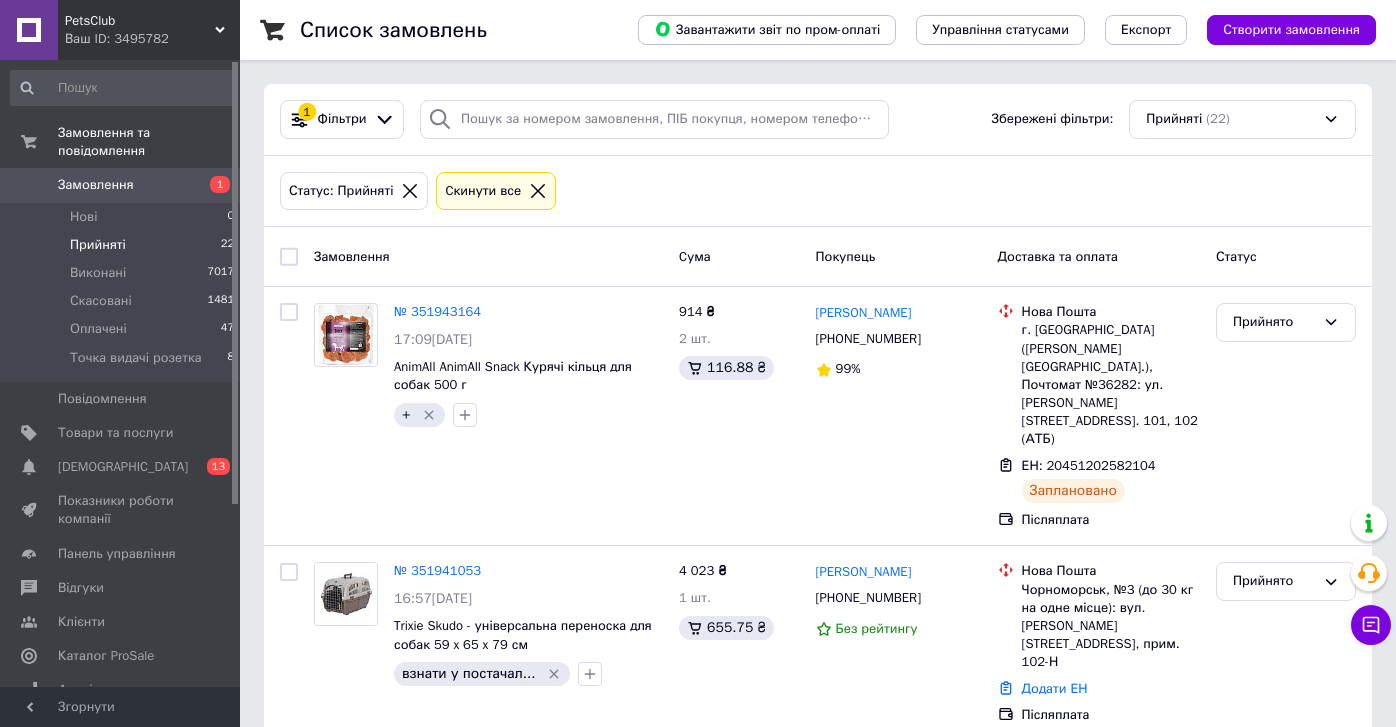 click on "Прийняті 22" at bounding box center [123, 245] 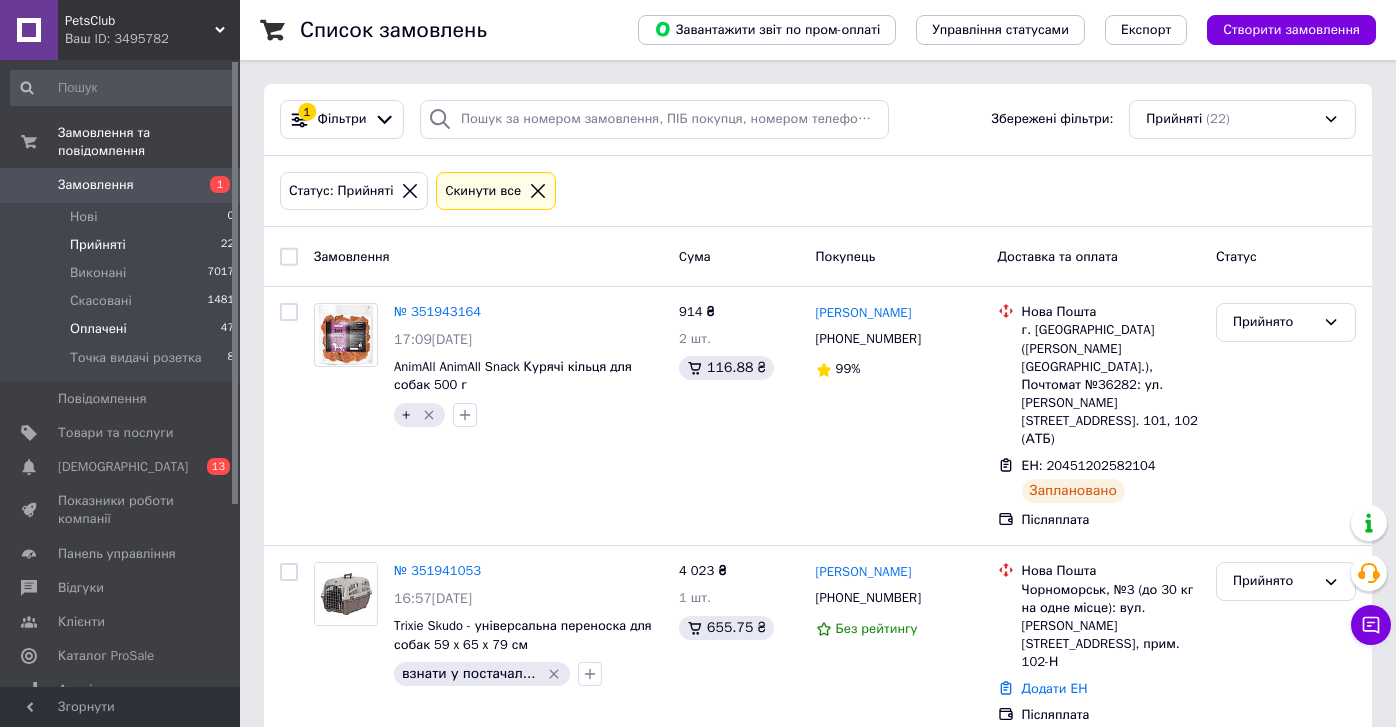 click on "Оплачені 47" at bounding box center [123, 329] 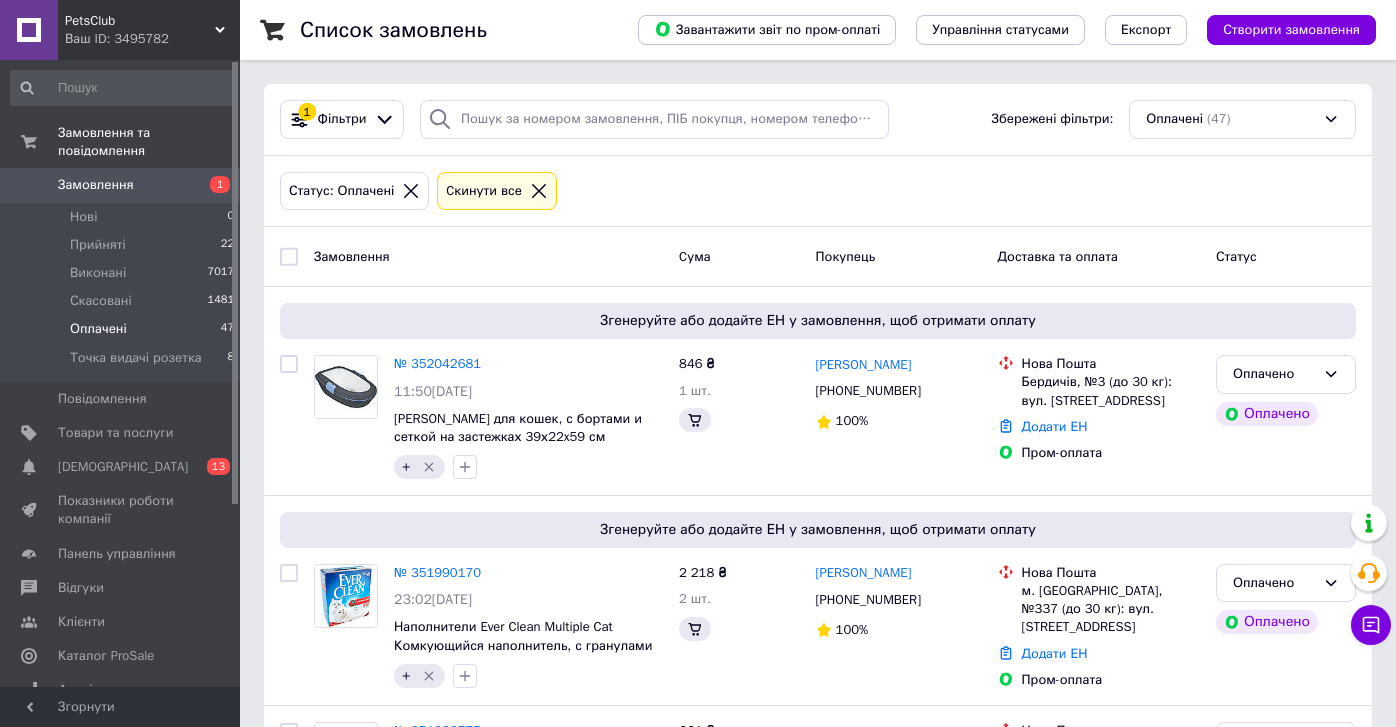 click on "1" at bounding box center [212, 185] 